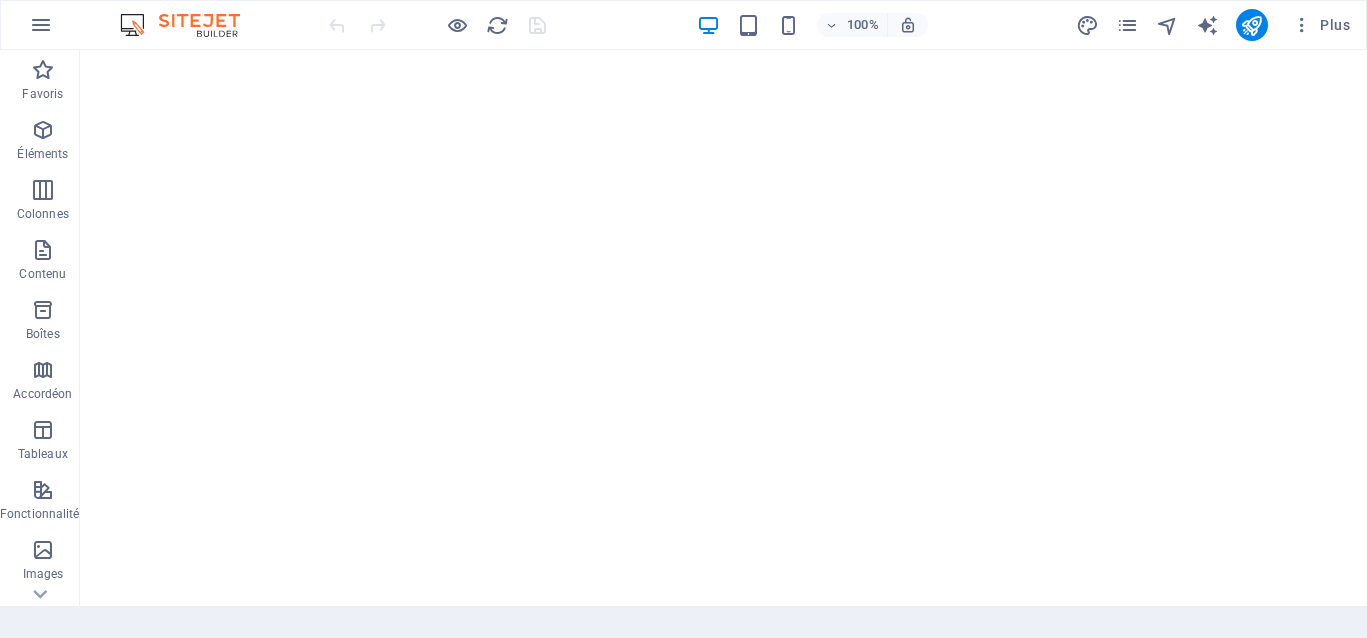 scroll, scrollTop: 0, scrollLeft: 0, axis: both 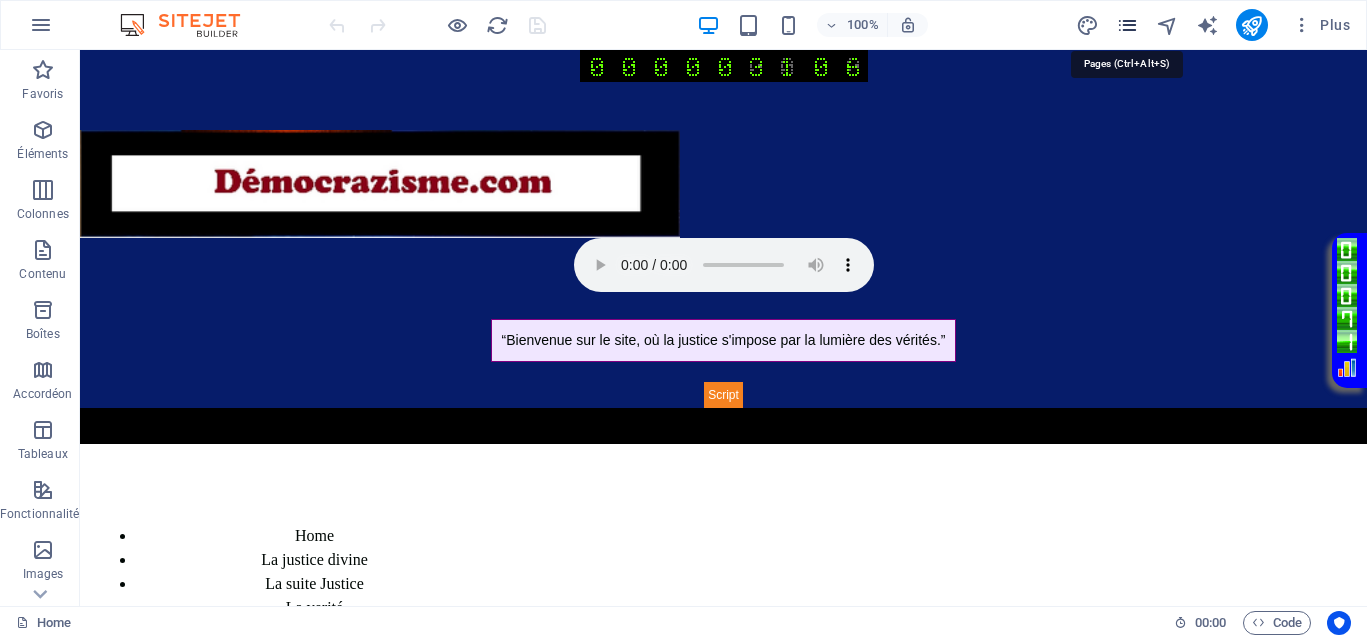 click at bounding box center (1127, 25) 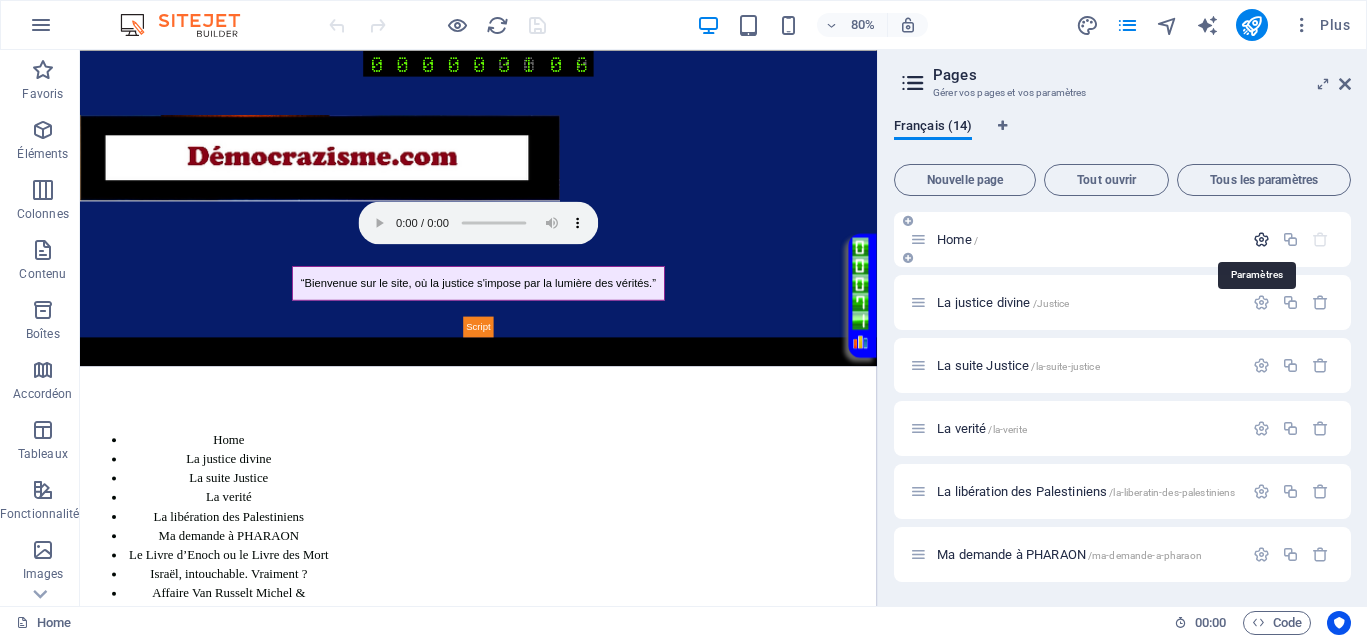 click at bounding box center [1261, 239] 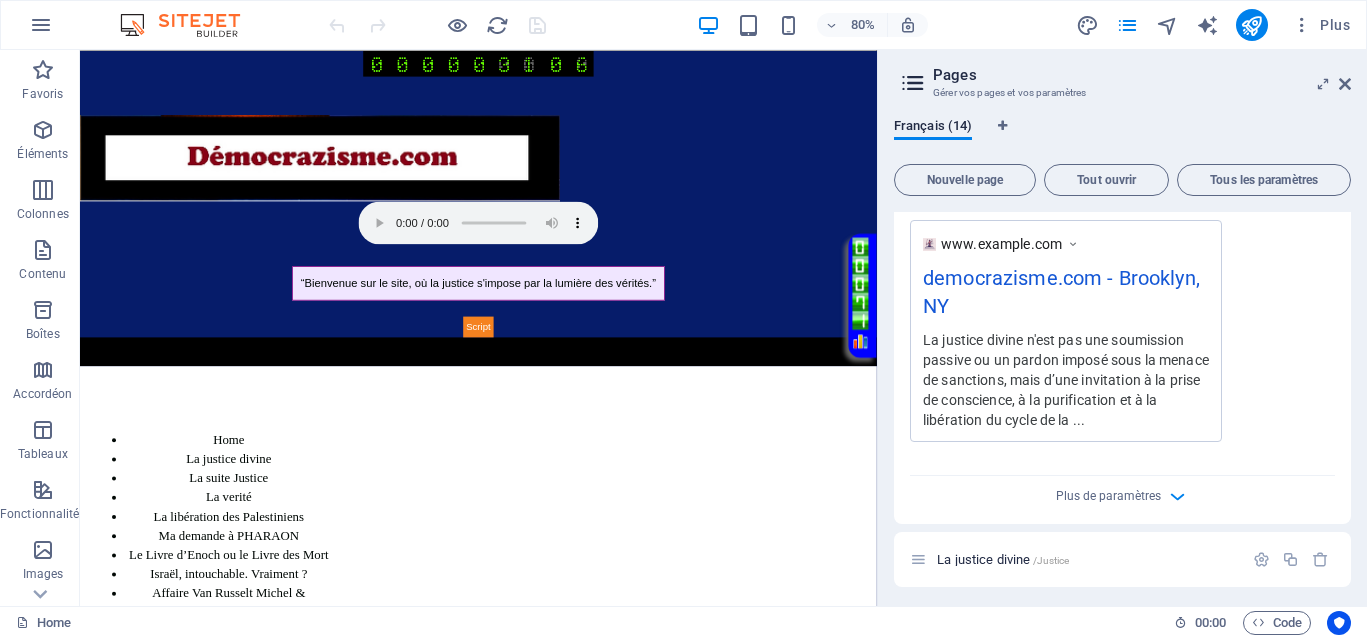 scroll, scrollTop: 750, scrollLeft: 0, axis: vertical 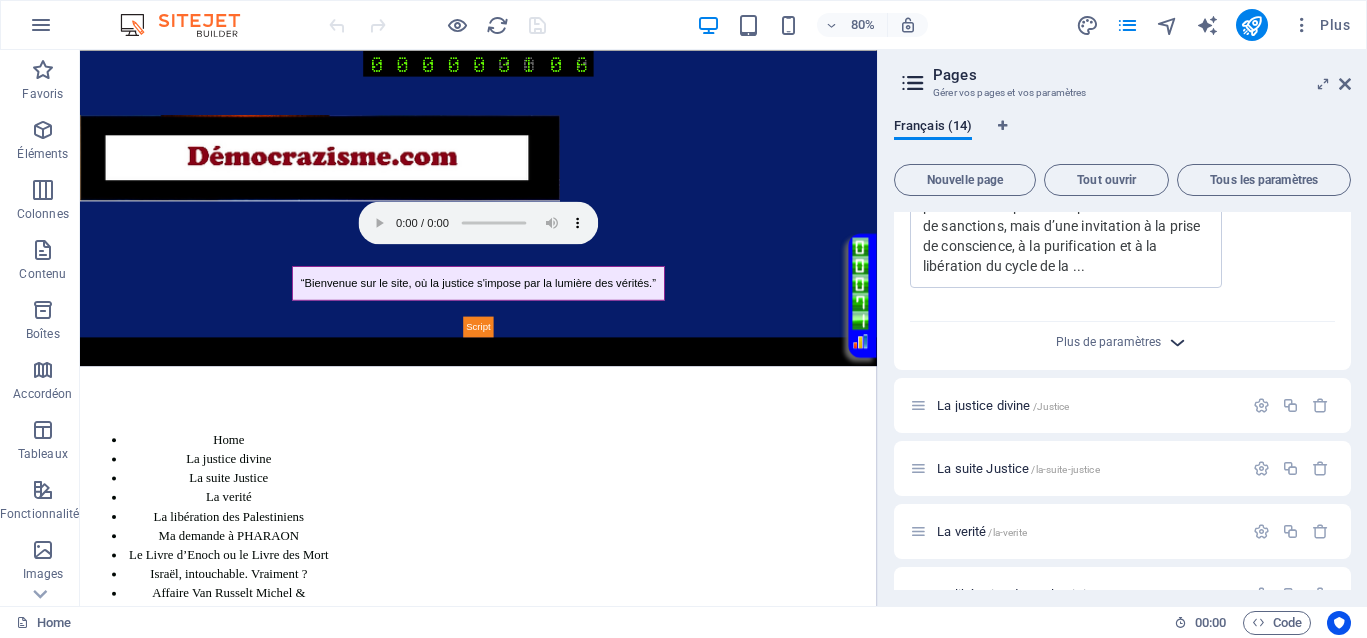 click at bounding box center (1177, 342) 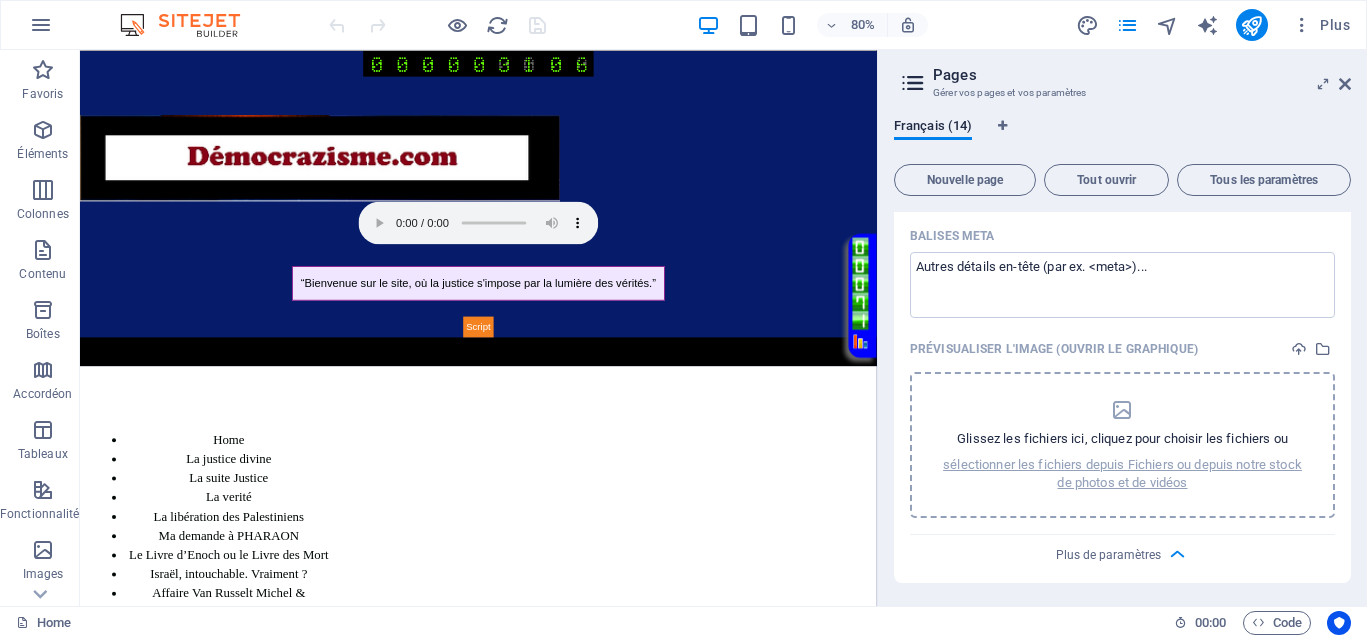 scroll, scrollTop: 875, scrollLeft: 0, axis: vertical 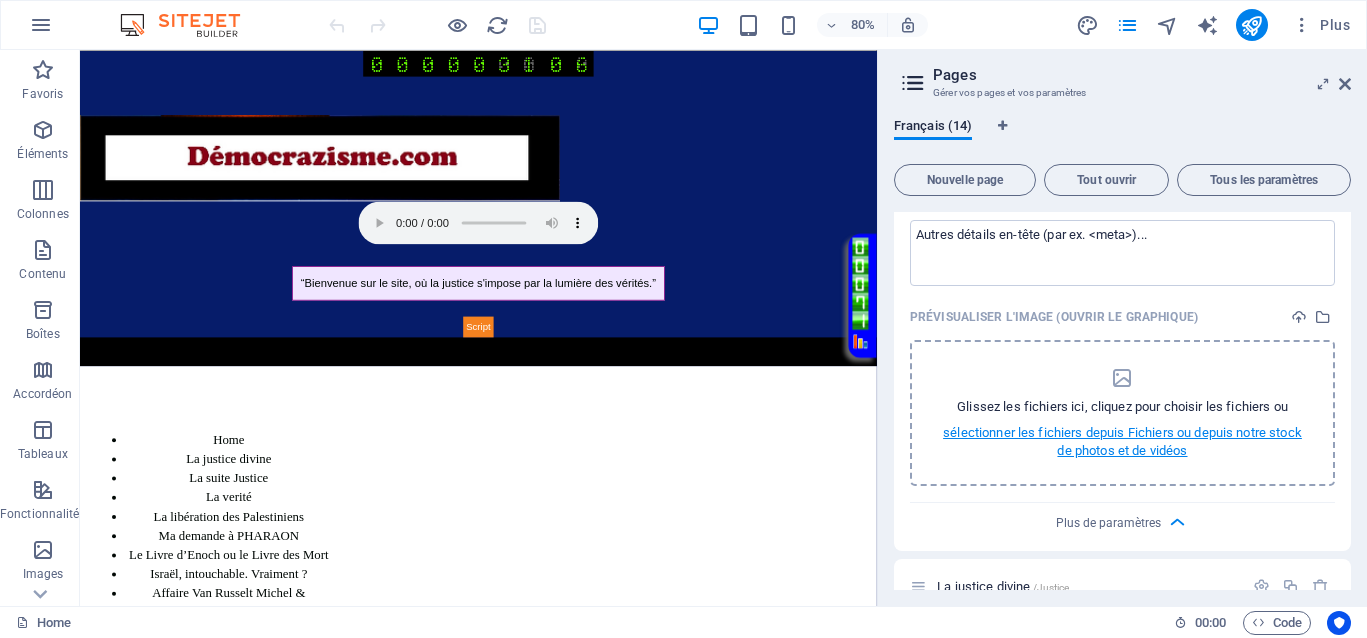 click on "sélectionner les fichiers depuis Fichiers ou depuis notre stock de photos et de vidéos" at bounding box center (1122, 442) 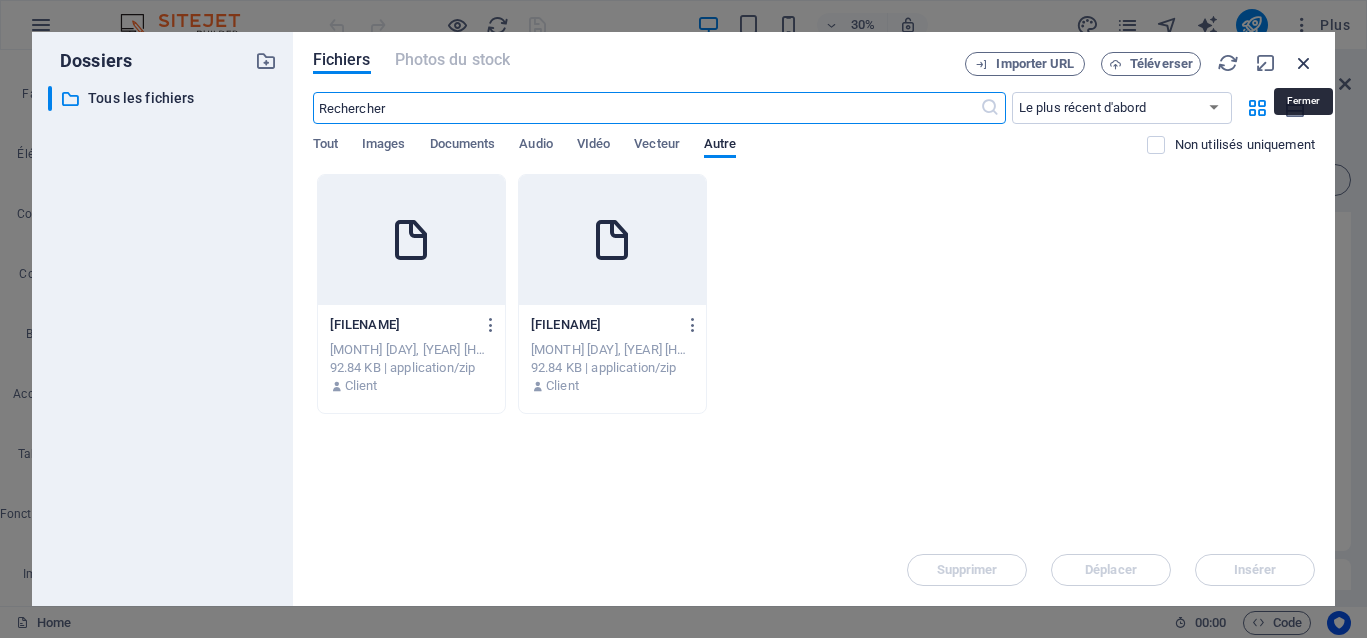 click at bounding box center [1304, 63] 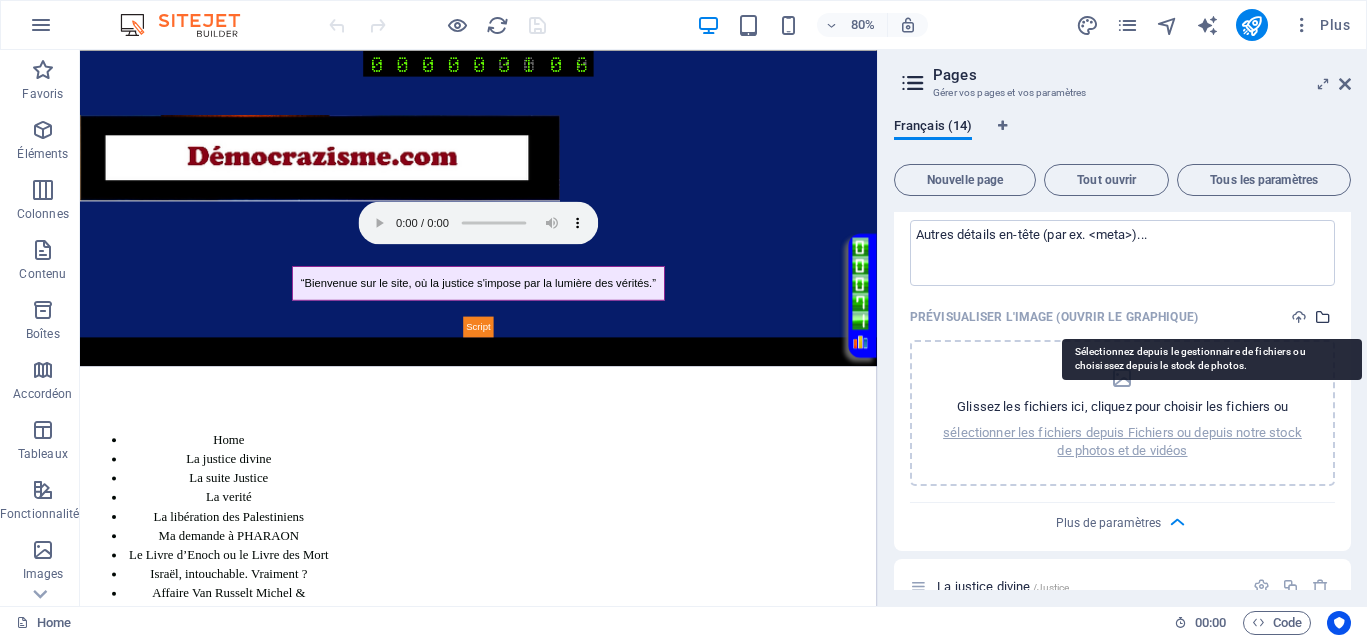 click at bounding box center [1323, 317] 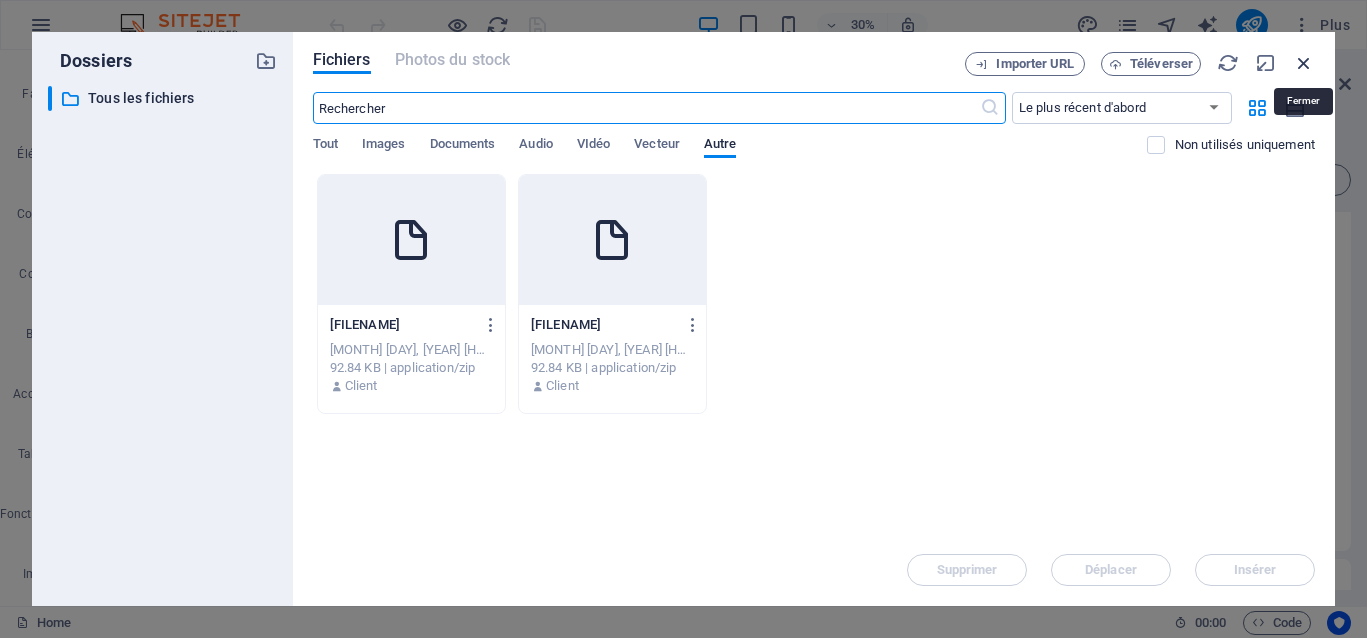 click at bounding box center [1304, 63] 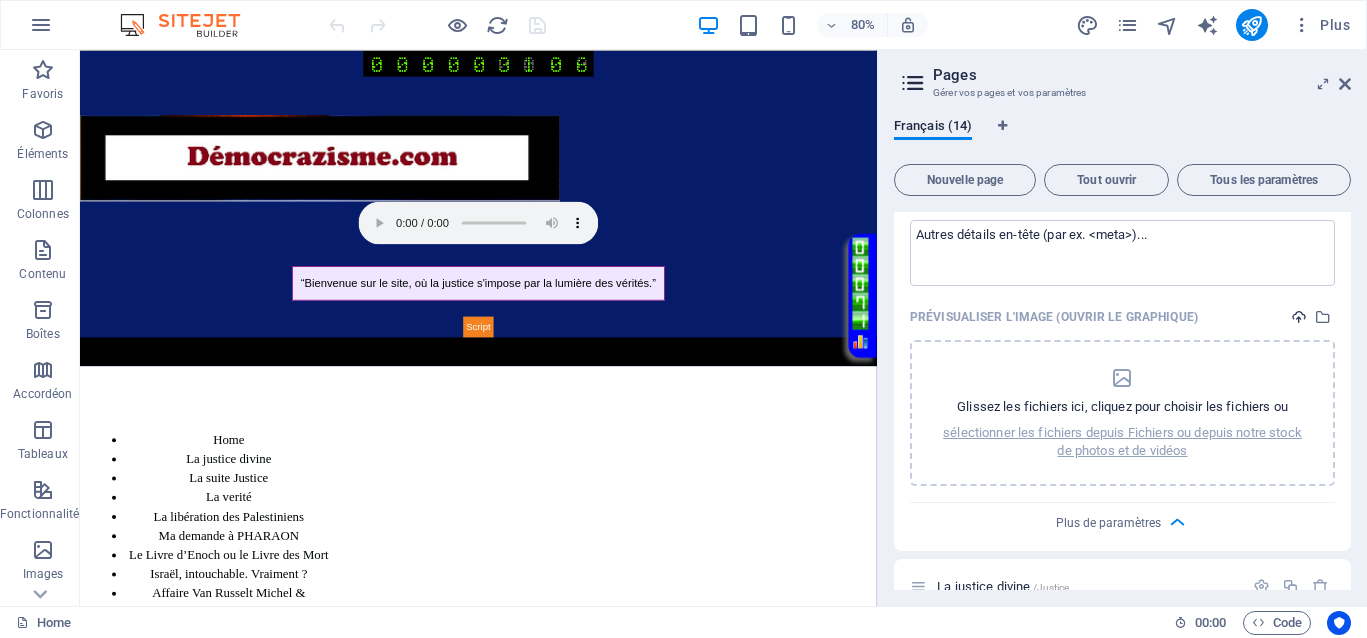click at bounding box center [1299, 317] 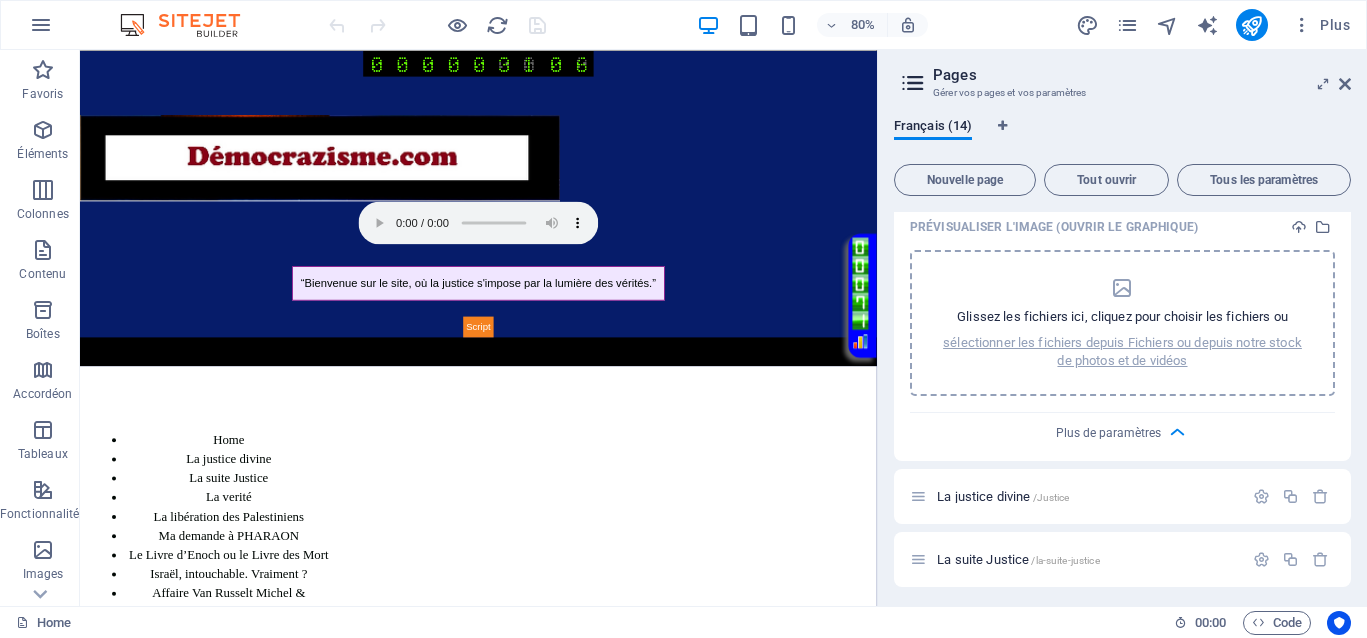 scroll, scrollTop: 1125, scrollLeft: 0, axis: vertical 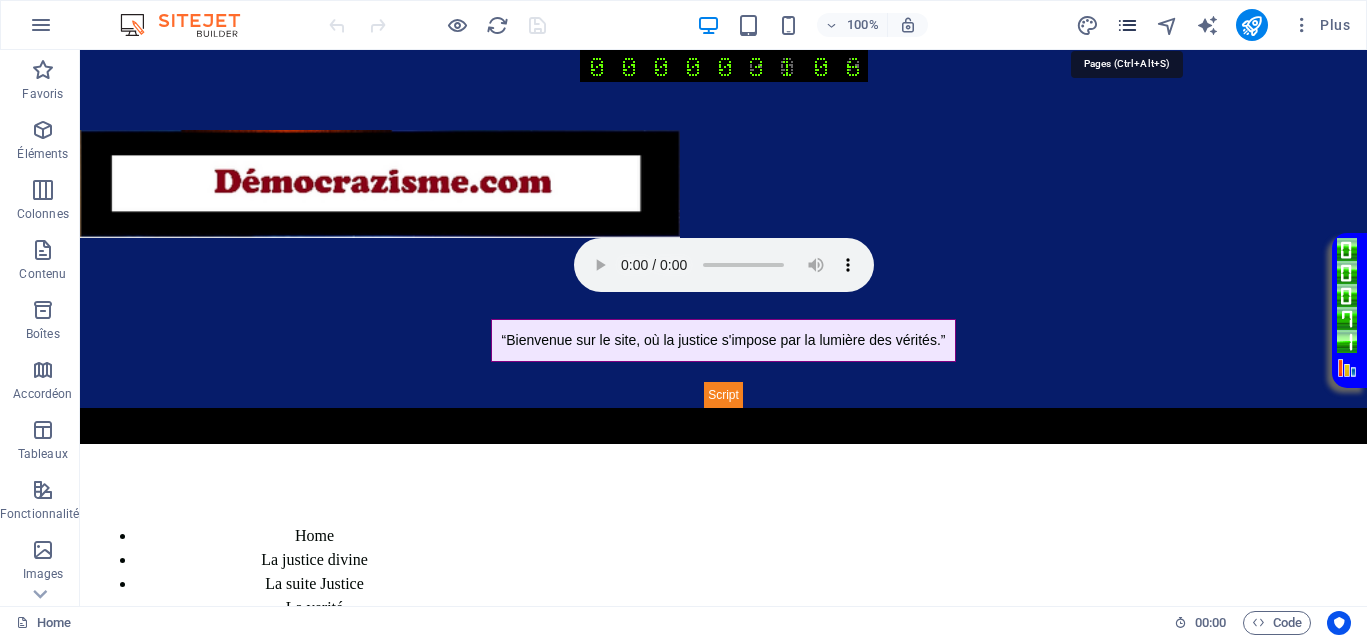 click at bounding box center [1127, 25] 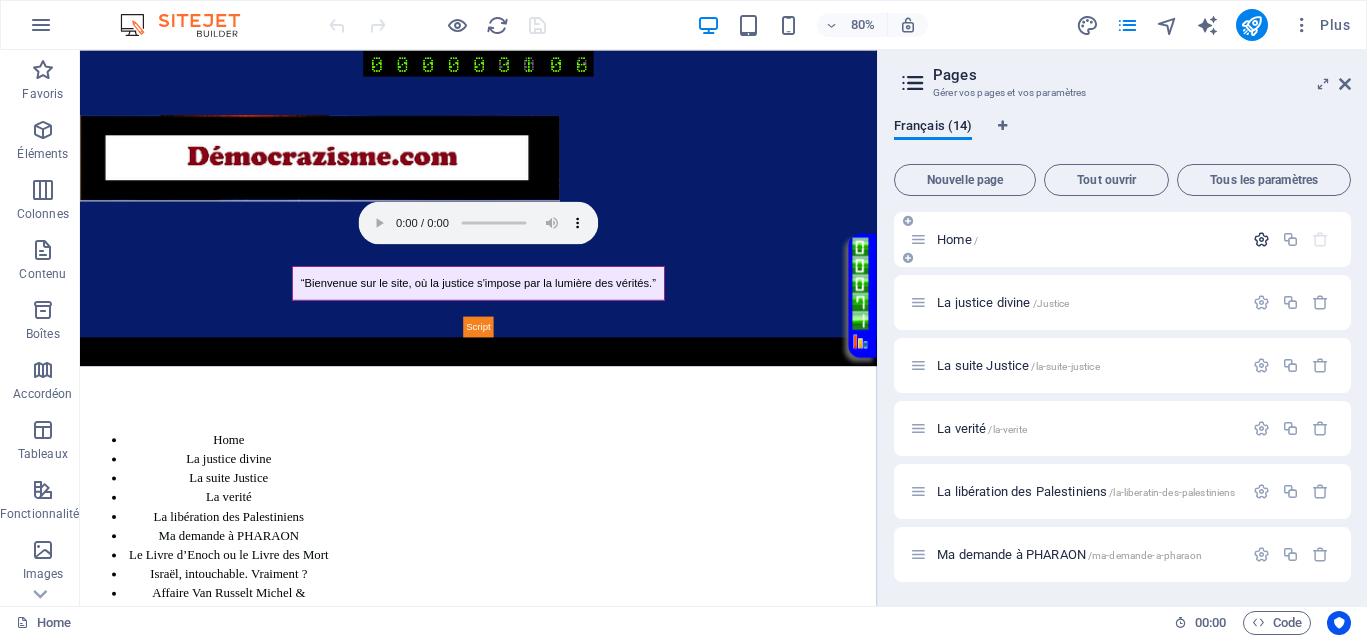 click at bounding box center (1261, 239) 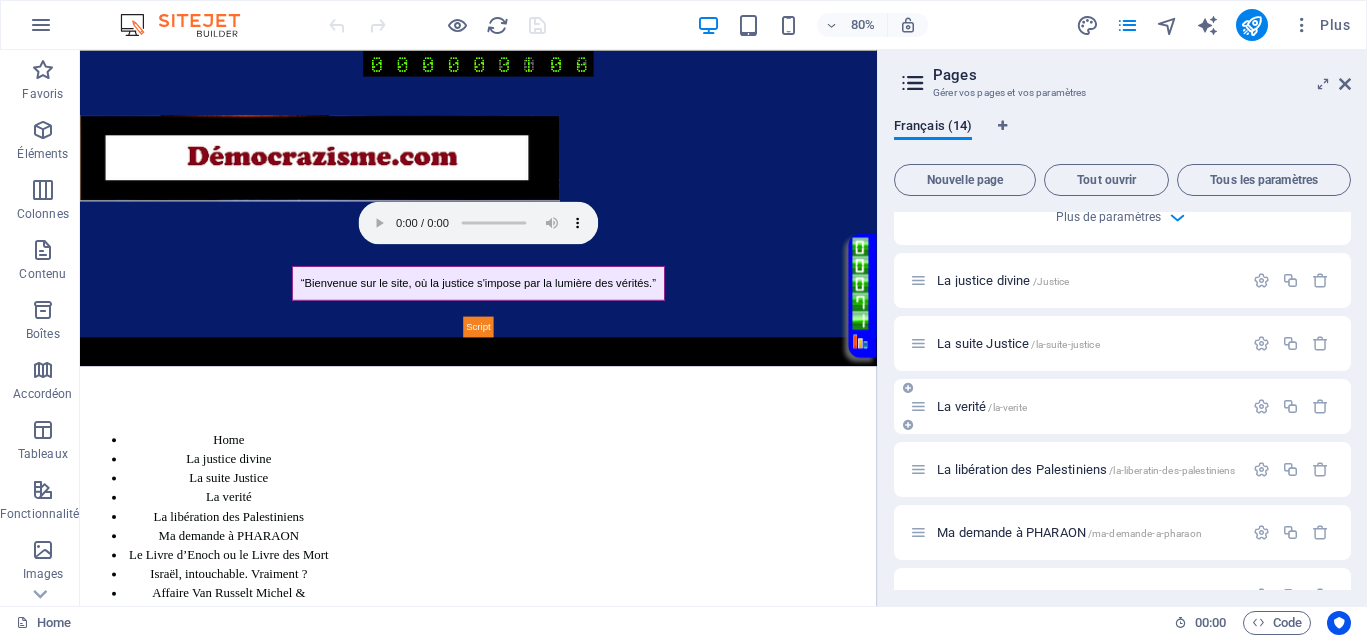scroll, scrollTop: 625, scrollLeft: 0, axis: vertical 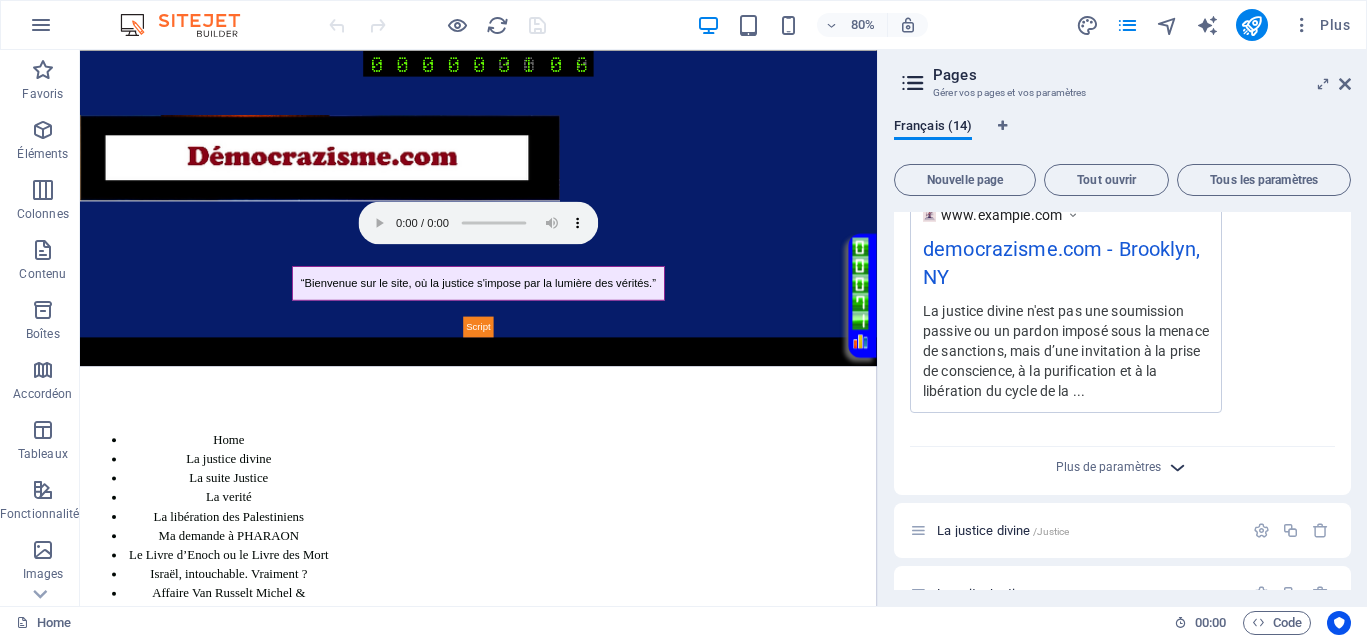 click at bounding box center [1177, 467] 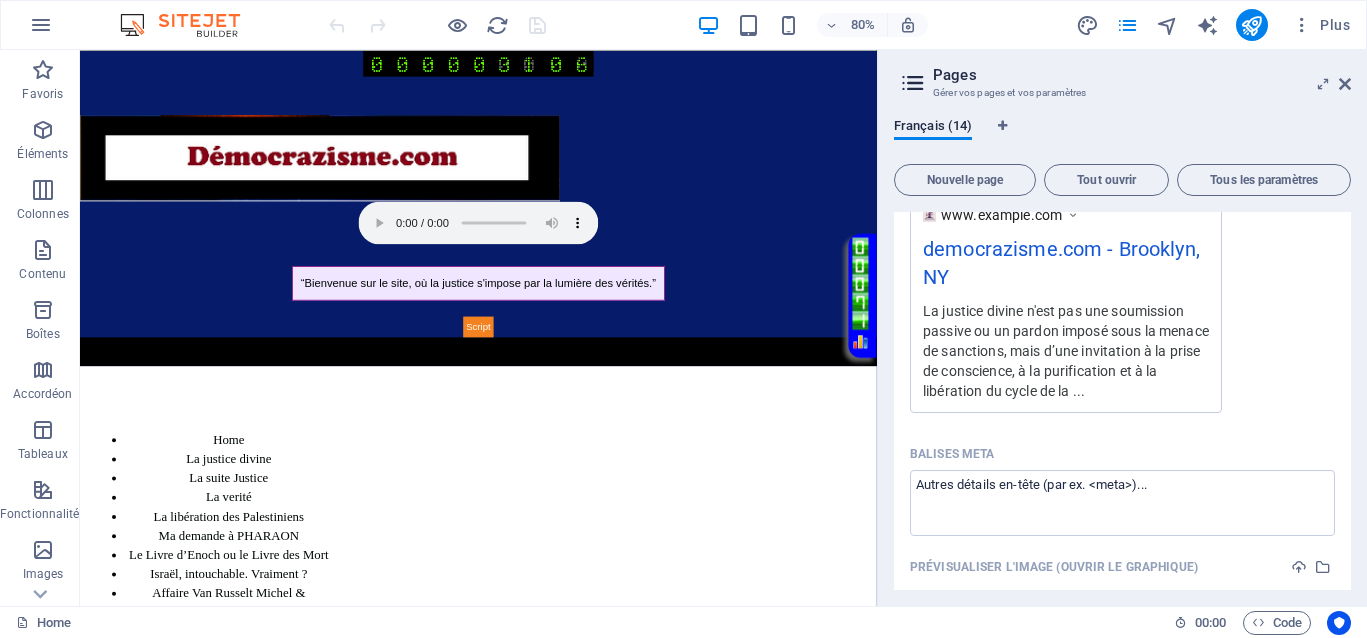 scroll, scrollTop: 750, scrollLeft: 0, axis: vertical 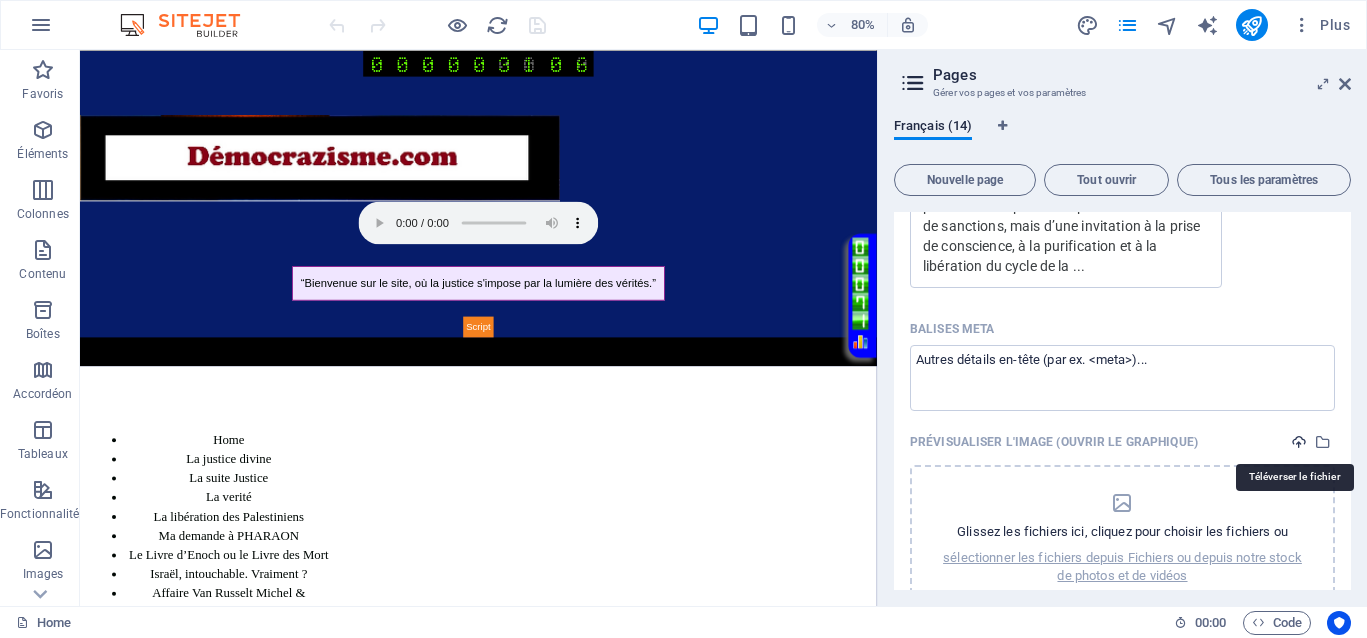 click at bounding box center (1299, 442) 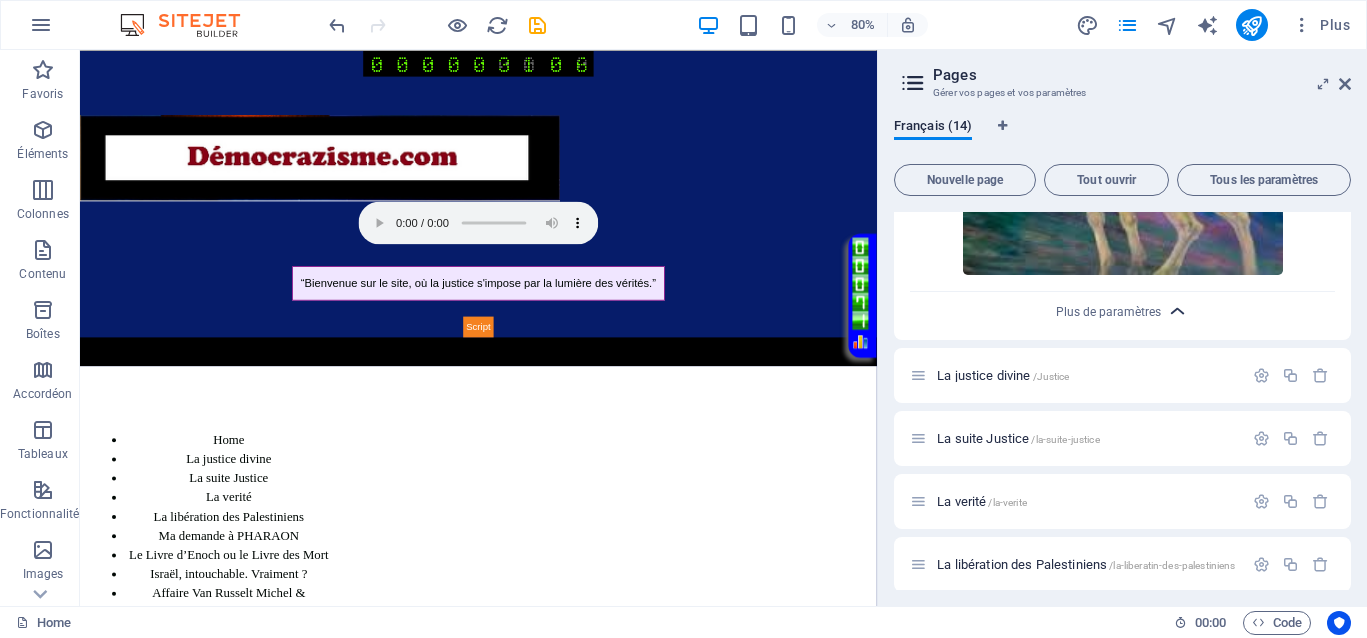 scroll, scrollTop: 1375, scrollLeft: 0, axis: vertical 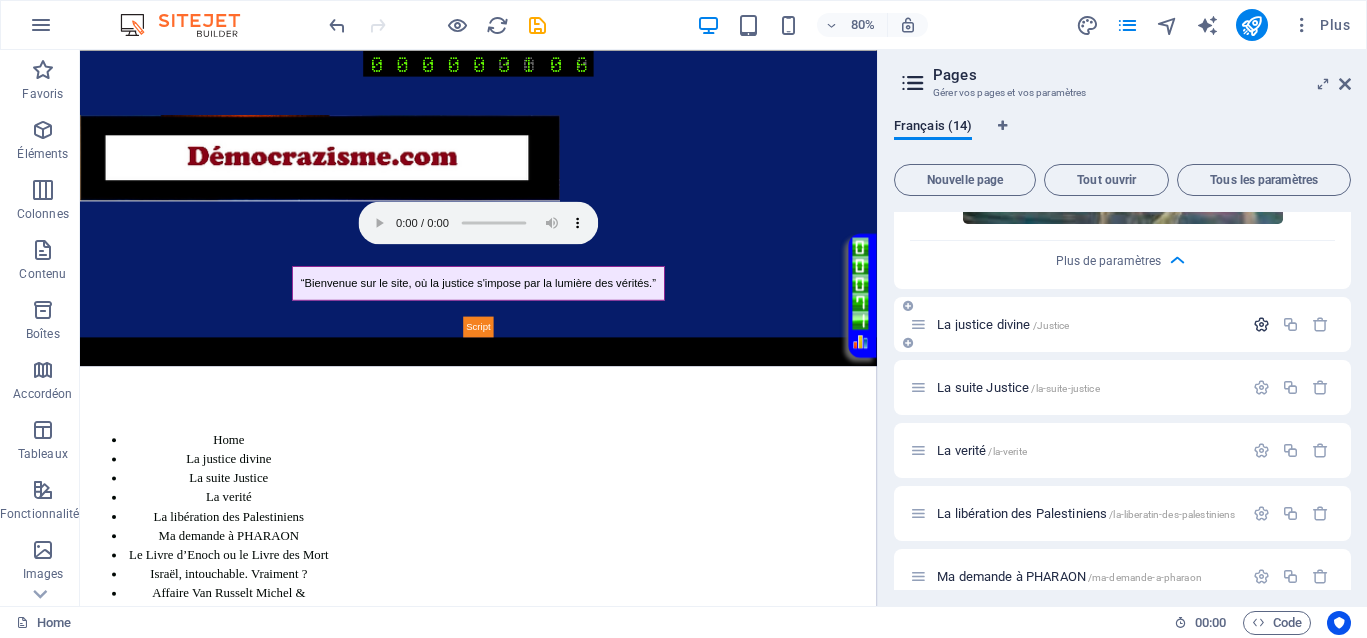 click at bounding box center (1261, 324) 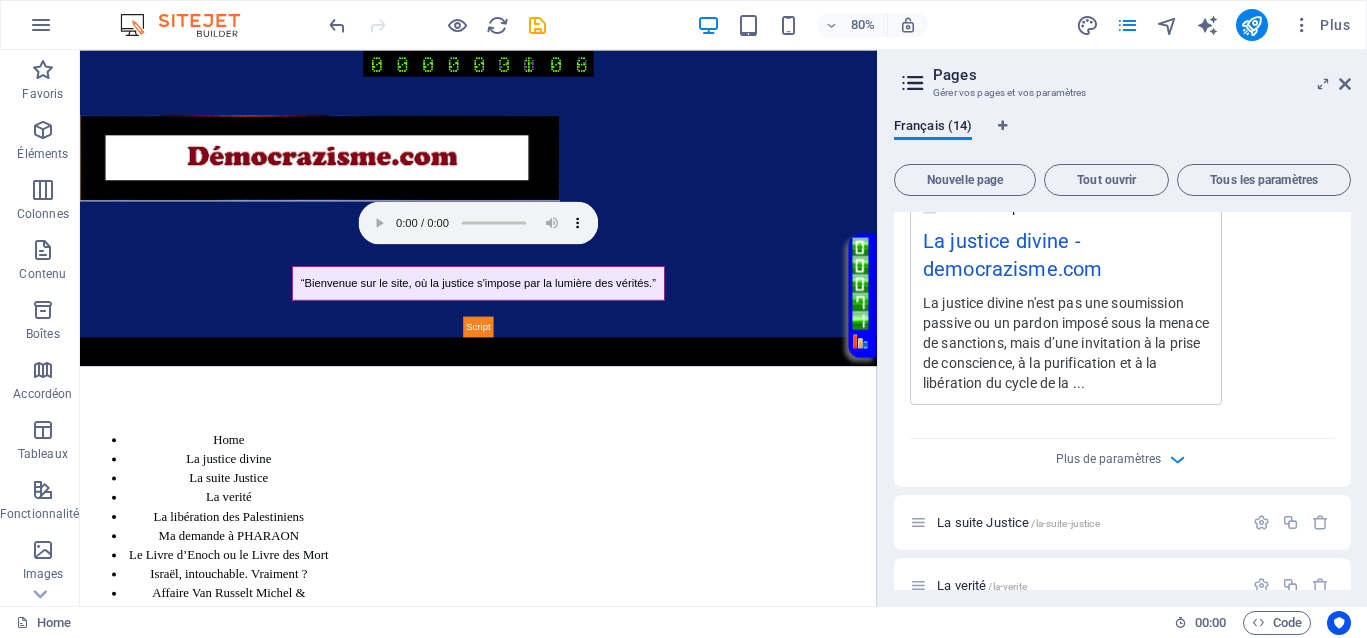 scroll, scrollTop: 2125, scrollLeft: 0, axis: vertical 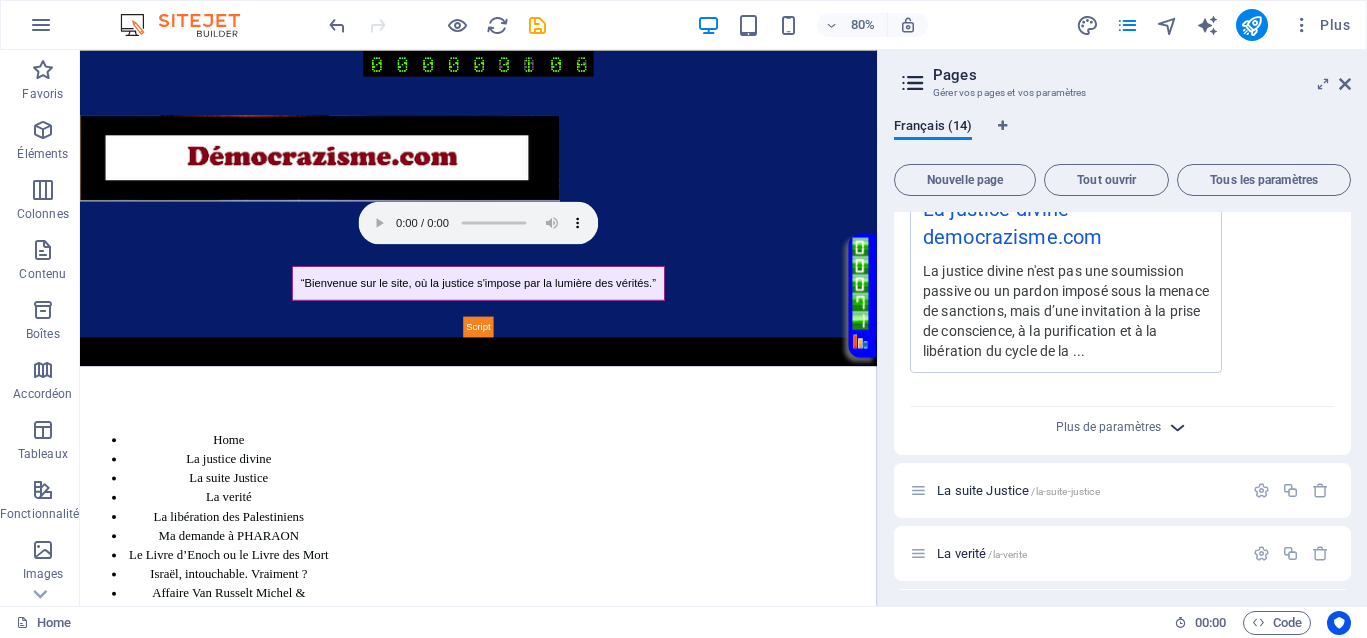 click at bounding box center [1177, 427] 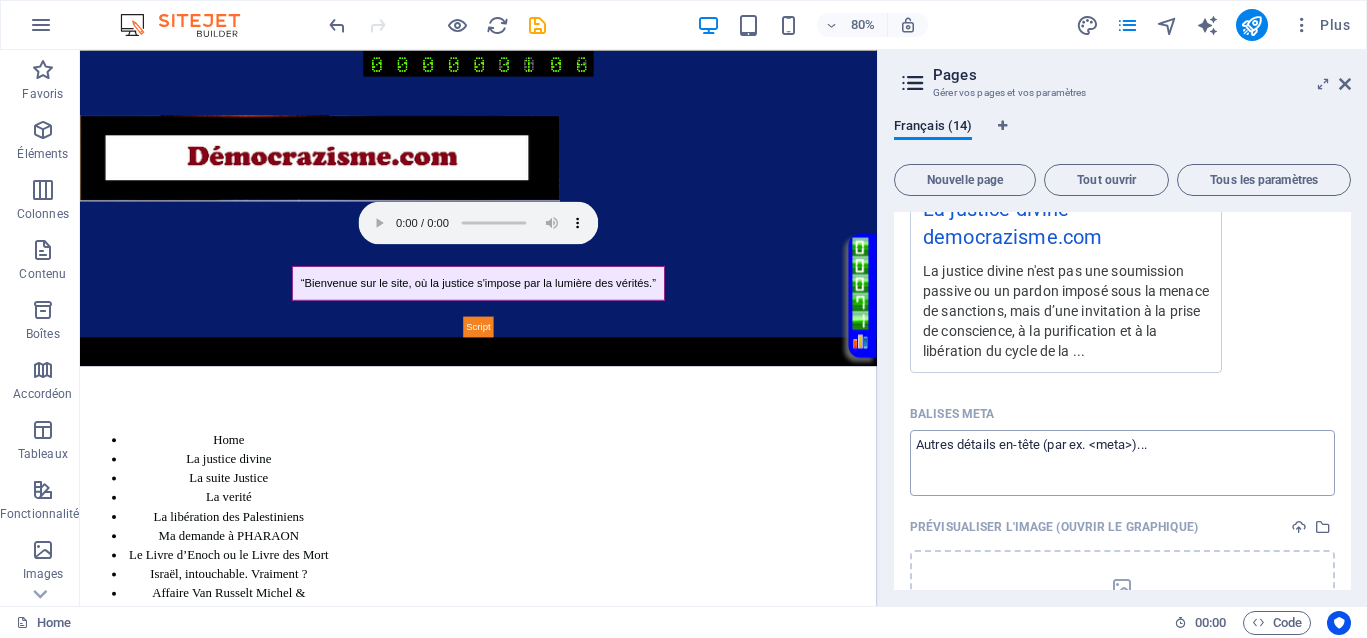 scroll, scrollTop: 2250, scrollLeft: 0, axis: vertical 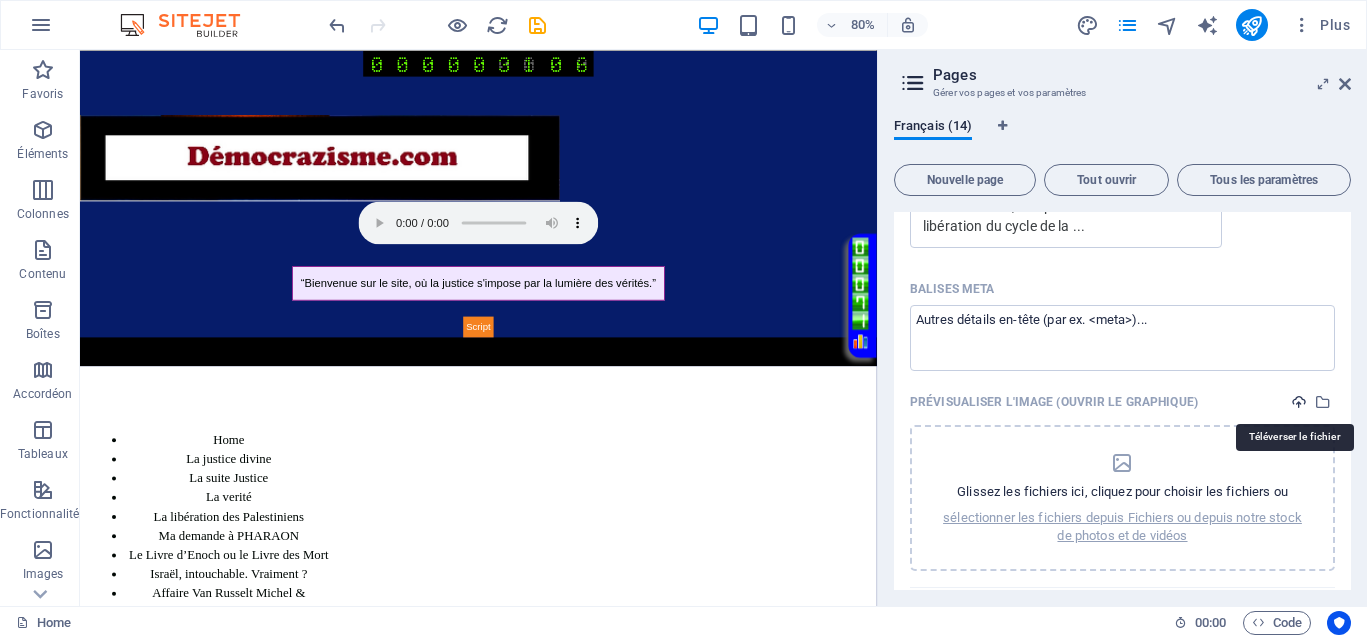 click at bounding box center [1299, 402] 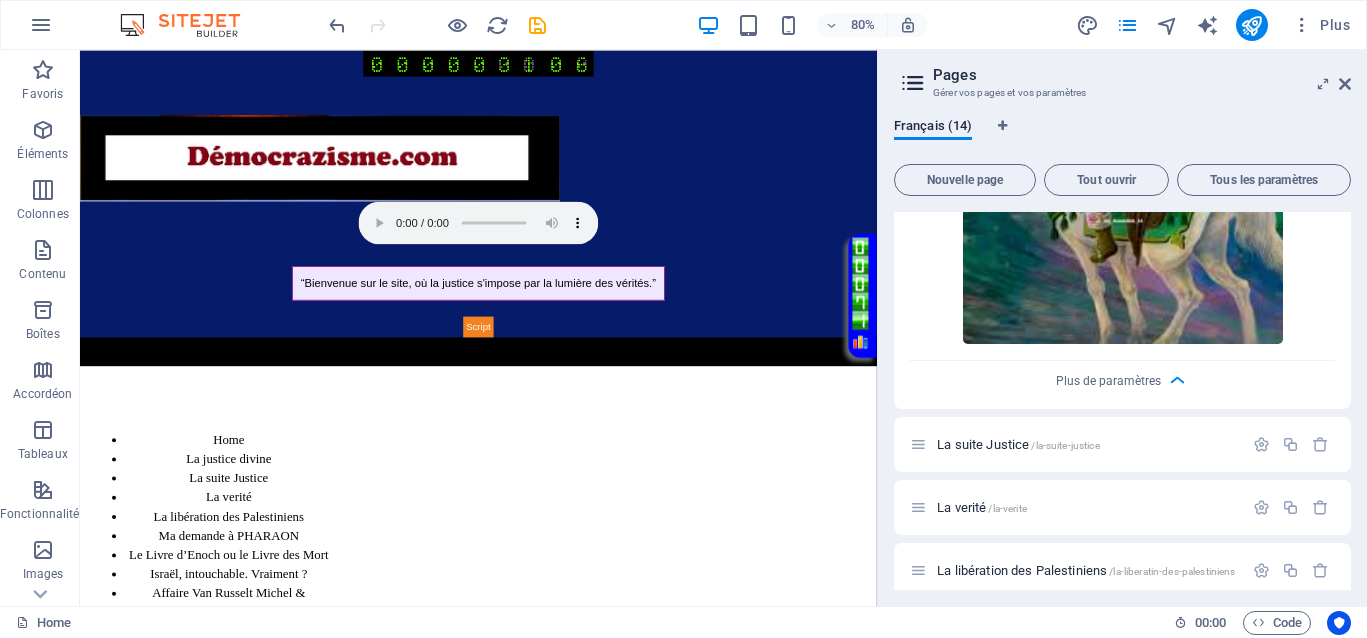 scroll, scrollTop: 2750, scrollLeft: 0, axis: vertical 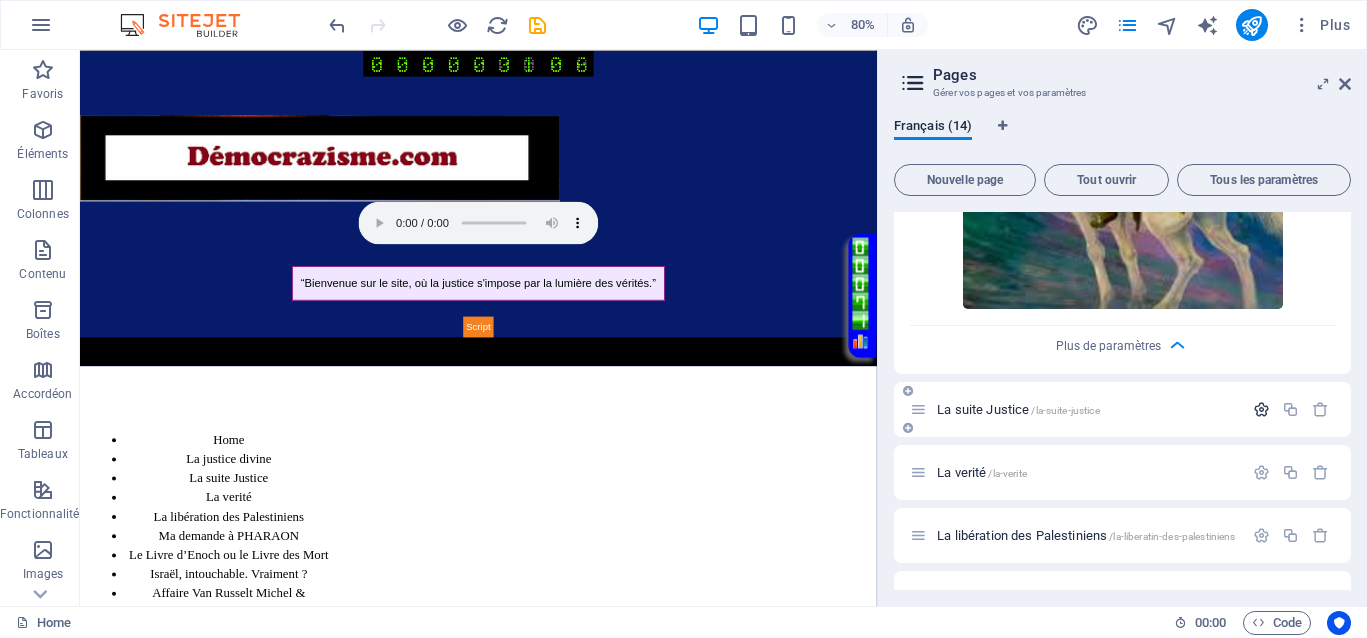 click at bounding box center [1261, 409] 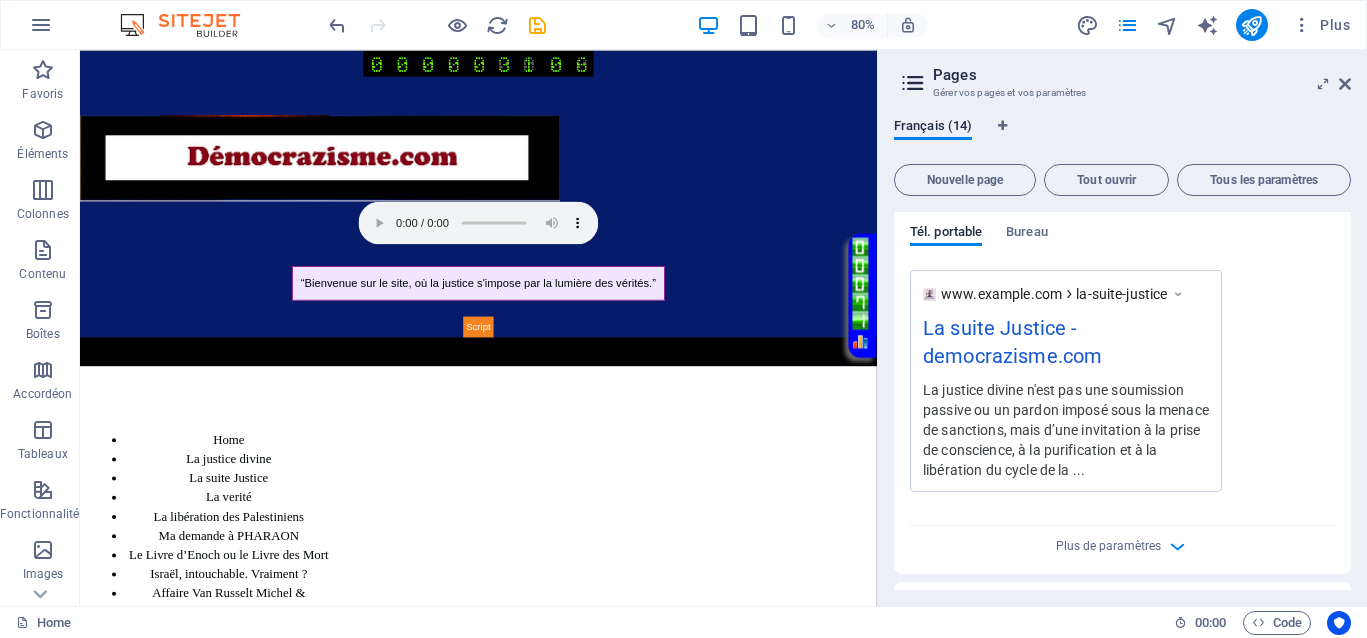scroll, scrollTop: 3625, scrollLeft: 0, axis: vertical 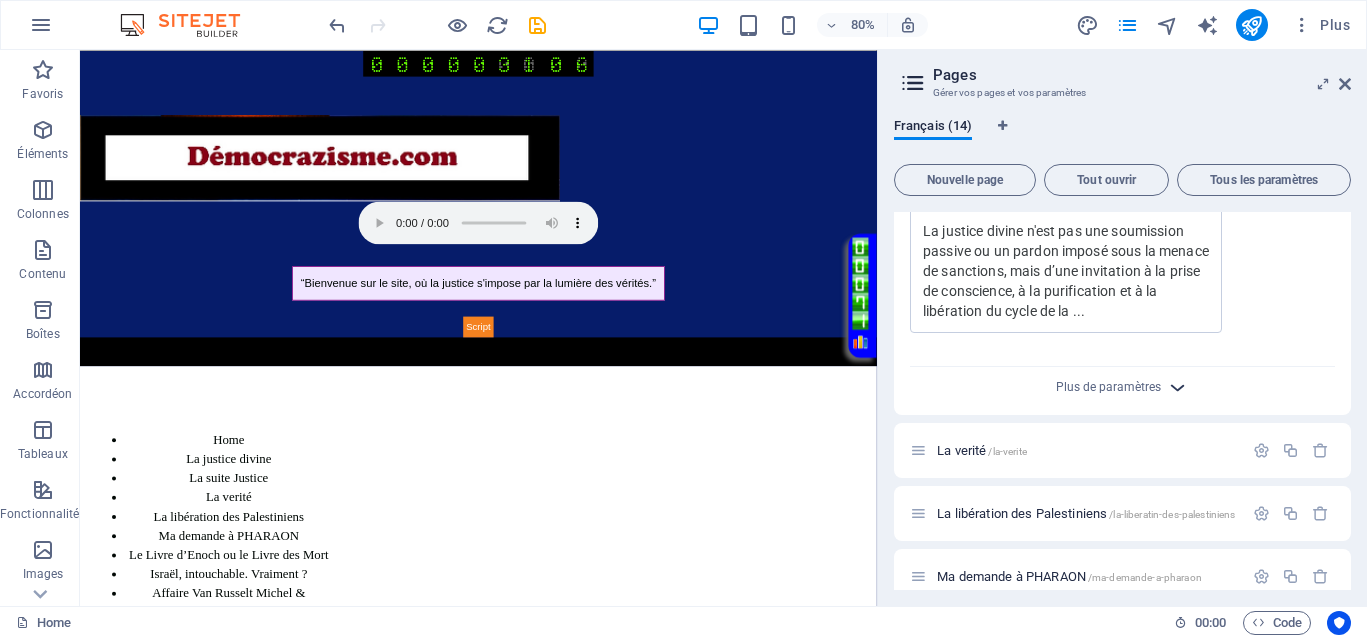 click at bounding box center [1177, 387] 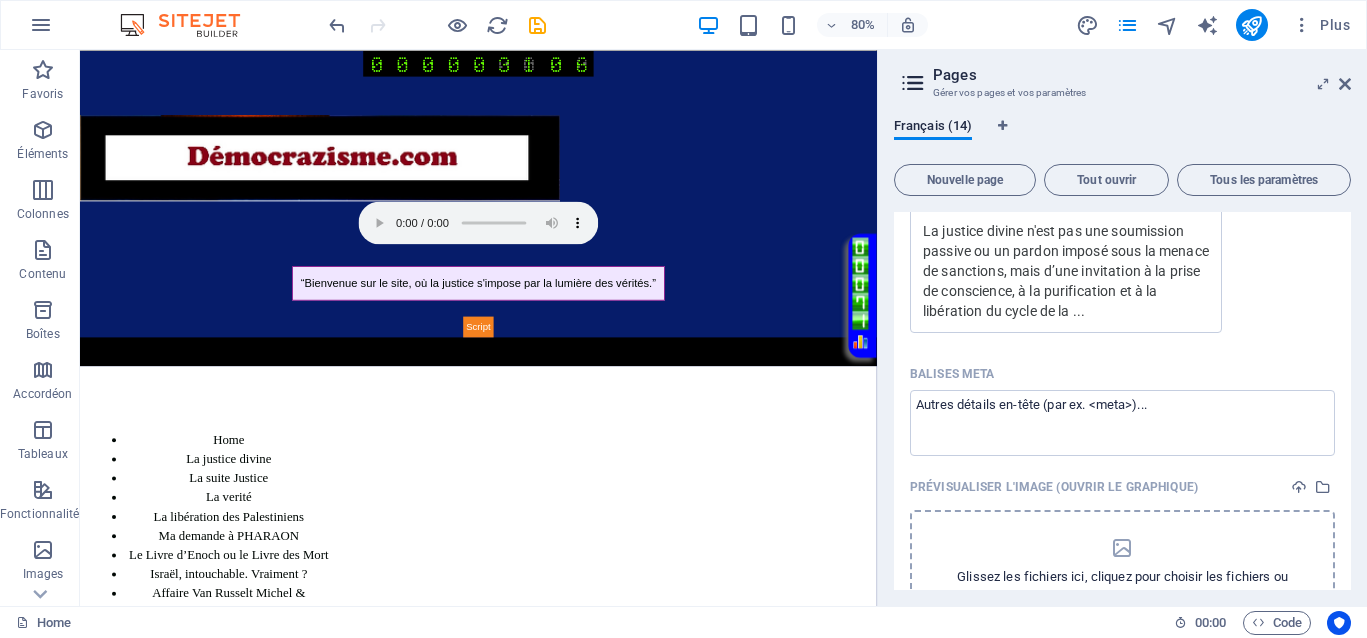 scroll, scrollTop: 3750, scrollLeft: 0, axis: vertical 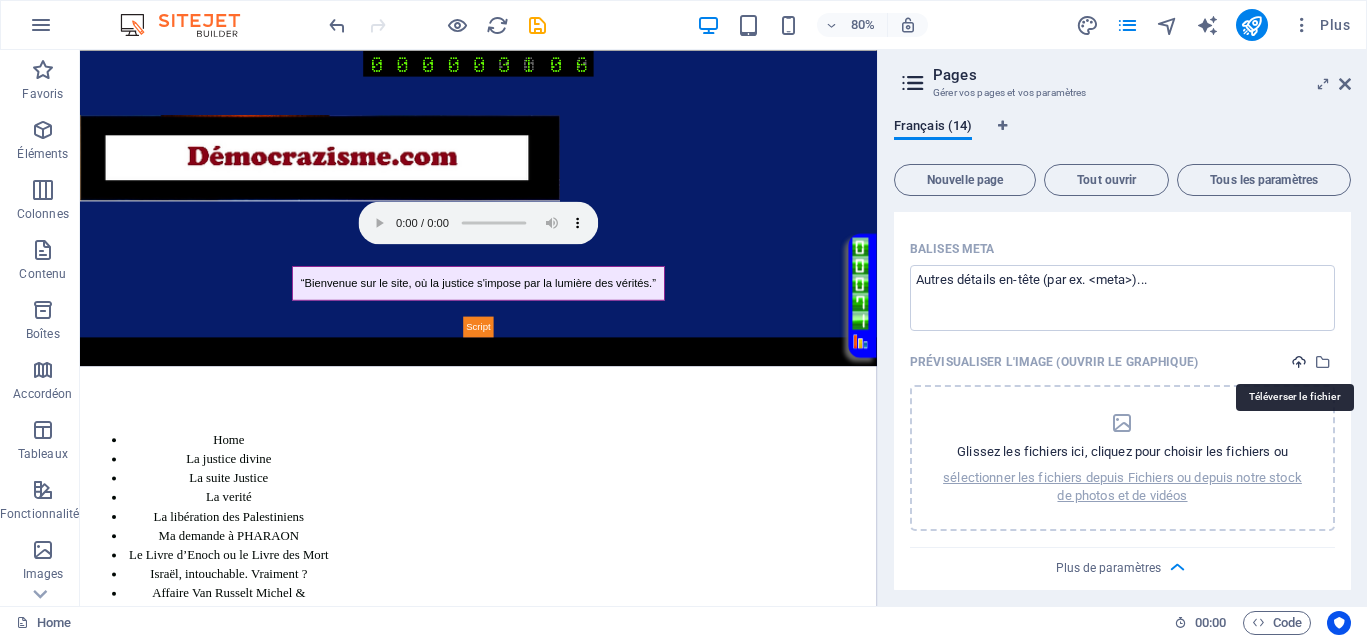 click at bounding box center (1299, 362) 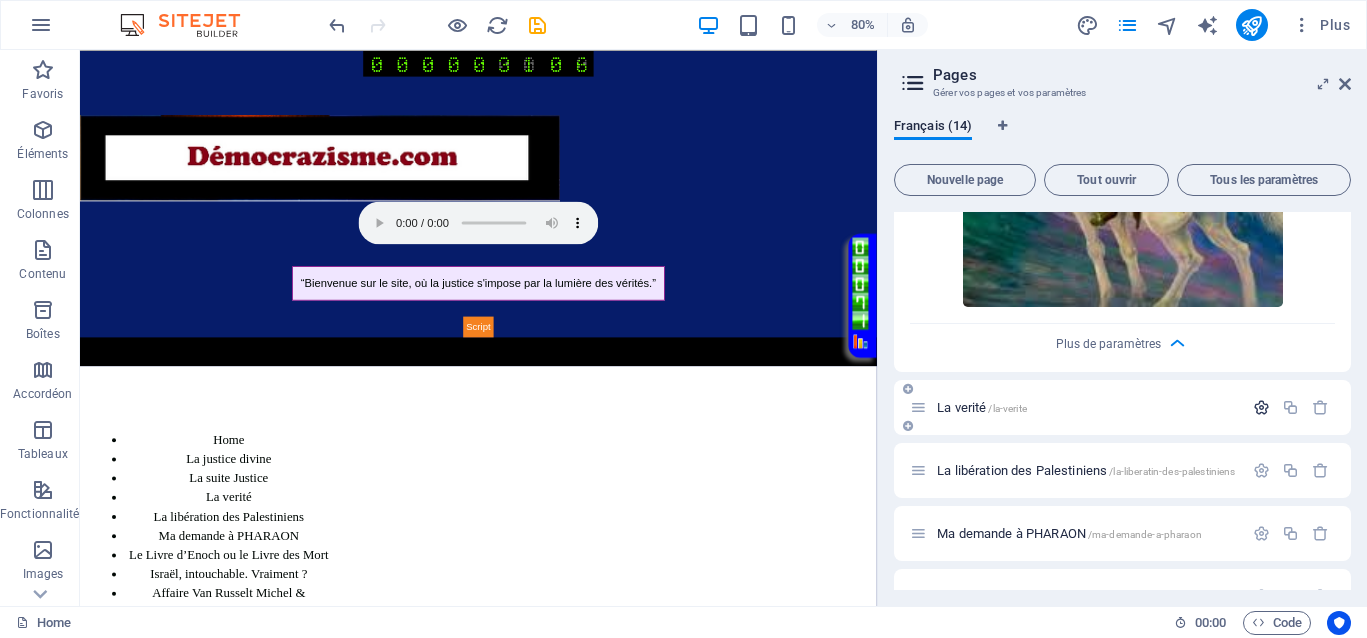 scroll, scrollTop: 4250, scrollLeft: 0, axis: vertical 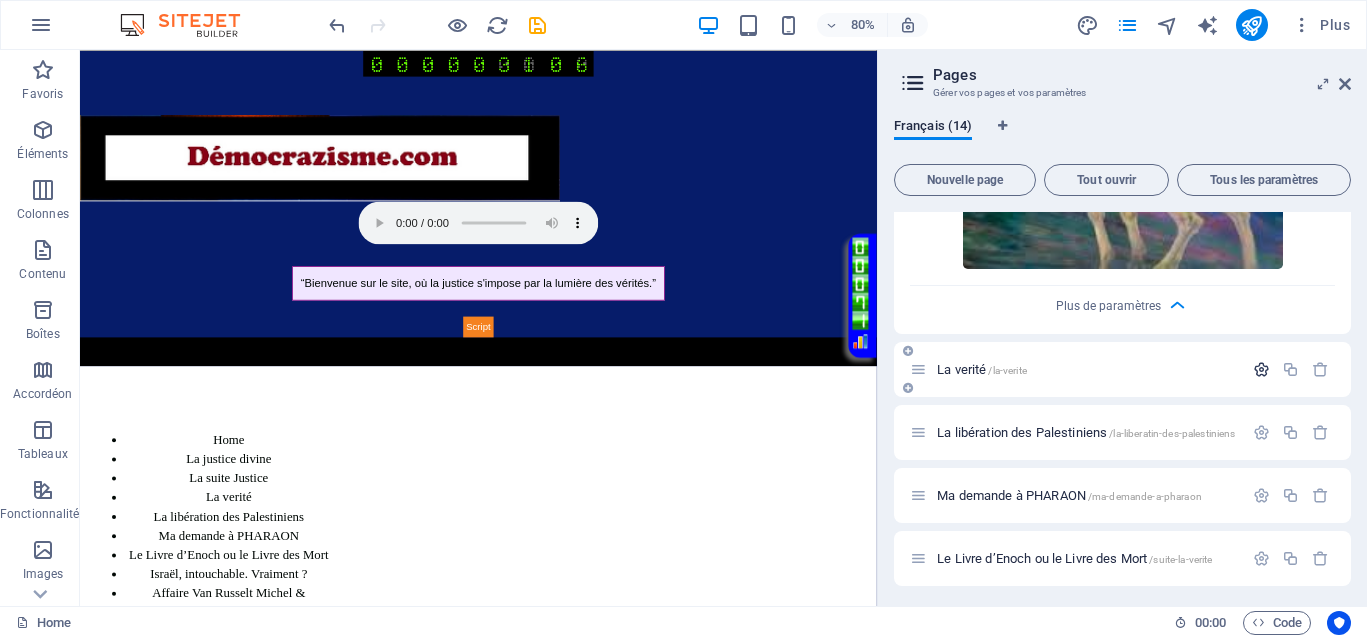 click at bounding box center [1261, 369] 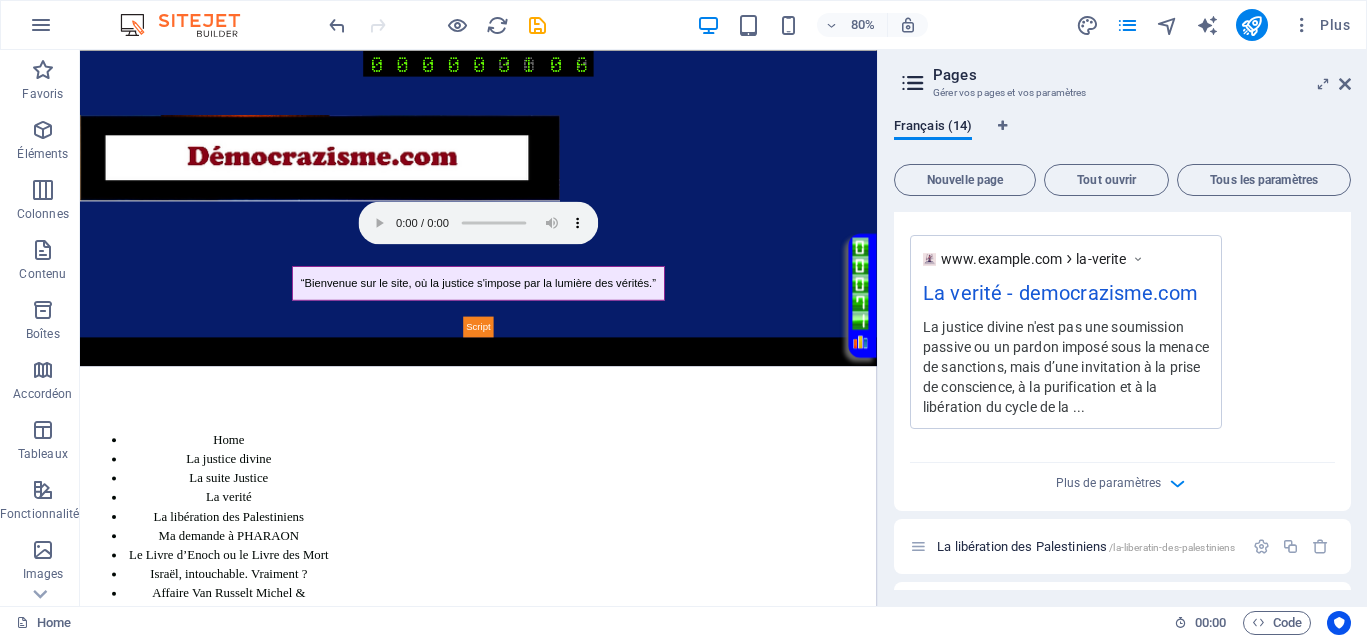 scroll, scrollTop: 5000, scrollLeft: 0, axis: vertical 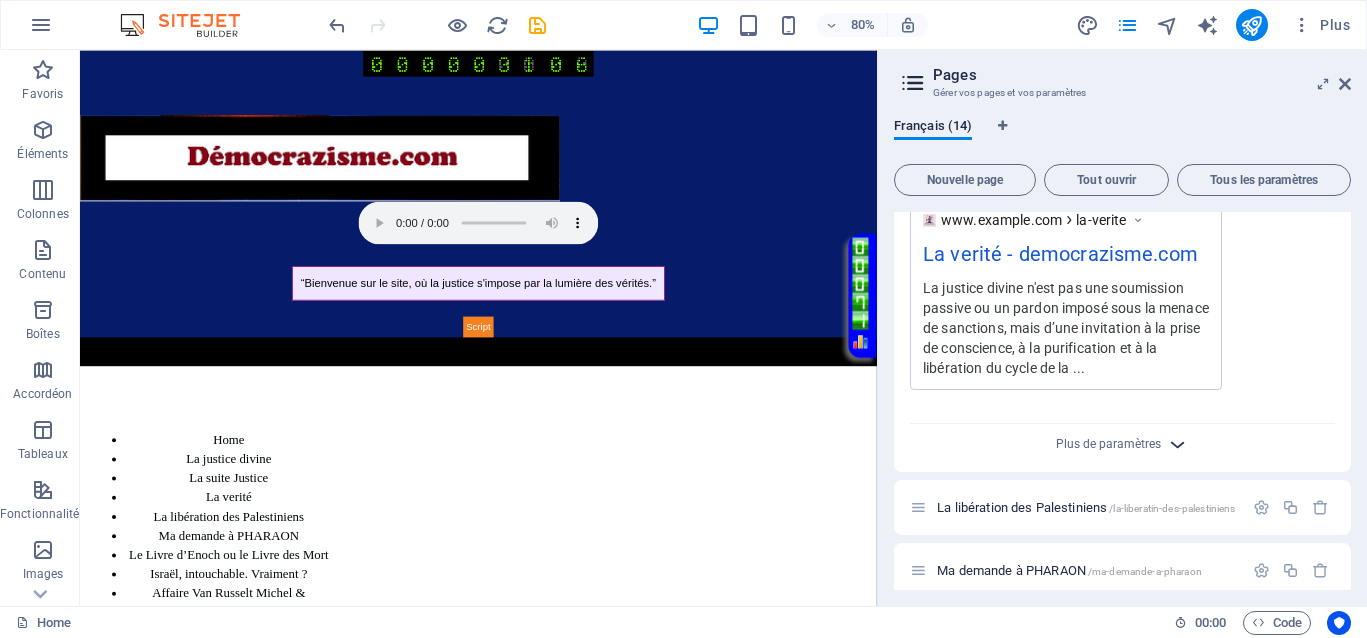 click at bounding box center [1177, 444] 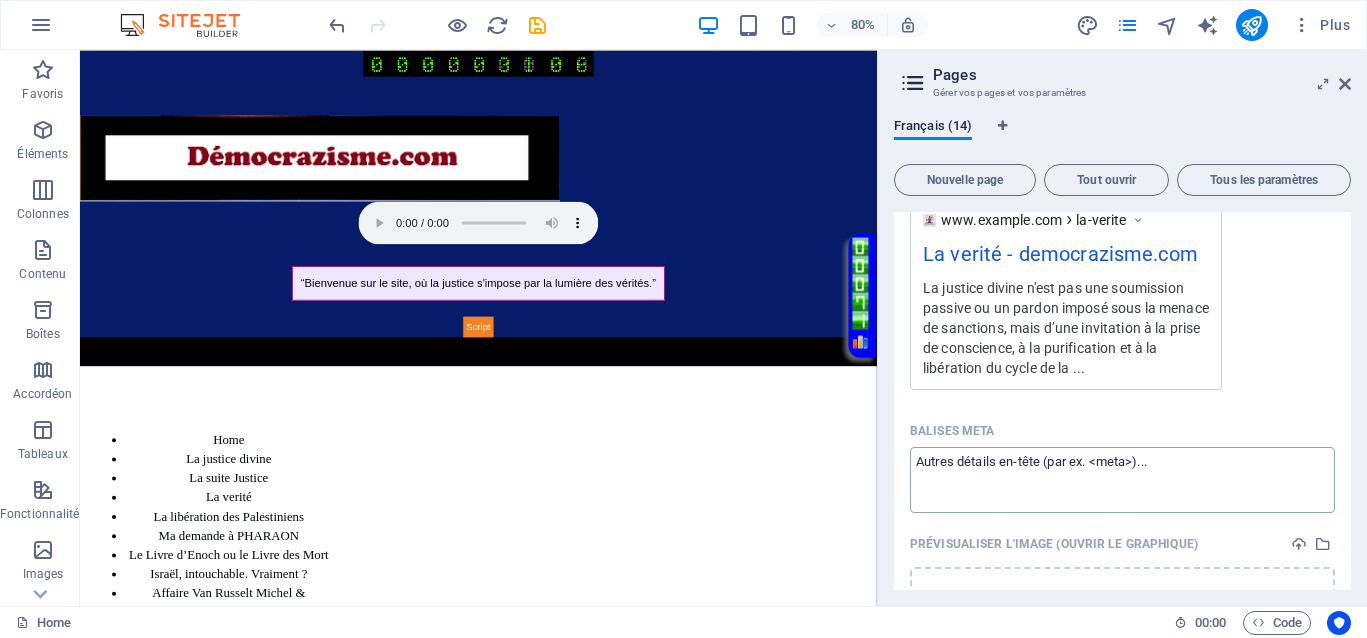 scroll, scrollTop: 5125, scrollLeft: 0, axis: vertical 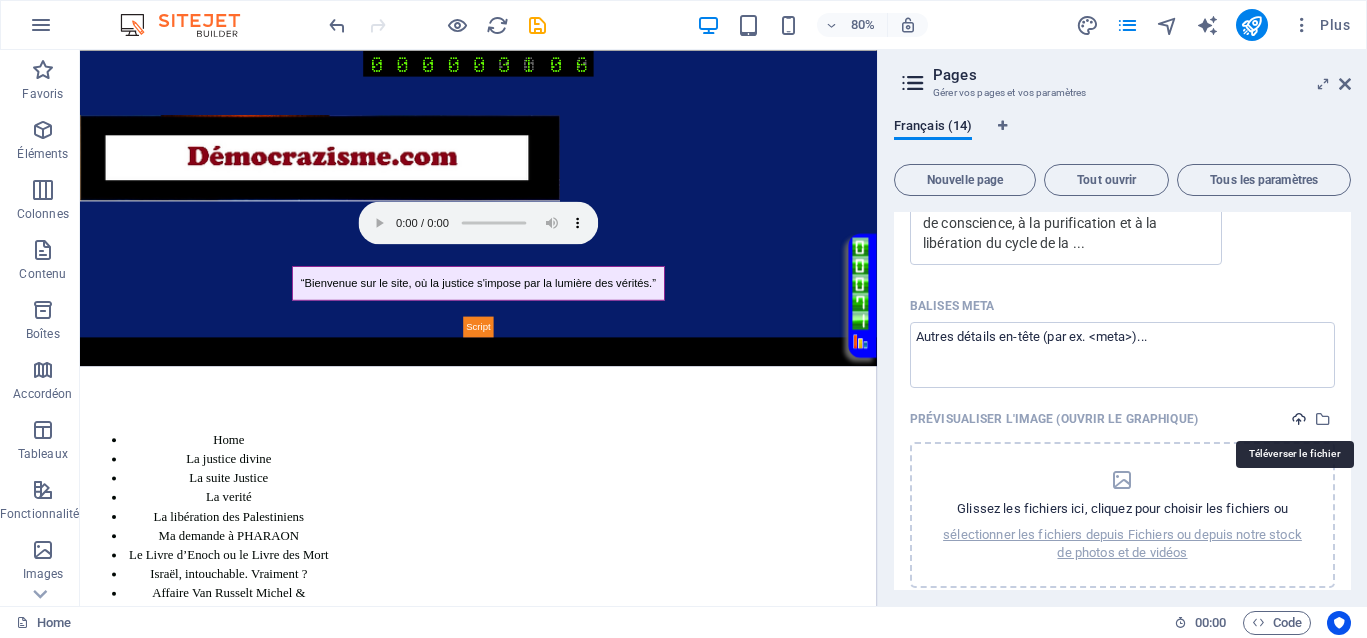 click at bounding box center (1299, 419) 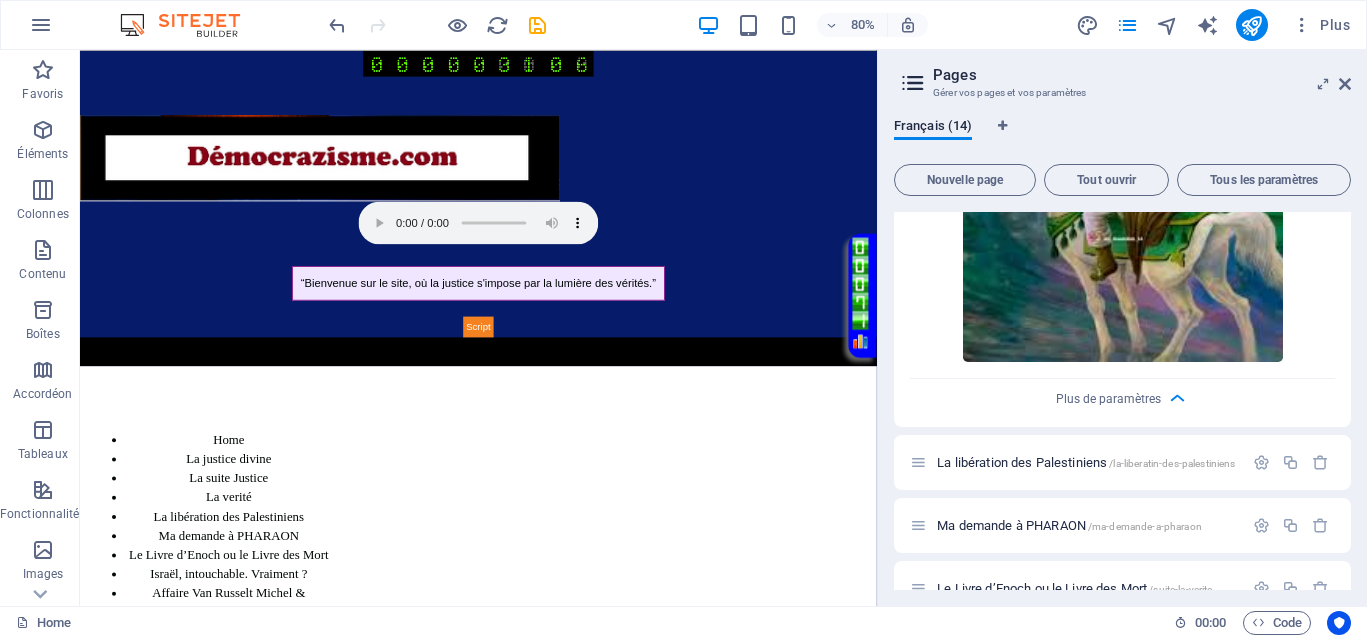 scroll, scrollTop: 5625, scrollLeft: 0, axis: vertical 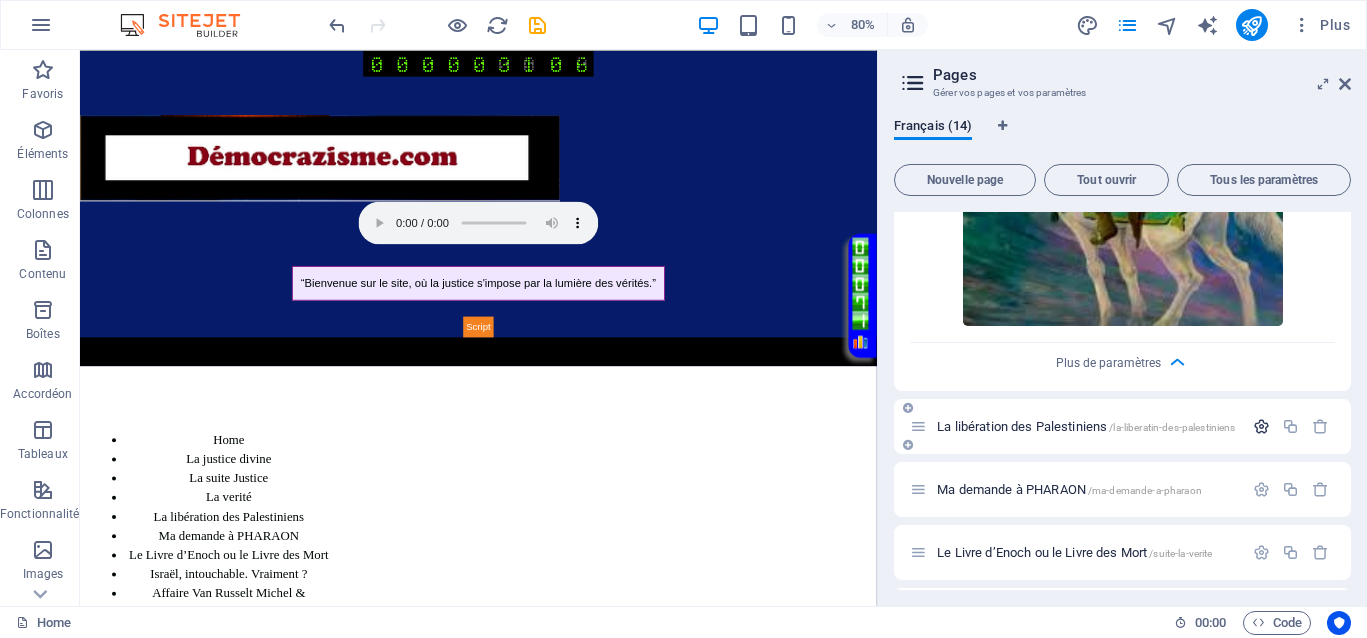 click at bounding box center (1261, 426) 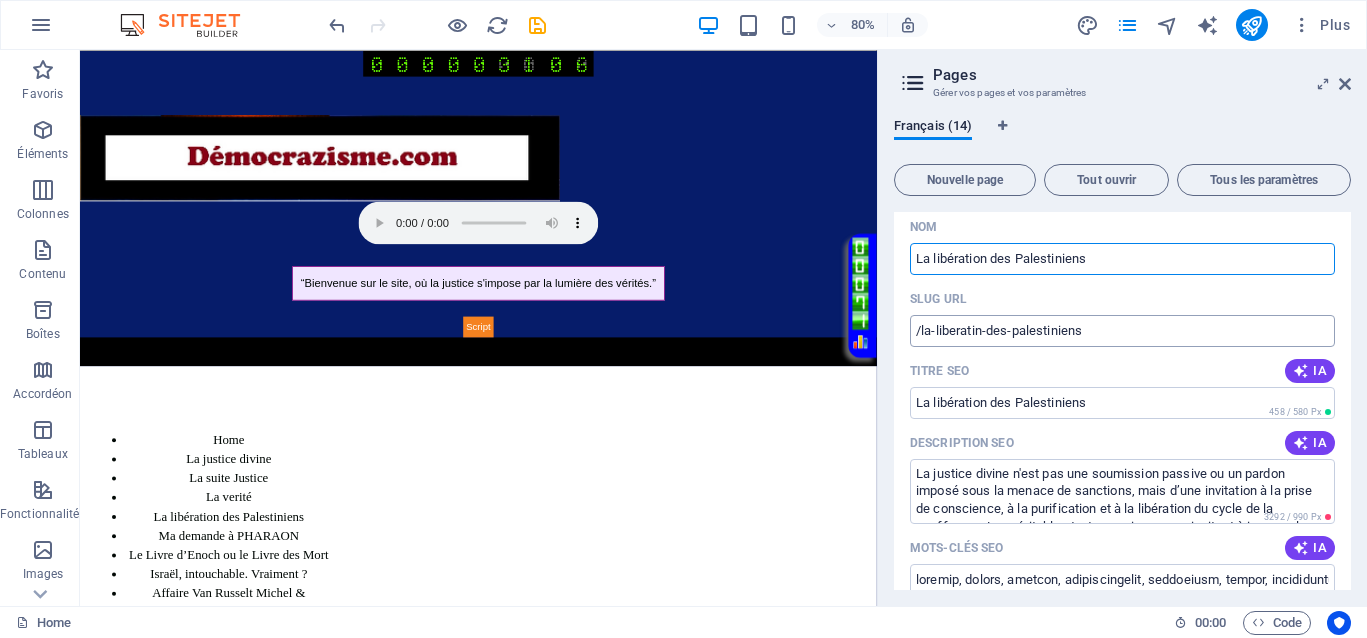 scroll, scrollTop: 5875, scrollLeft: 0, axis: vertical 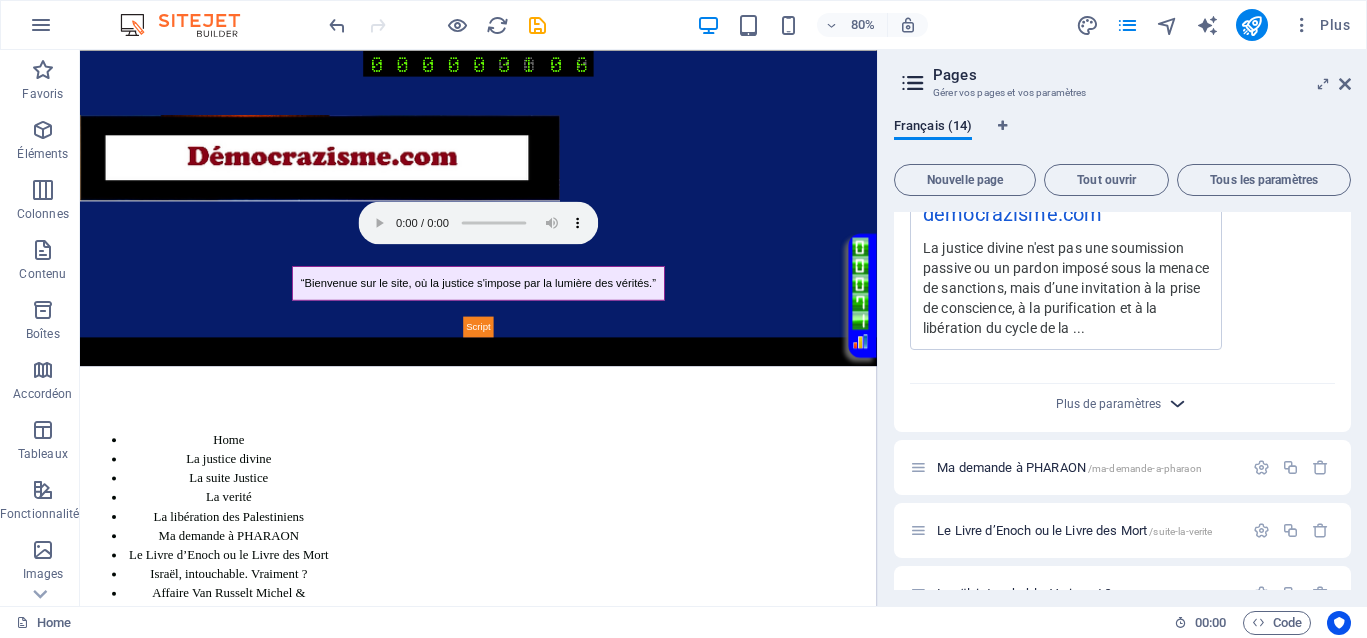 click at bounding box center (1177, 403) 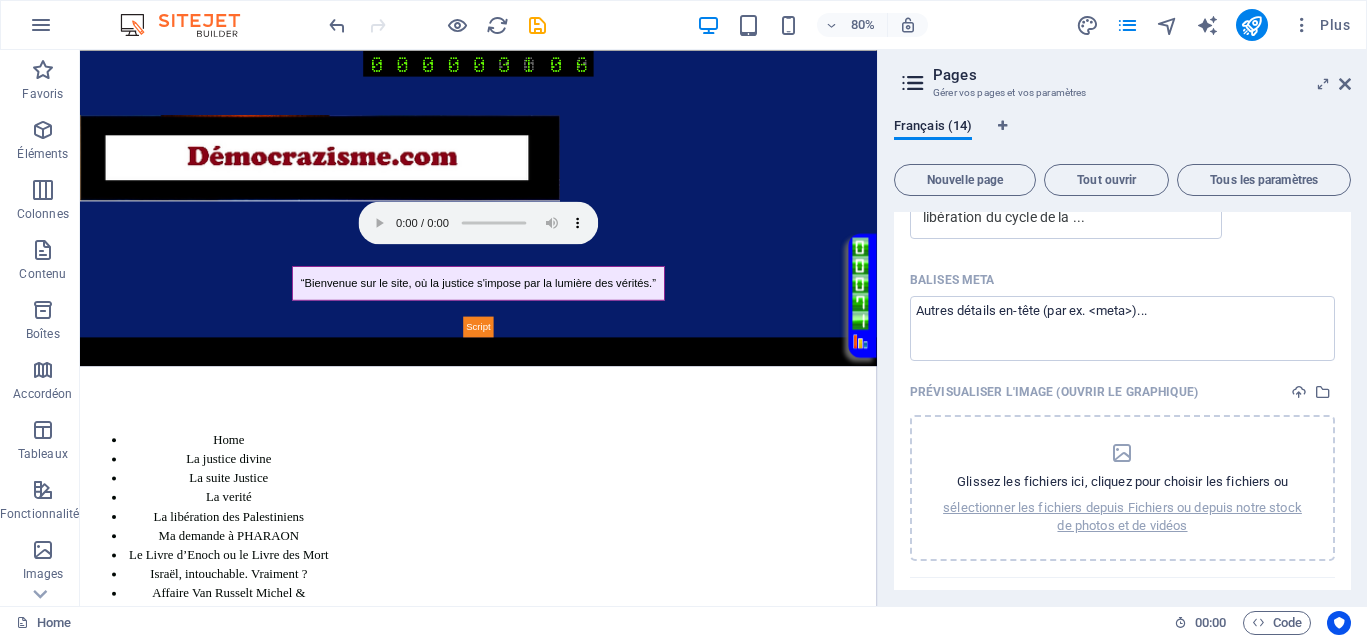 scroll, scrollTop: 6750, scrollLeft: 0, axis: vertical 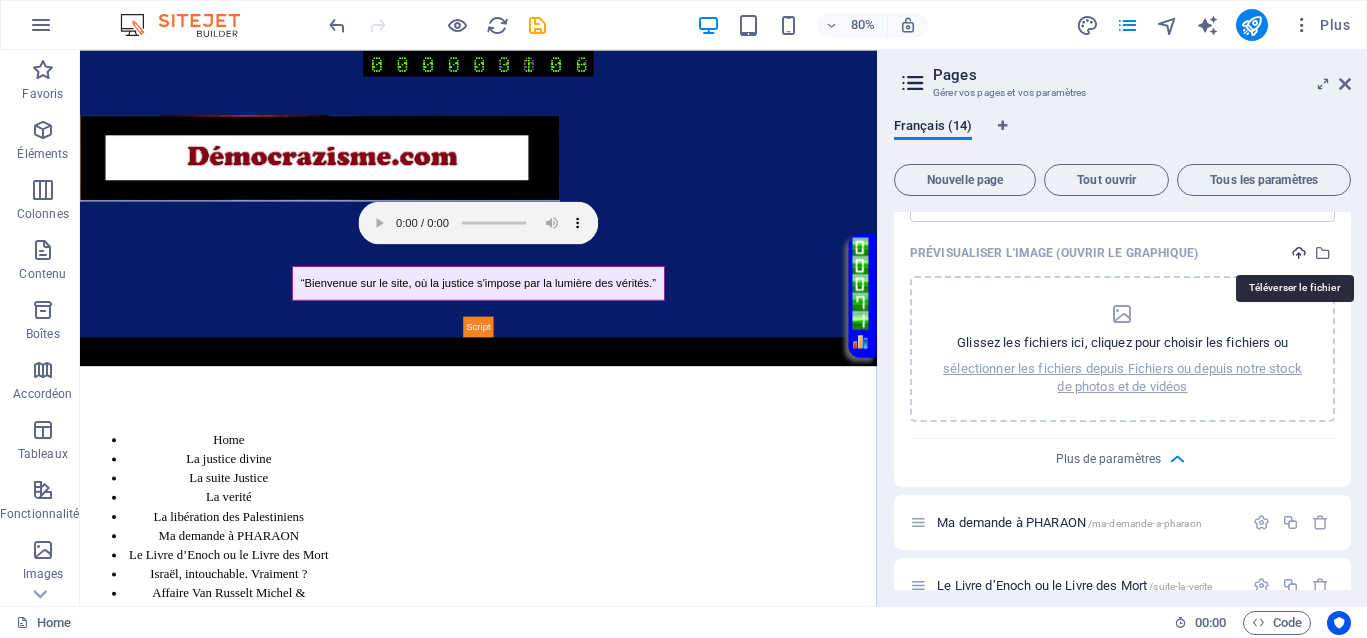 click at bounding box center (1299, 253) 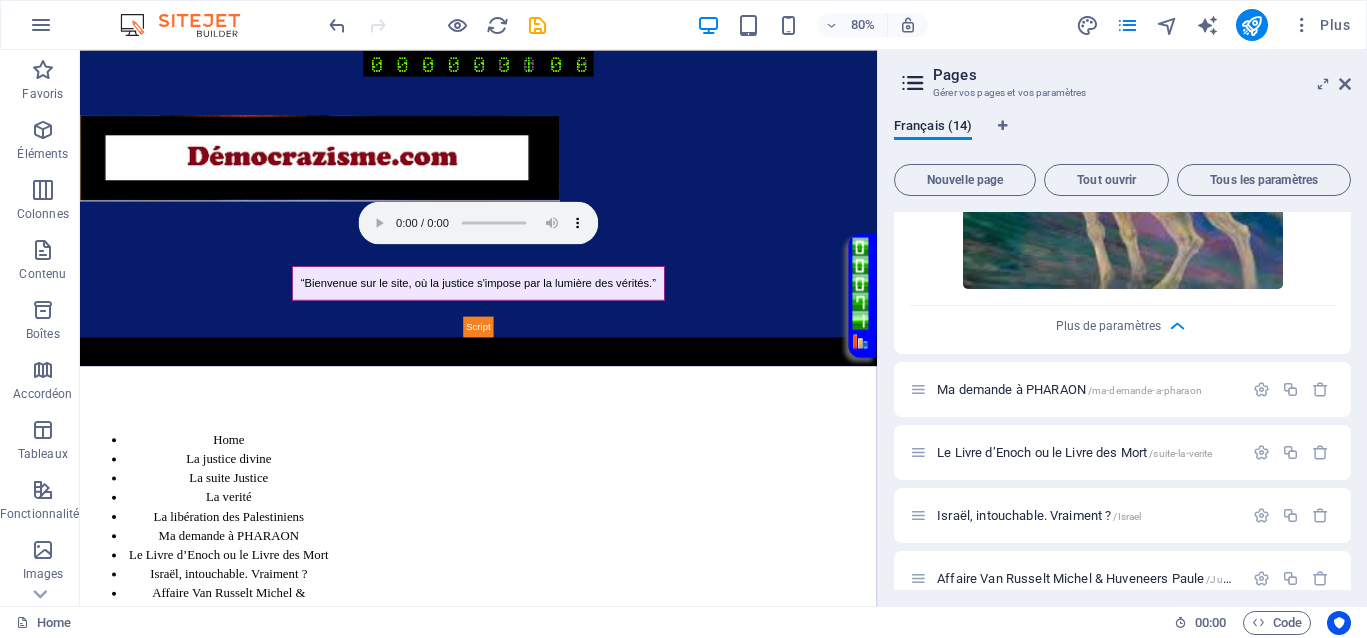 scroll, scrollTop: 7125, scrollLeft: 0, axis: vertical 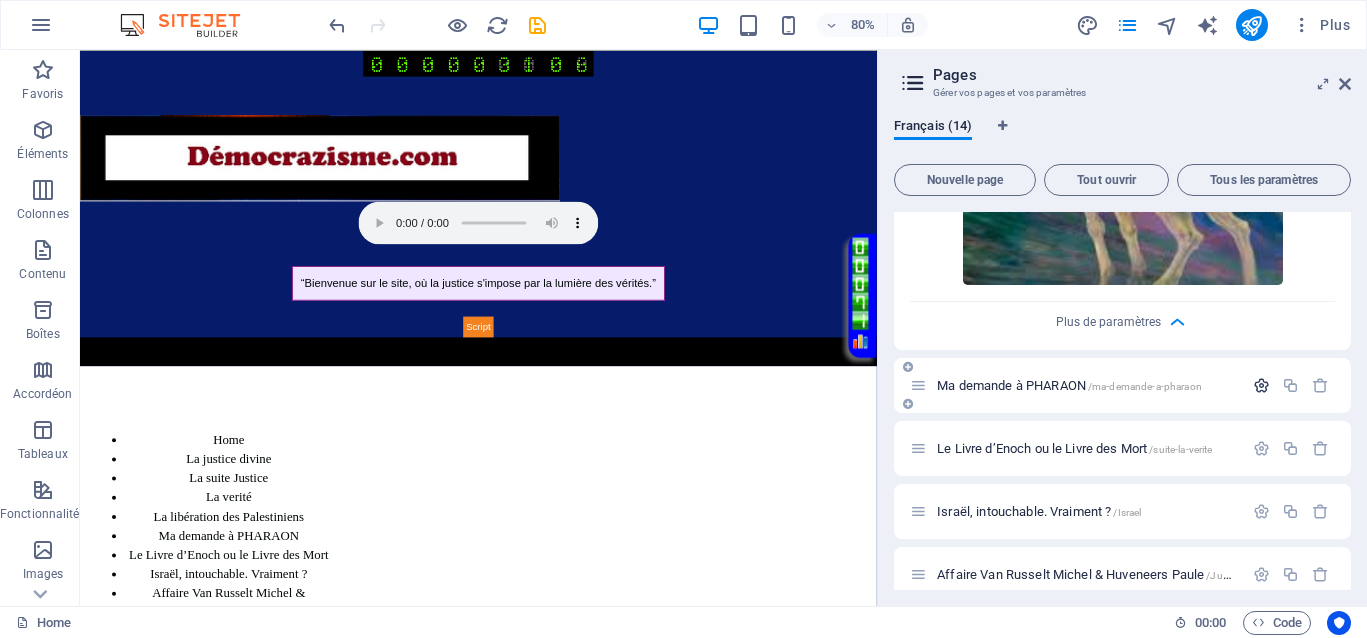 click at bounding box center [1261, 385] 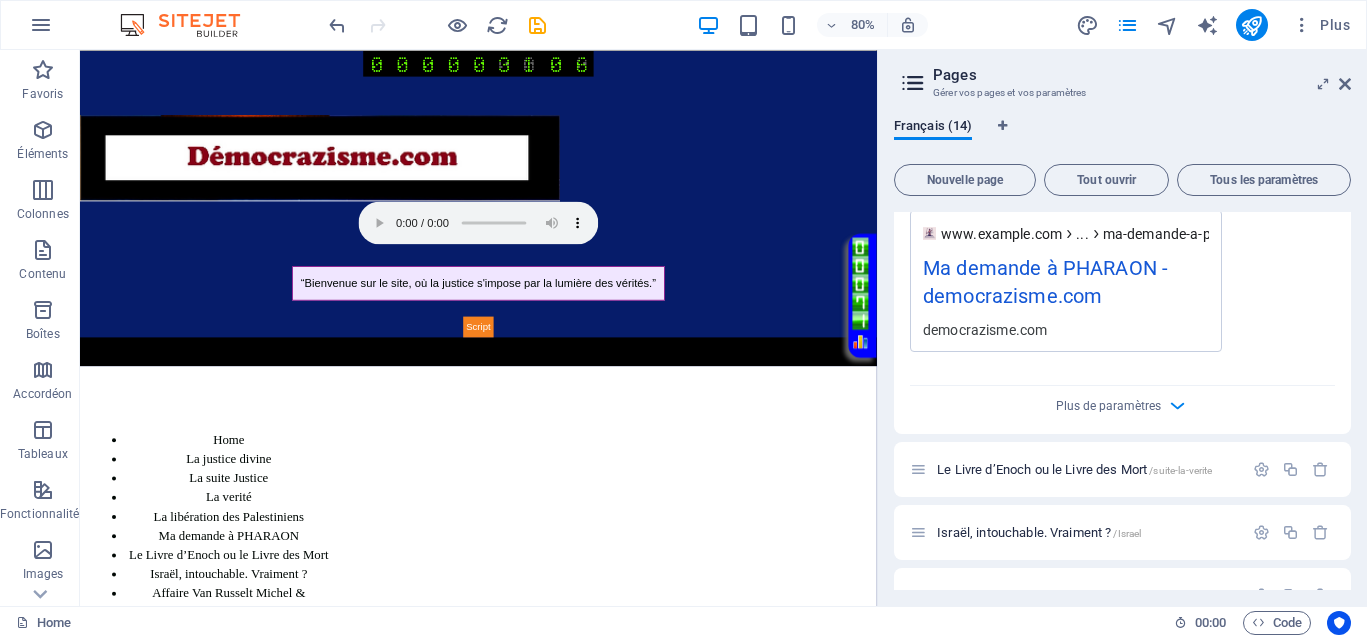 scroll, scrollTop: 8000, scrollLeft: 0, axis: vertical 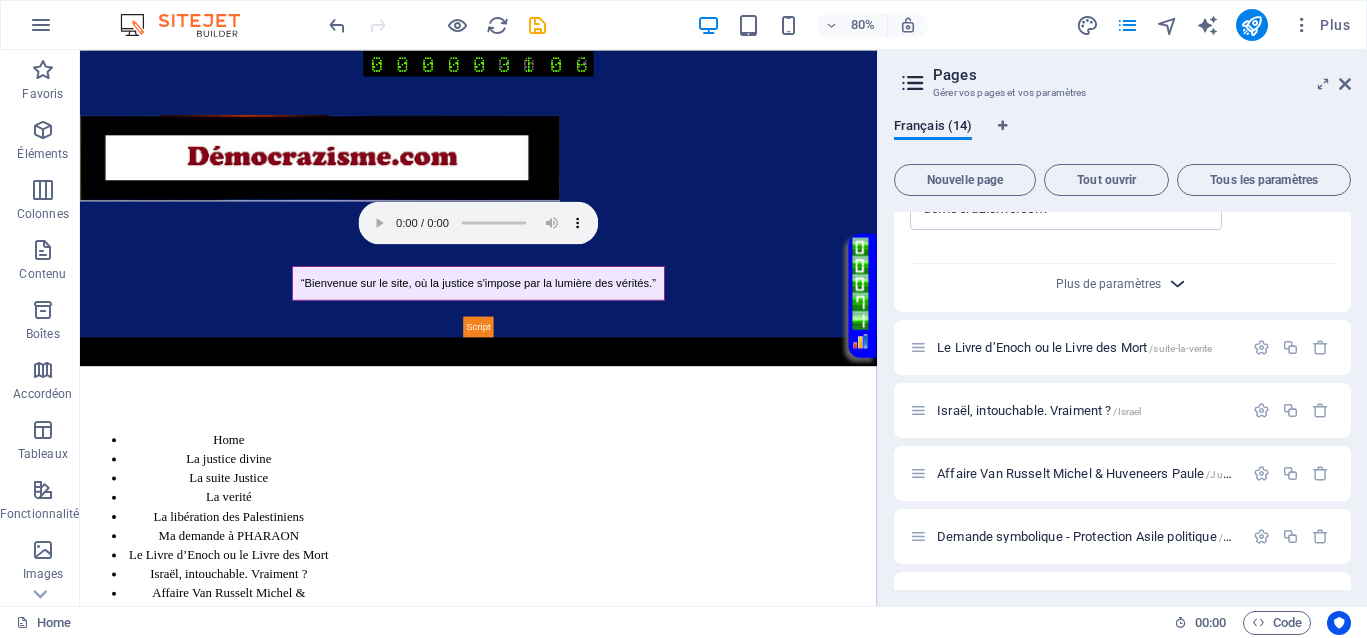click at bounding box center (1177, 283) 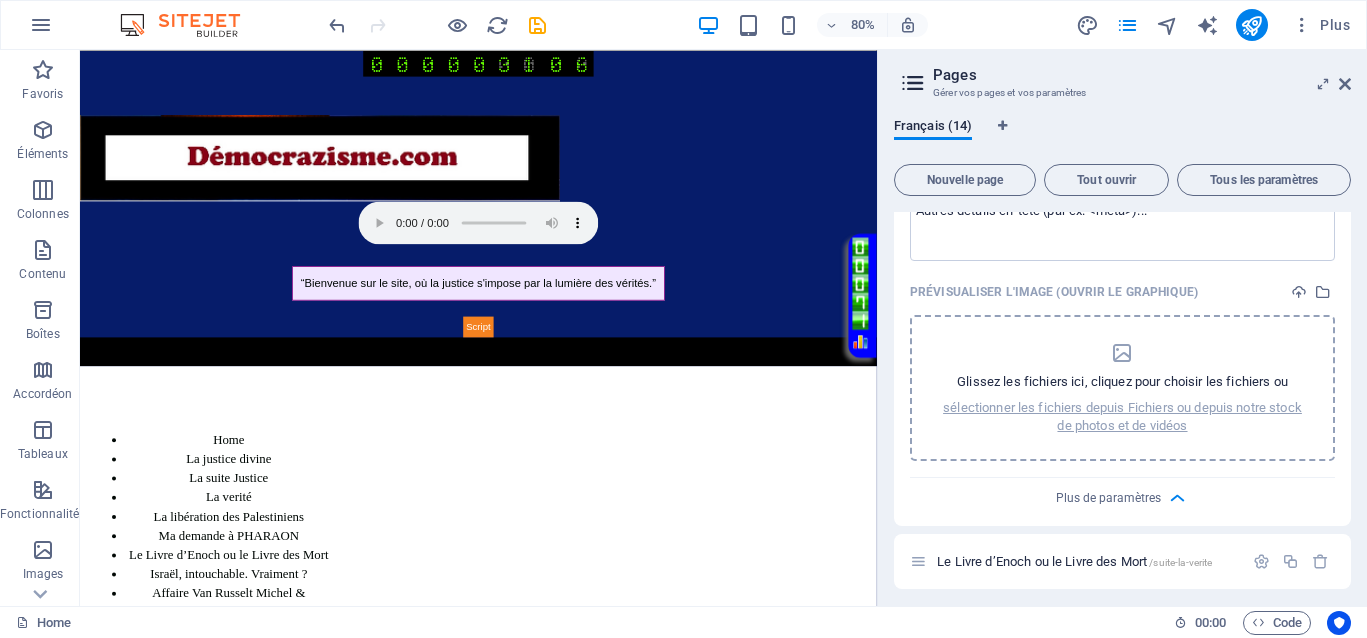 scroll, scrollTop: 8125, scrollLeft: 0, axis: vertical 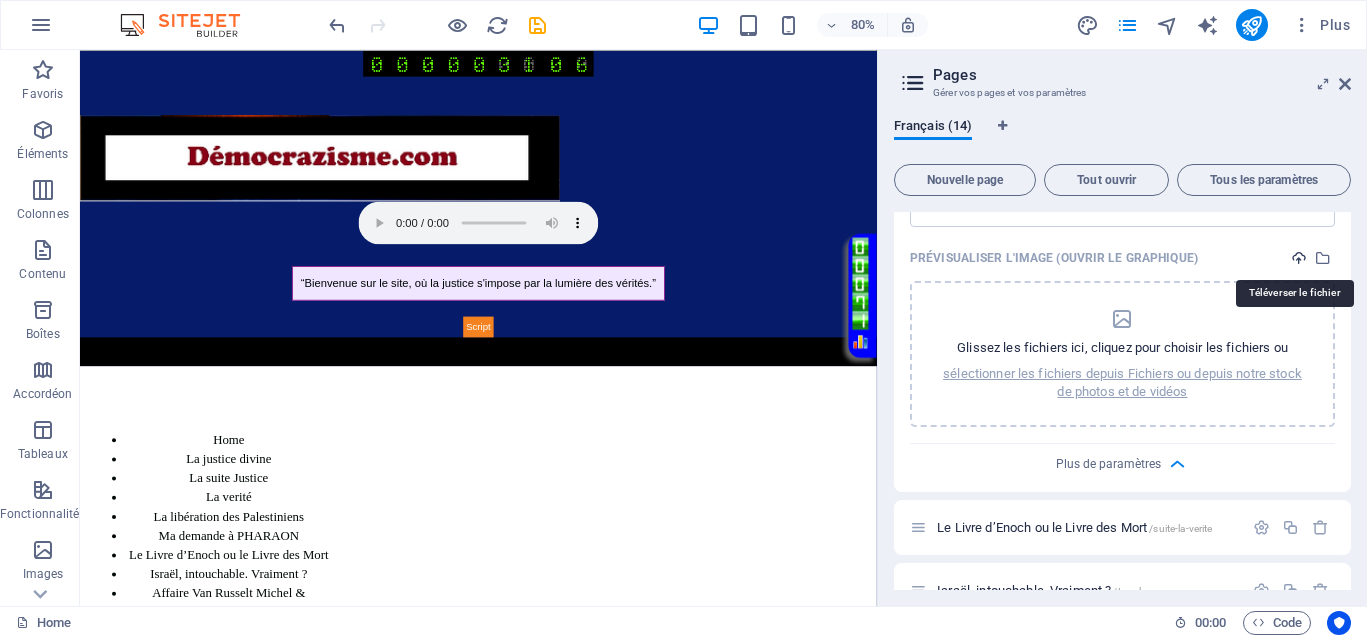 click at bounding box center (1299, 258) 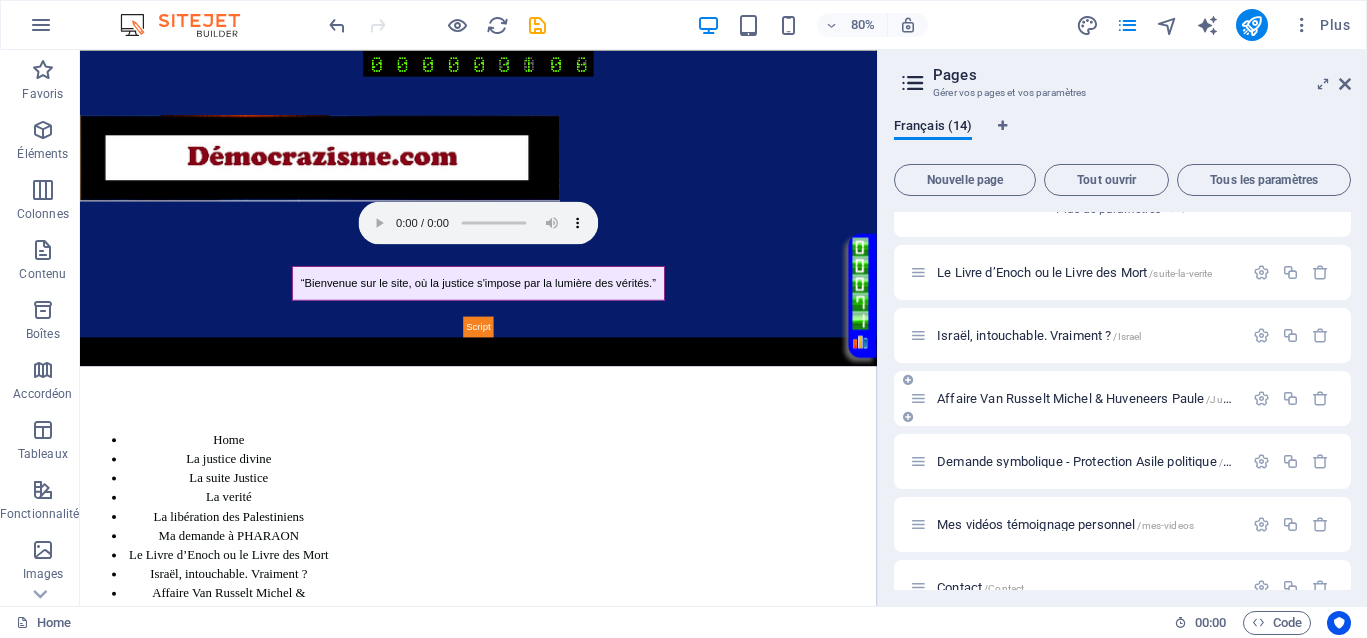 scroll, scrollTop: 8625, scrollLeft: 0, axis: vertical 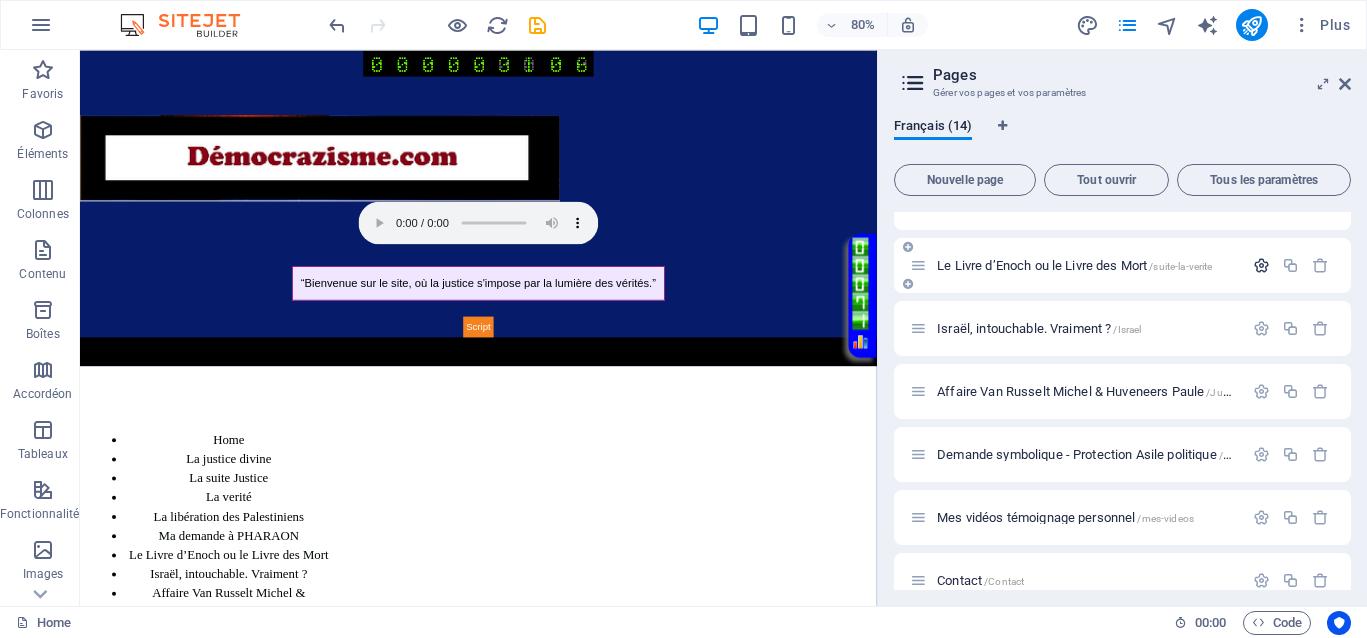 click at bounding box center [1261, 265] 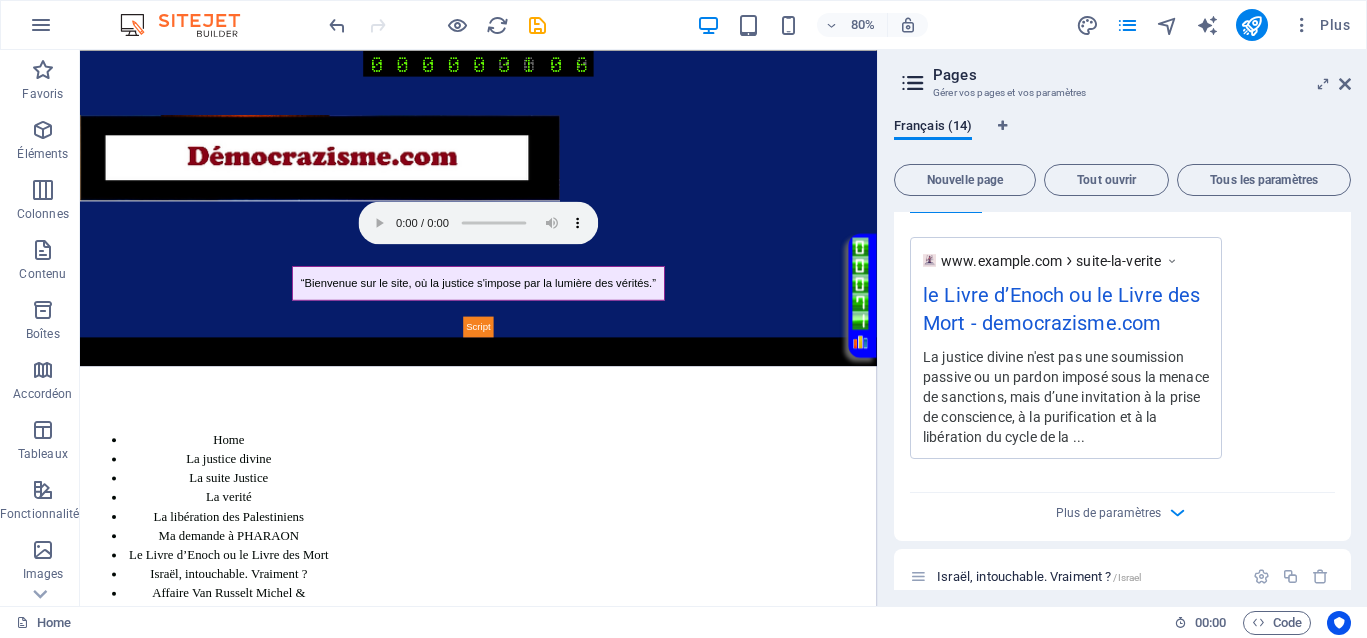 scroll, scrollTop: 9250, scrollLeft: 0, axis: vertical 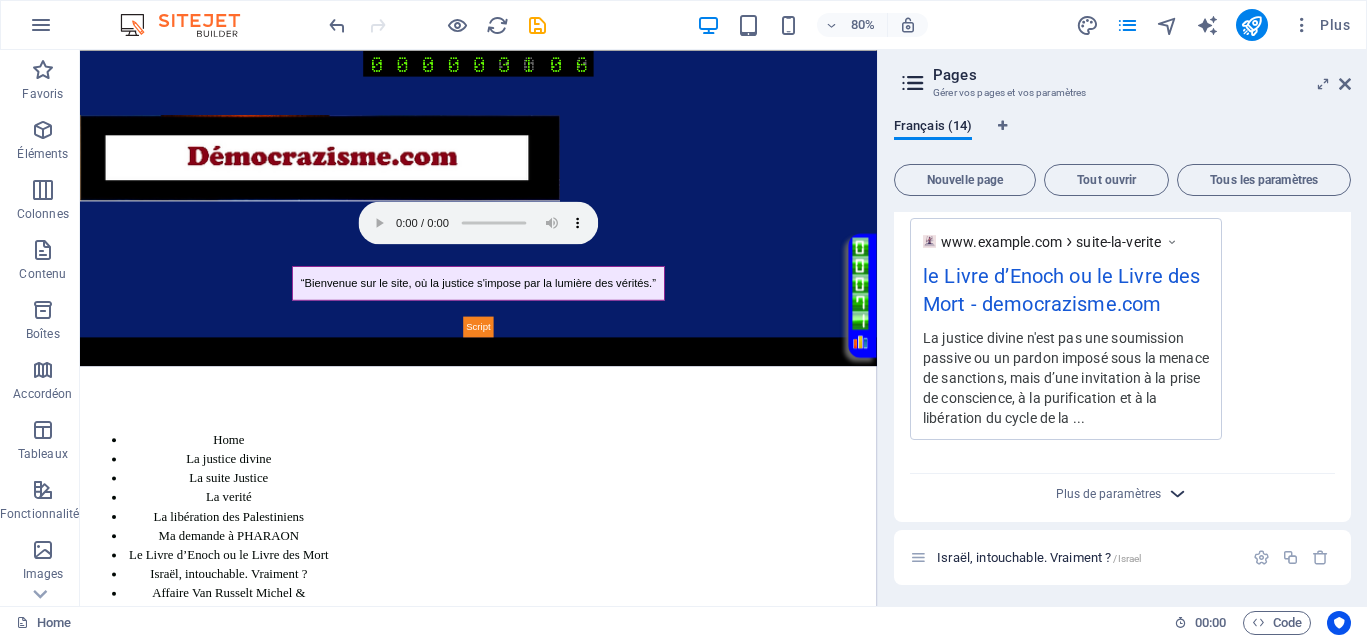 click at bounding box center (1177, 493) 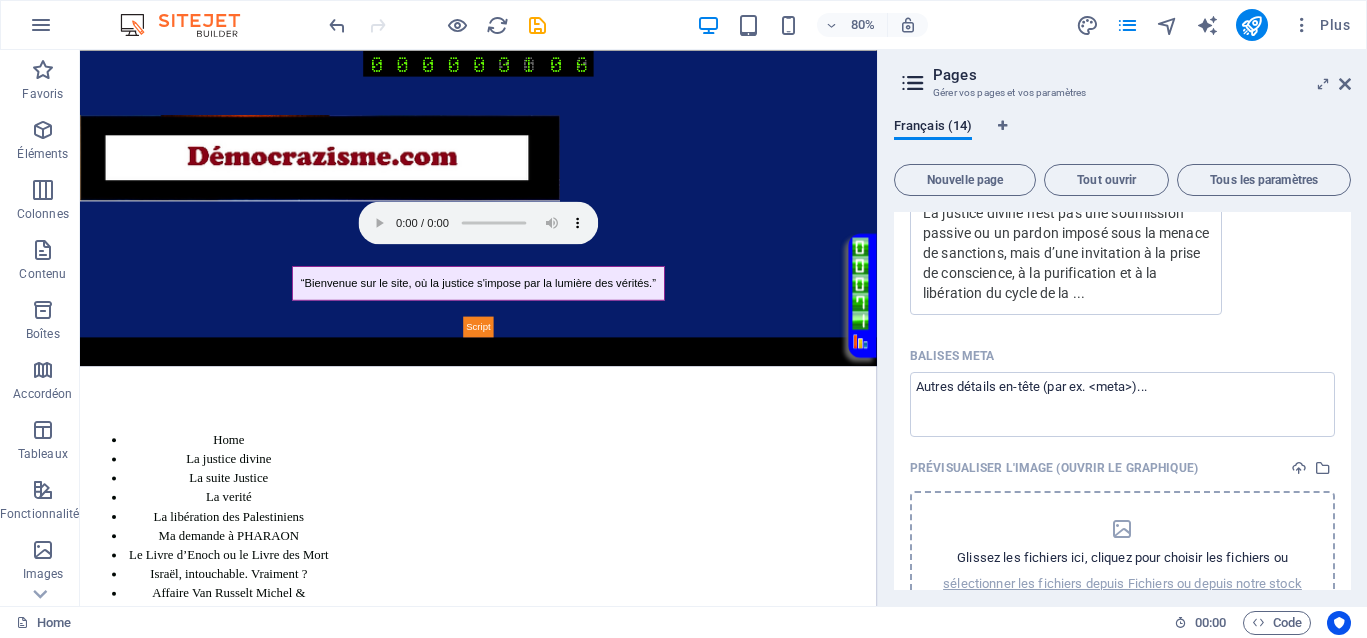 scroll, scrollTop: 9500, scrollLeft: 0, axis: vertical 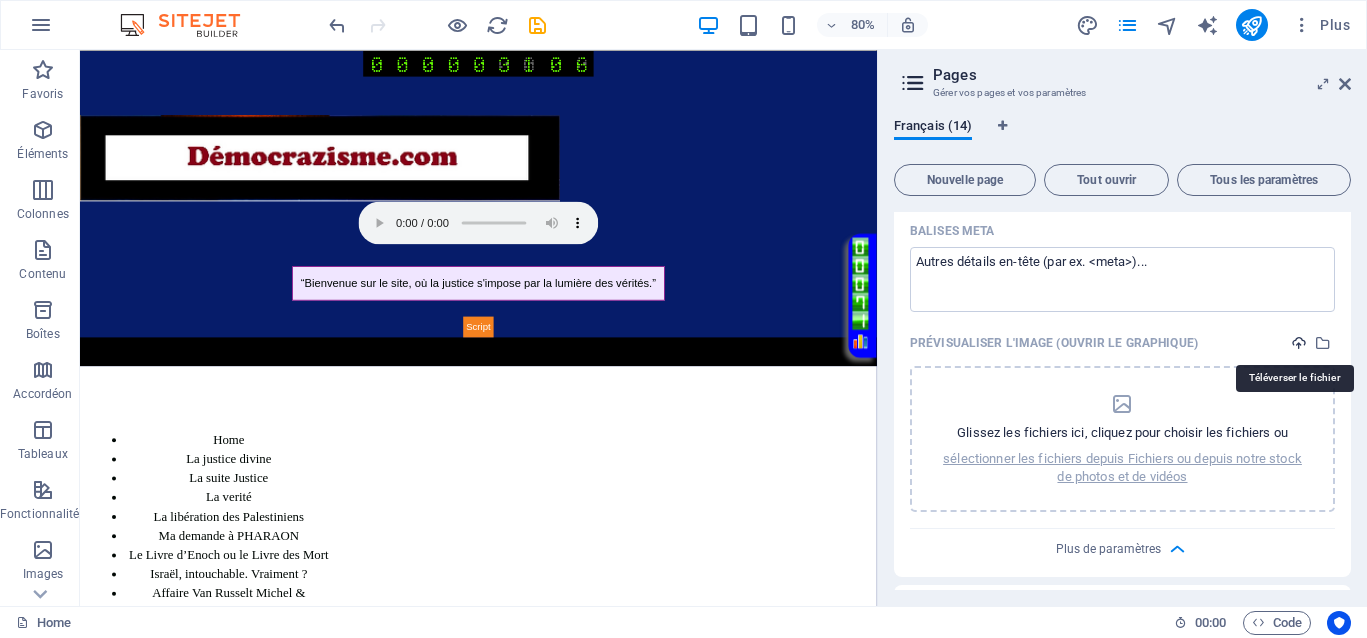 click at bounding box center [1299, 343] 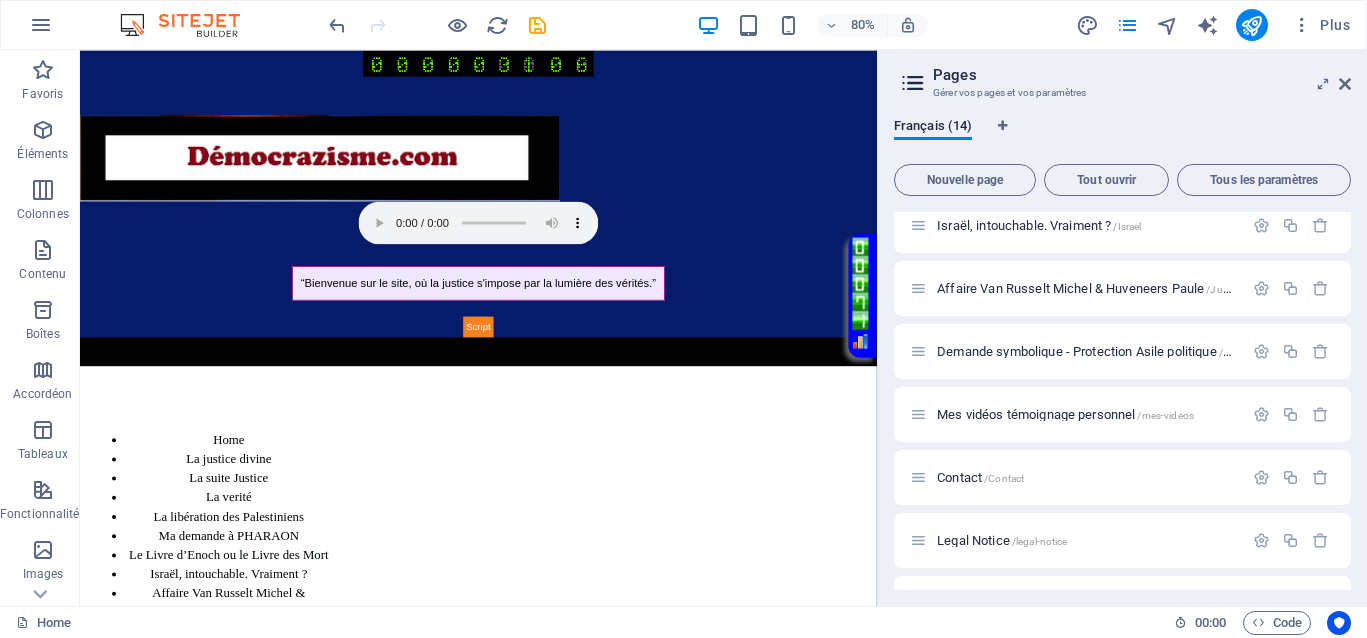 scroll, scrollTop: 10000, scrollLeft: 0, axis: vertical 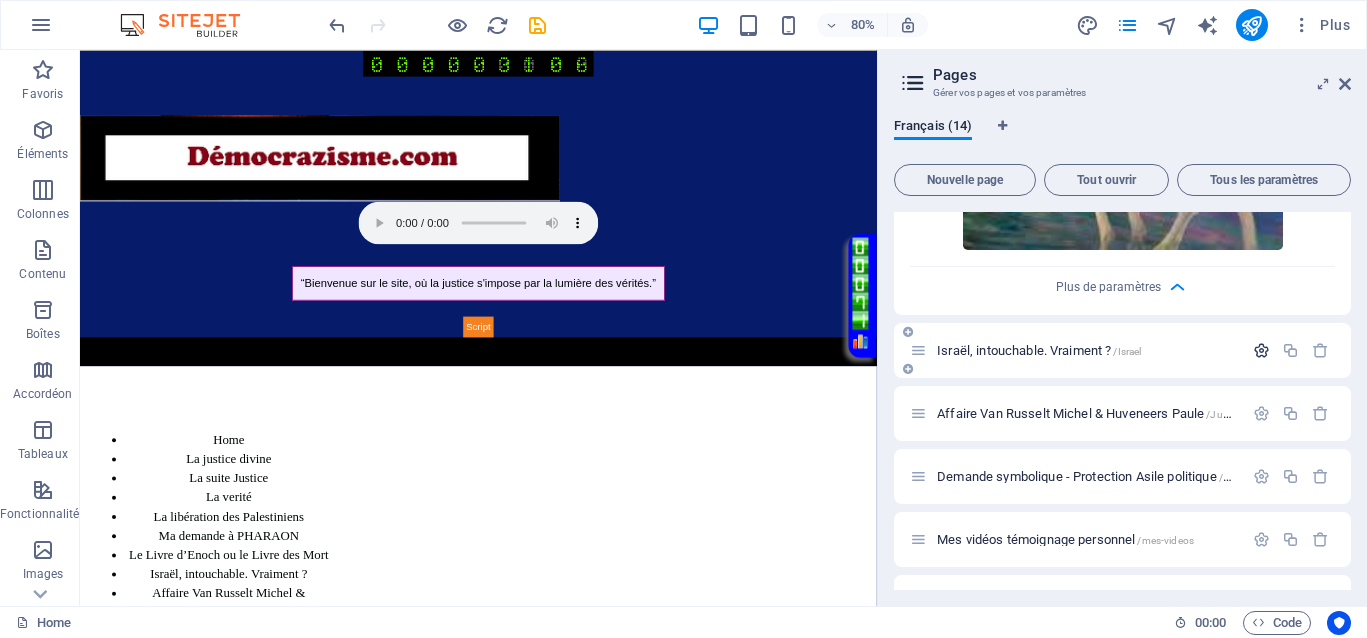 click at bounding box center [1261, 350] 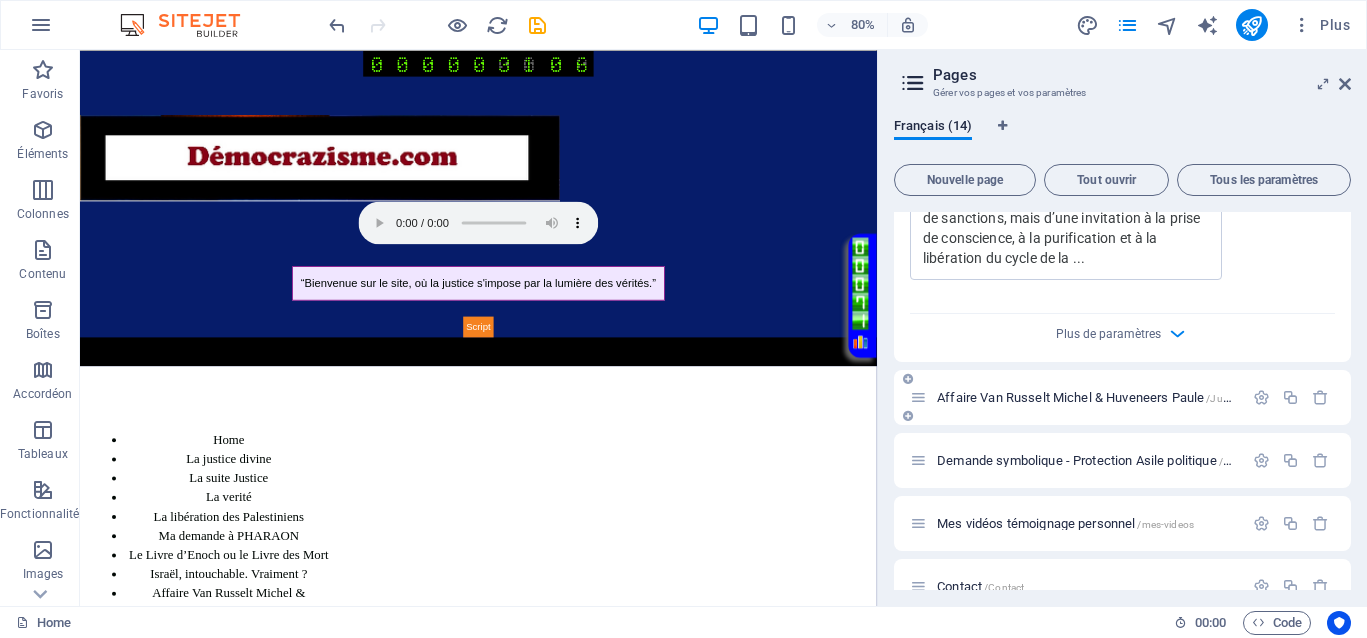 scroll, scrollTop: 10875, scrollLeft: 0, axis: vertical 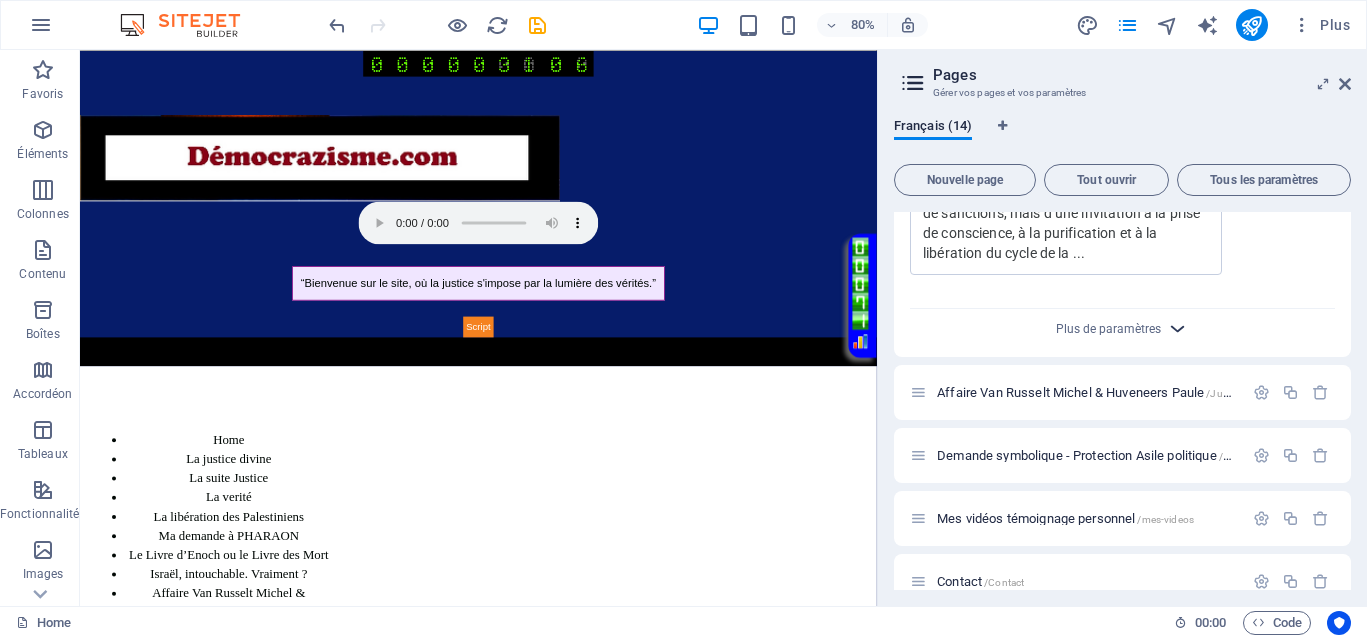 click at bounding box center (1177, 328) 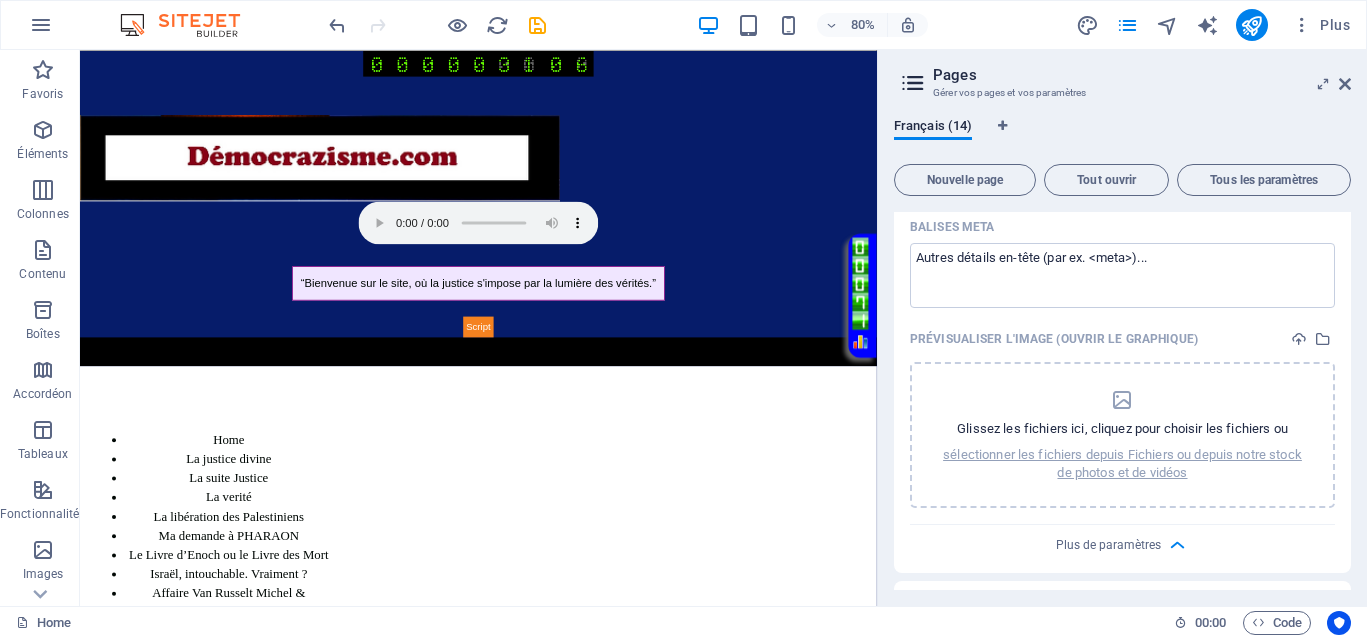 scroll, scrollTop: 11000, scrollLeft: 0, axis: vertical 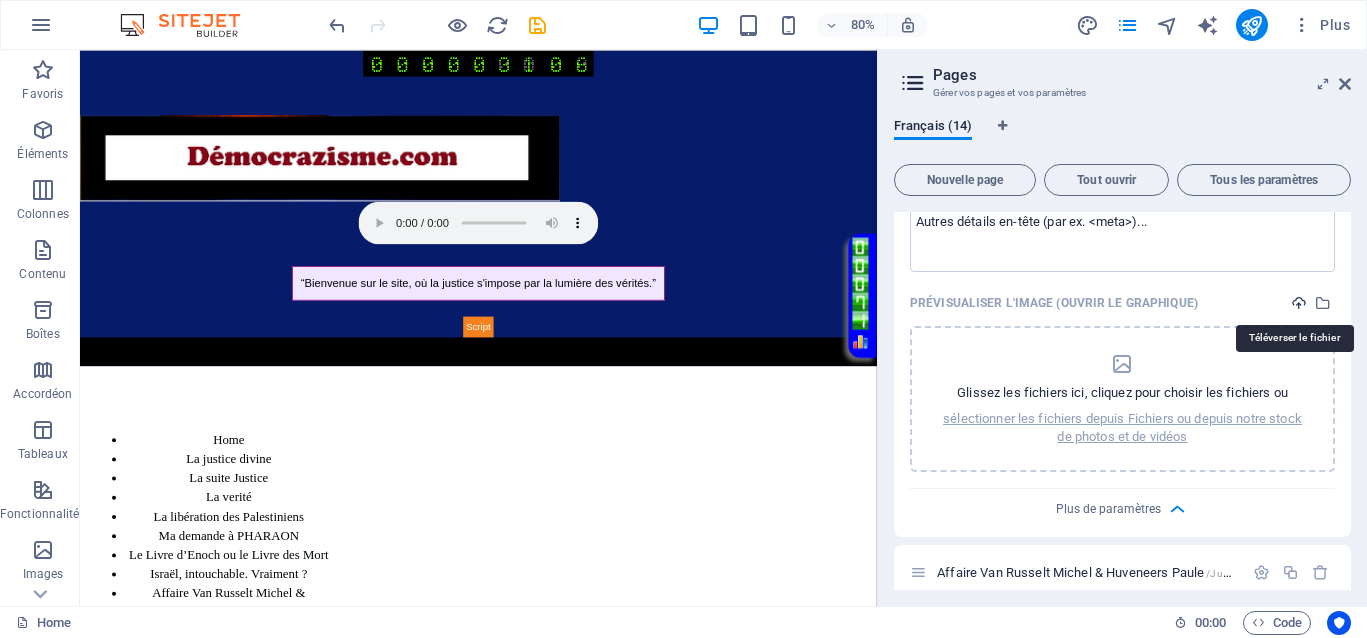 click at bounding box center (1299, 303) 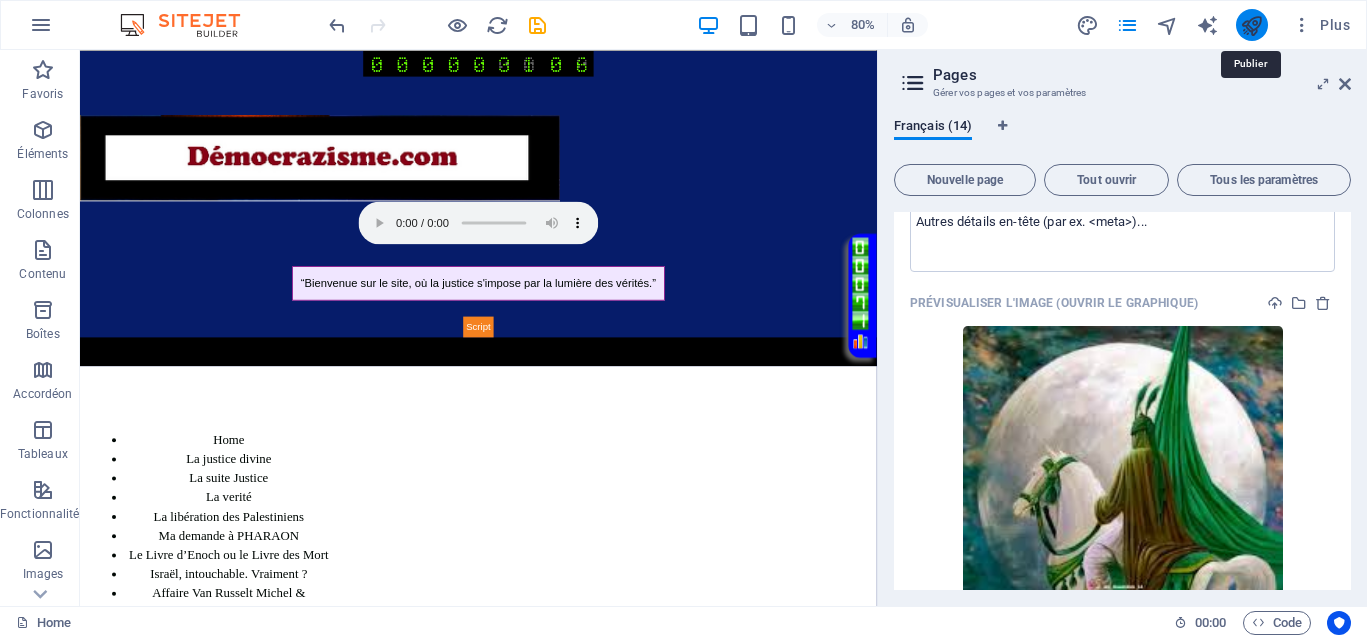 click at bounding box center (1251, 25) 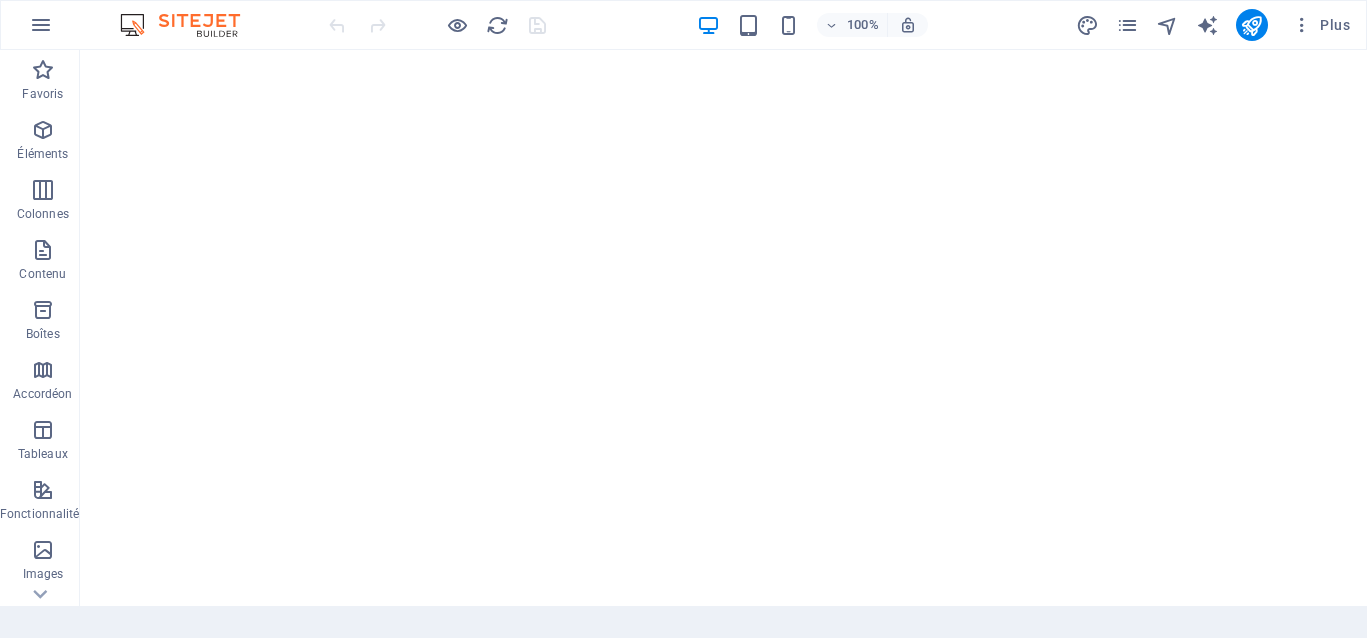 scroll, scrollTop: 0, scrollLeft: 0, axis: both 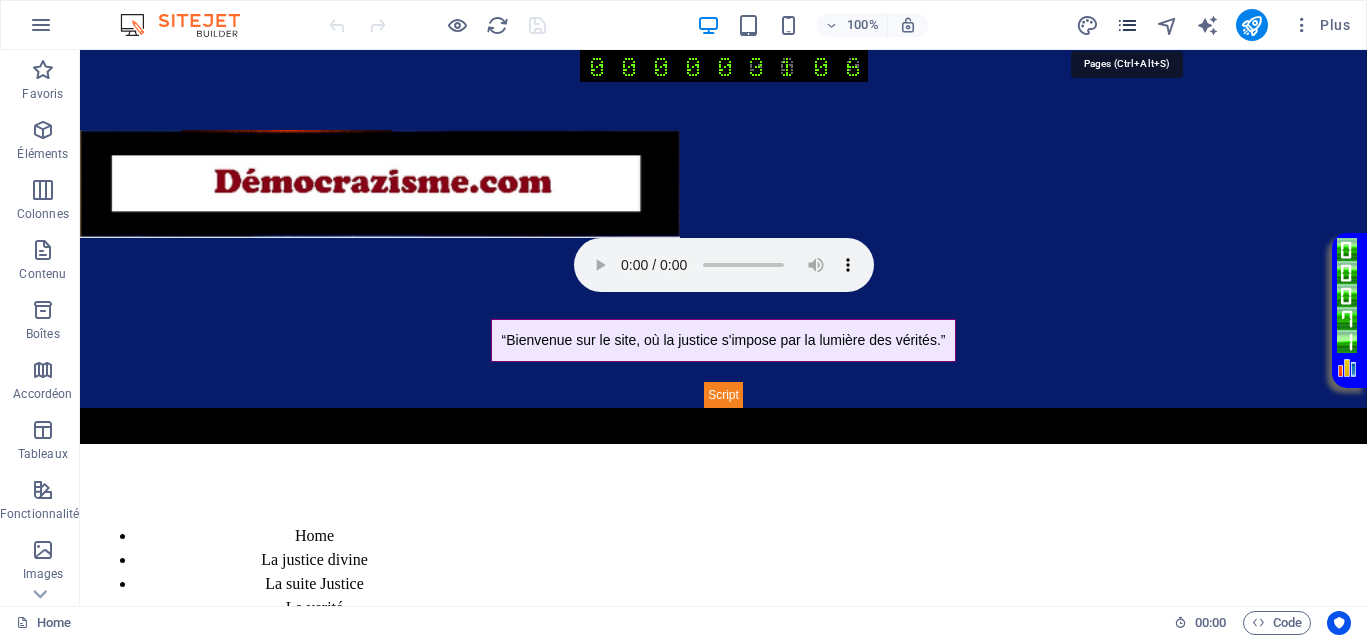 click at bounding box center [1127, 25] 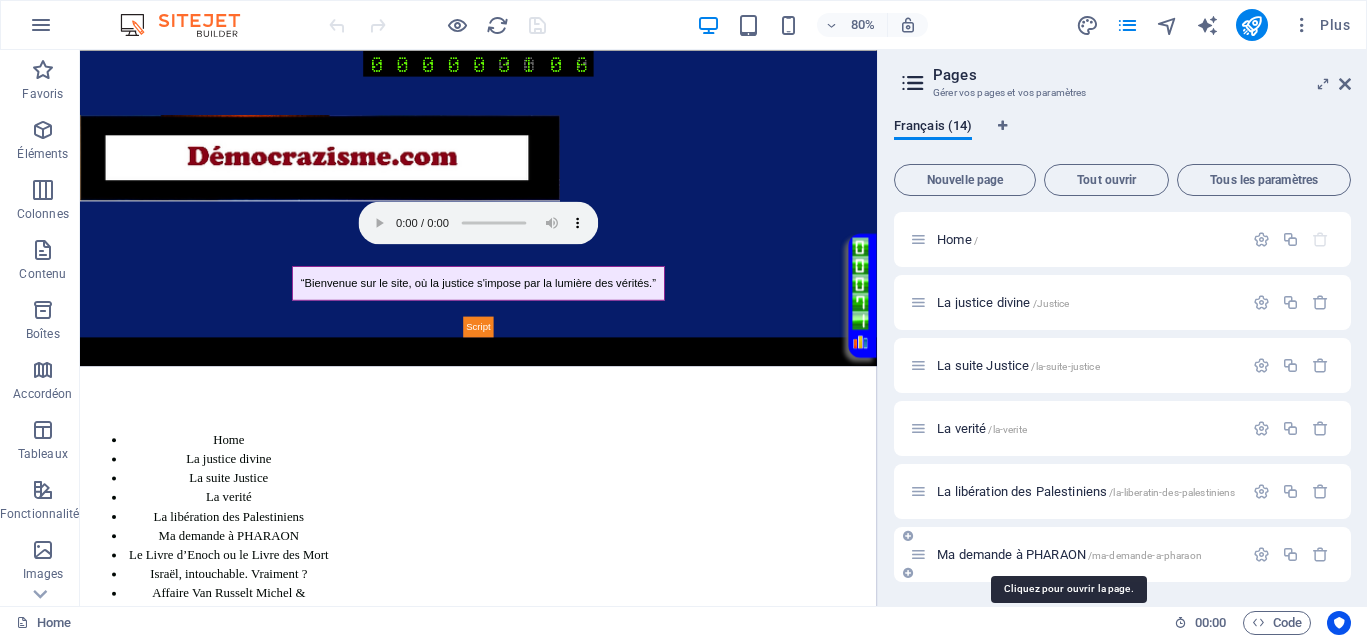 click on "Ma demande à PHARAON /ma-demande-a-pharaon" at bounding box center [1069, 554] 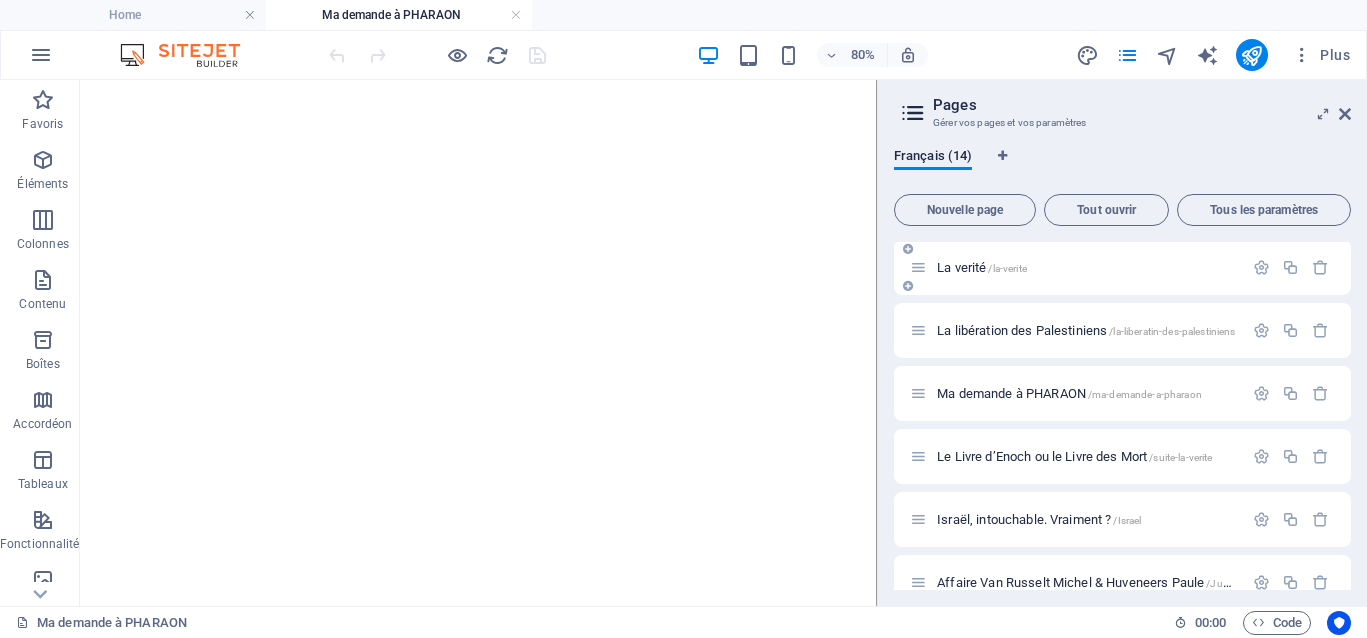 scroll, scrollTop: 250, scrollLeft: 0, axis: vertical 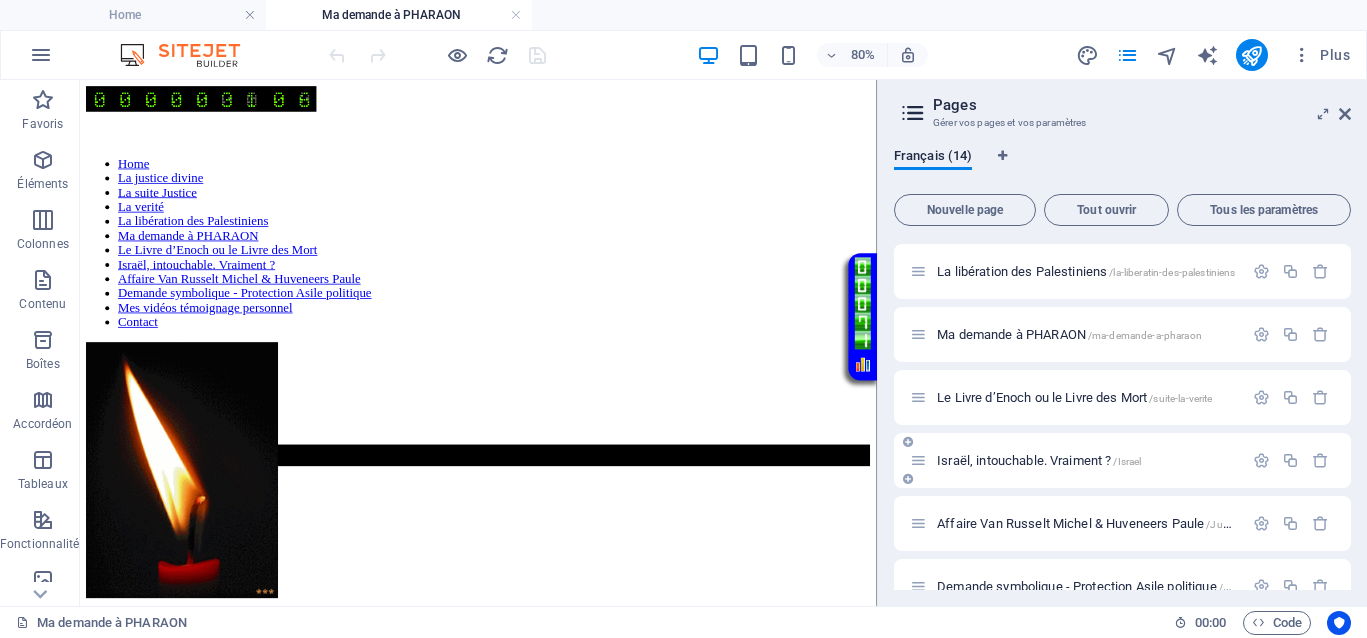click on "Le Livre d’Enoch ou le Livre des Mort /suite-la-verite" at bounding box center (1074, 397) 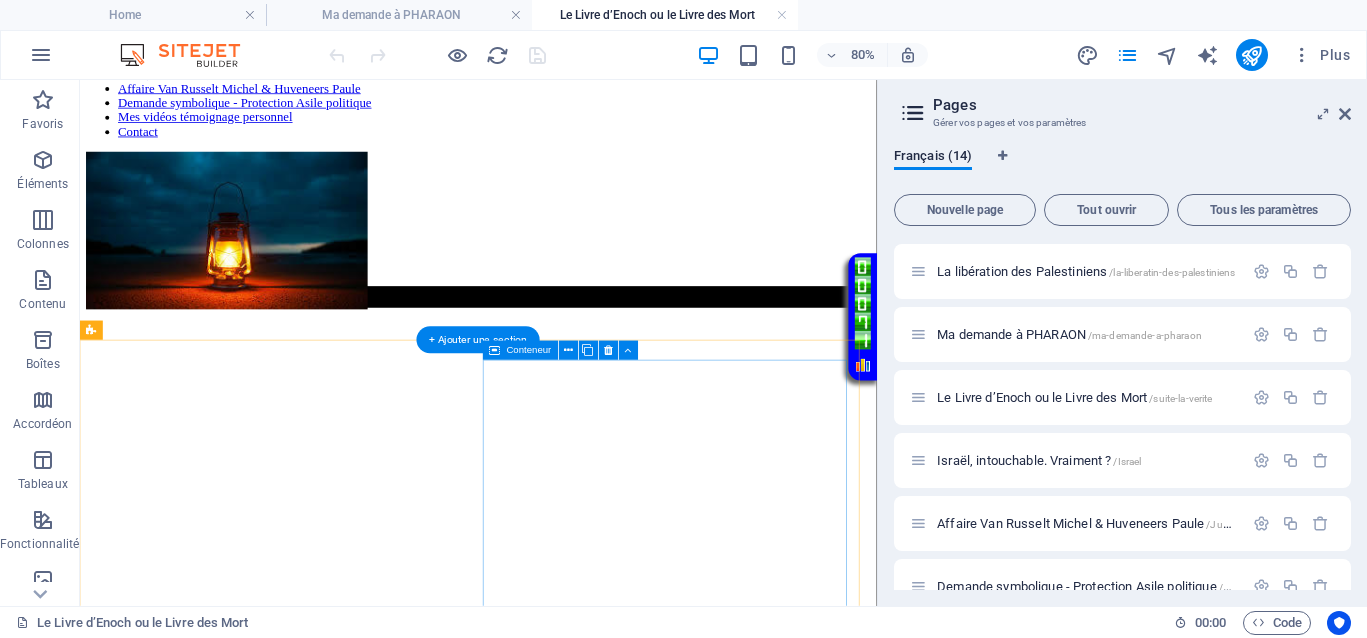 scroll, scrollTop: 250, scrollLeft: 0, axis: vertical 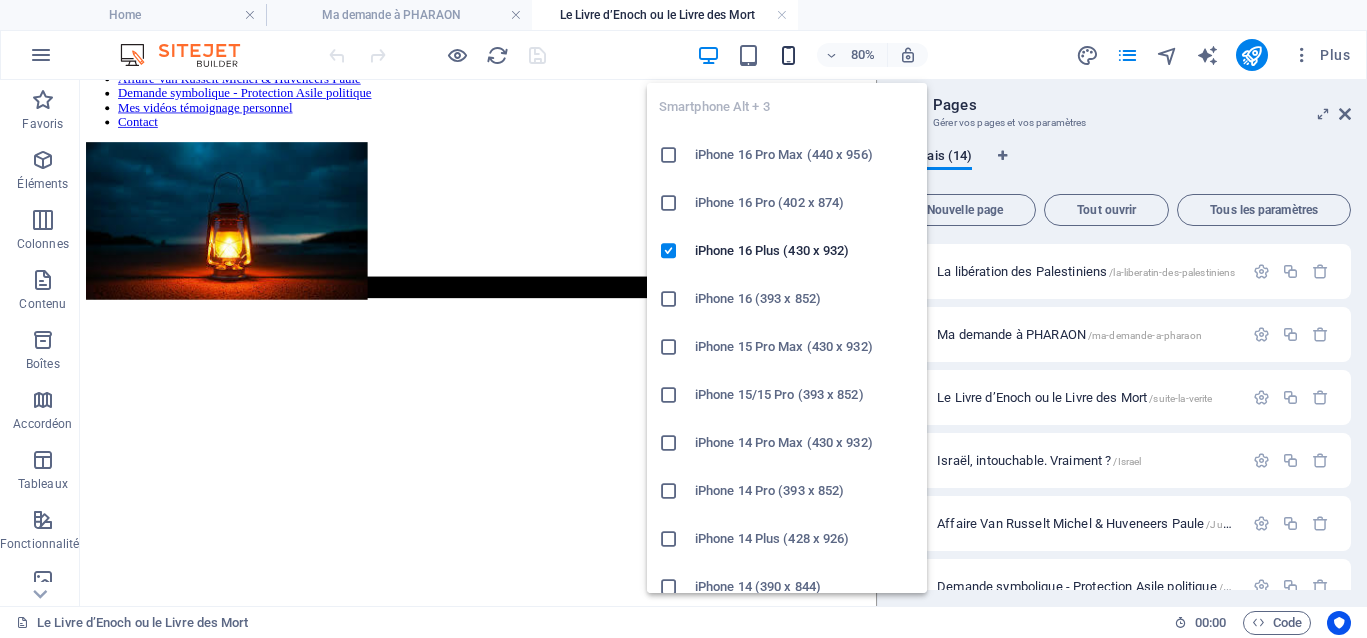 click at bounding box center (788, 55) 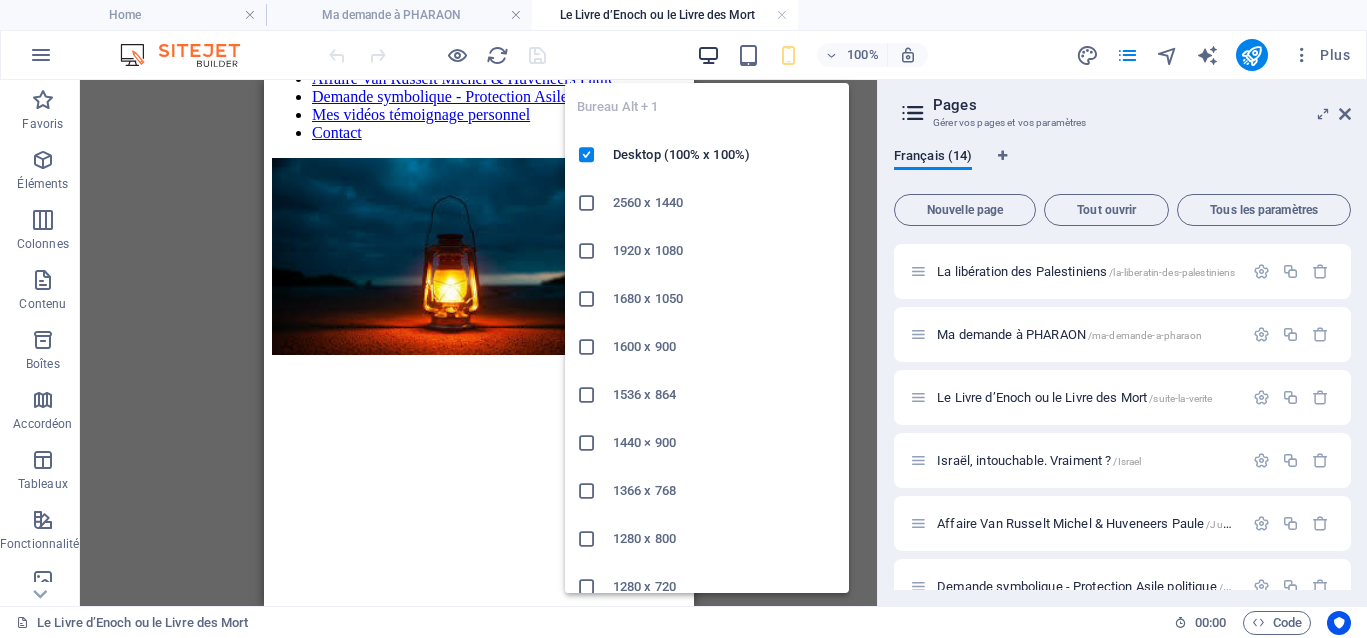 click at bounding box center (708, 55) 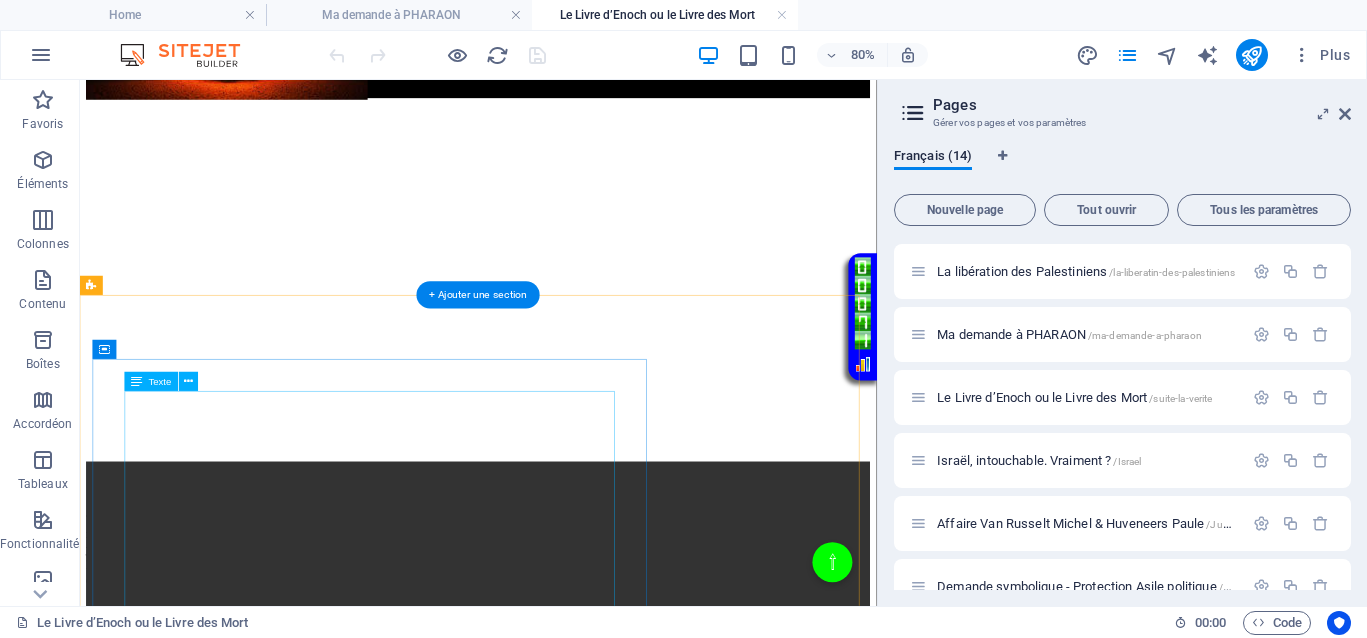 scroll, scrollTop: 750, scrollLeft: 0, axis: vertical 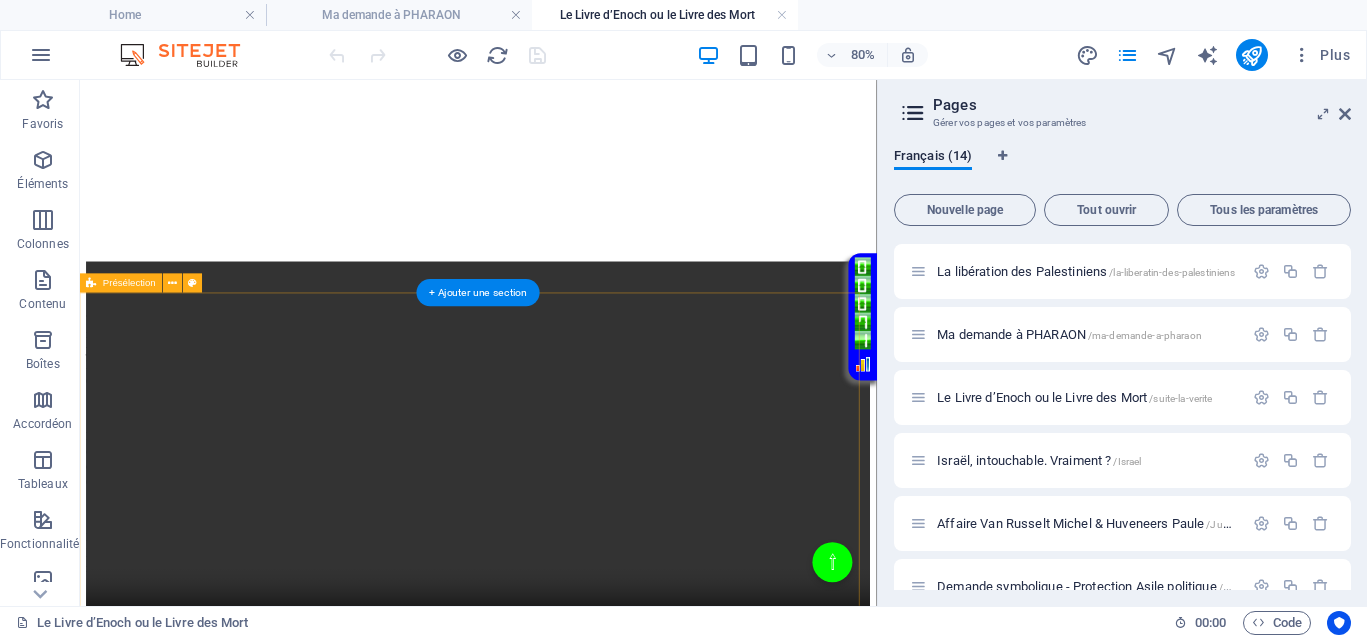 click on "Tout d’abord, il est essentiel de reconnaître que la véritable paix intérieure ne peut être atteinte que par une introspection sincère et un engagement à mener une vie juste. Le Livre des Morts insiste sur l’importance de connaître et de respecter la loi divine, de mener une vie sans mal, afin d’éviter le jugement et l’éloignement de la lumière éternelle. De même, le Livre d’Énoch souligne que suivre la voie divine, en évitant la corruption et en pratiquant la justice, est la clé pour espérer une récompense dans l’au-delà. Ces textes nous rappellent que la moralité intérieure, la justice et la connaissance du divin sont des piliers fondamentaux pour transcender la mortalité, même dans un monde rempli de souffrances. la solidarité et la réparation des torts. La recherche d’une paix intérieure profonde doit accompagner toute action extérieure, car c’est cette paix qui permet de rester enraciné dans la lumière, même dans l’obscurité du monde." at bounding box center (578, 994) 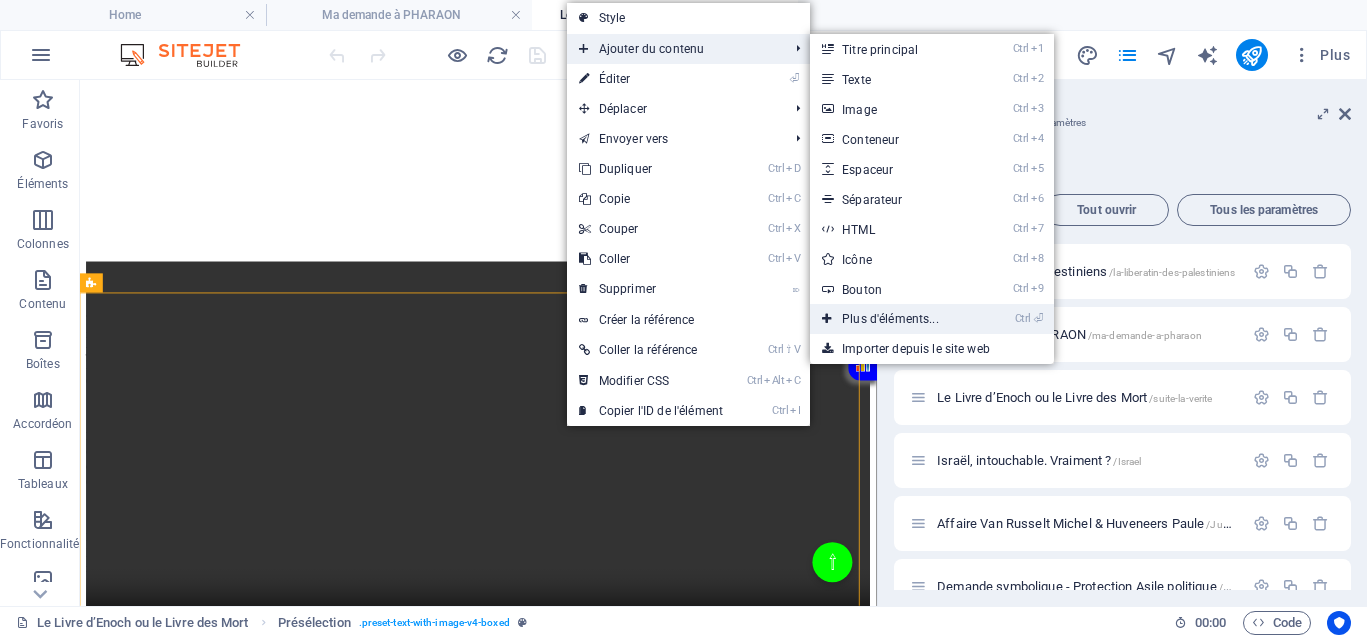 drag, startPoint x: 869, startPoint y: 317, endPoint x: 537, endPoint y: 321, distance: 332.0241 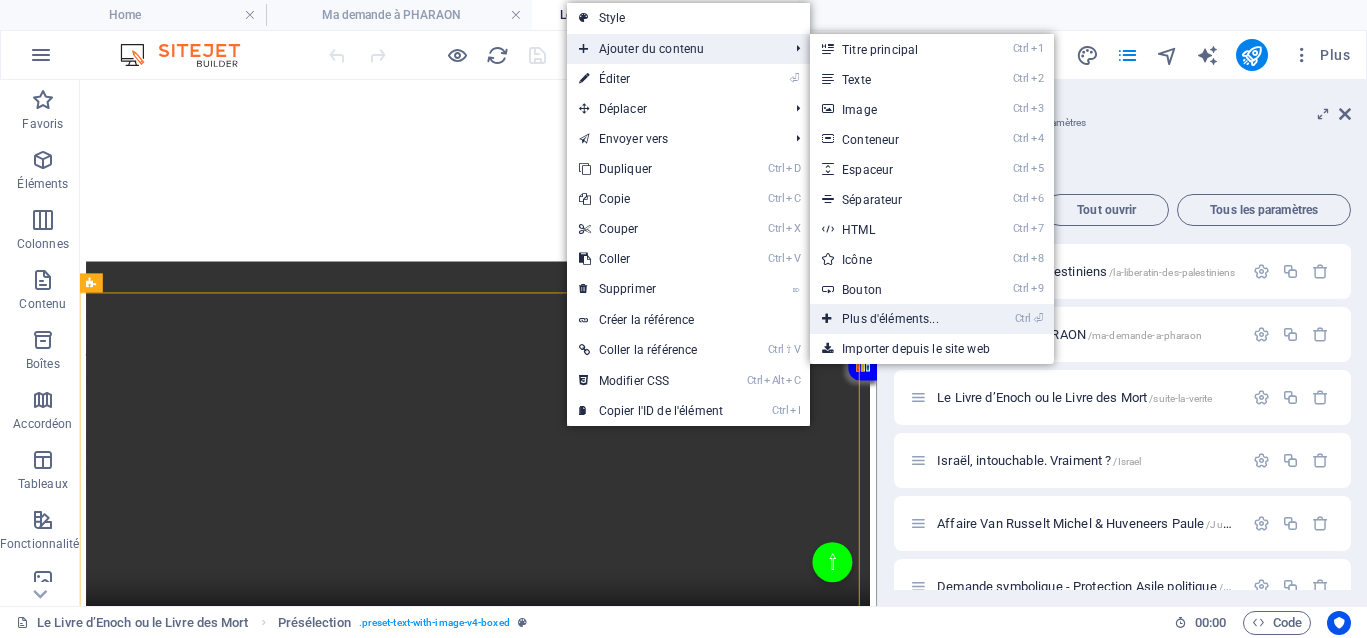 click on "Ctrl ⏎  Plus d'éléments..." at bounding box center [894, 319] 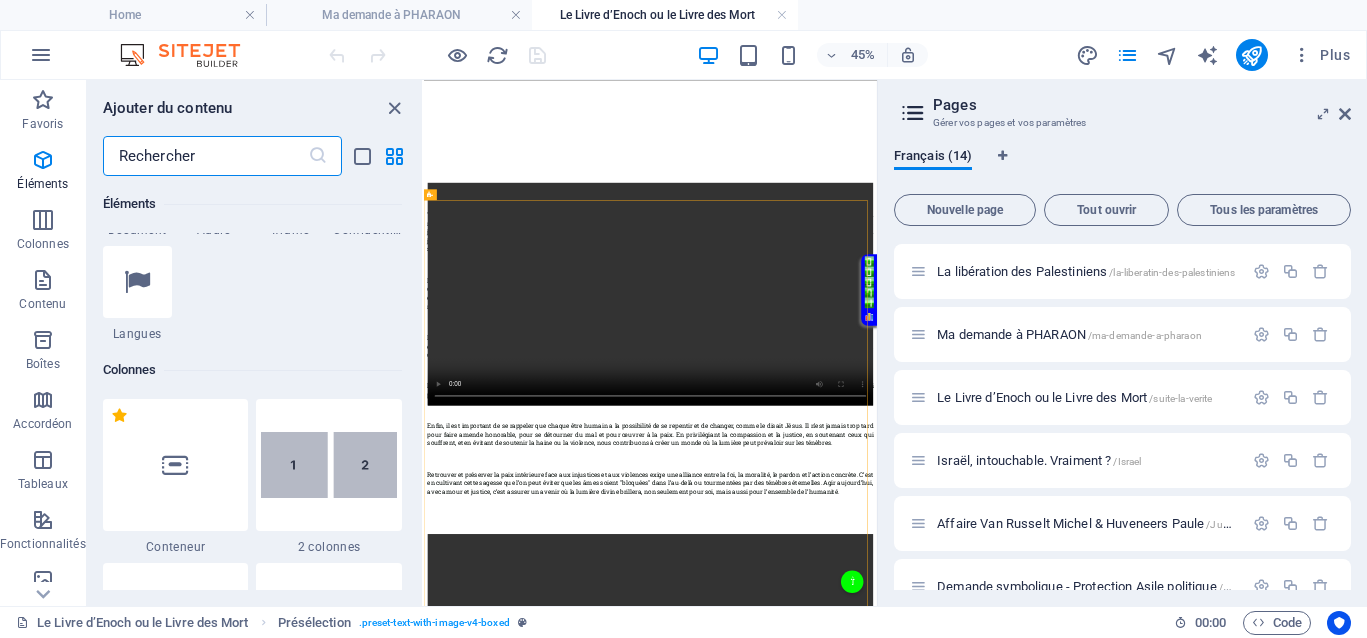 scroll, scrollTop: 838, scrollLeft: 0, axis: vertical 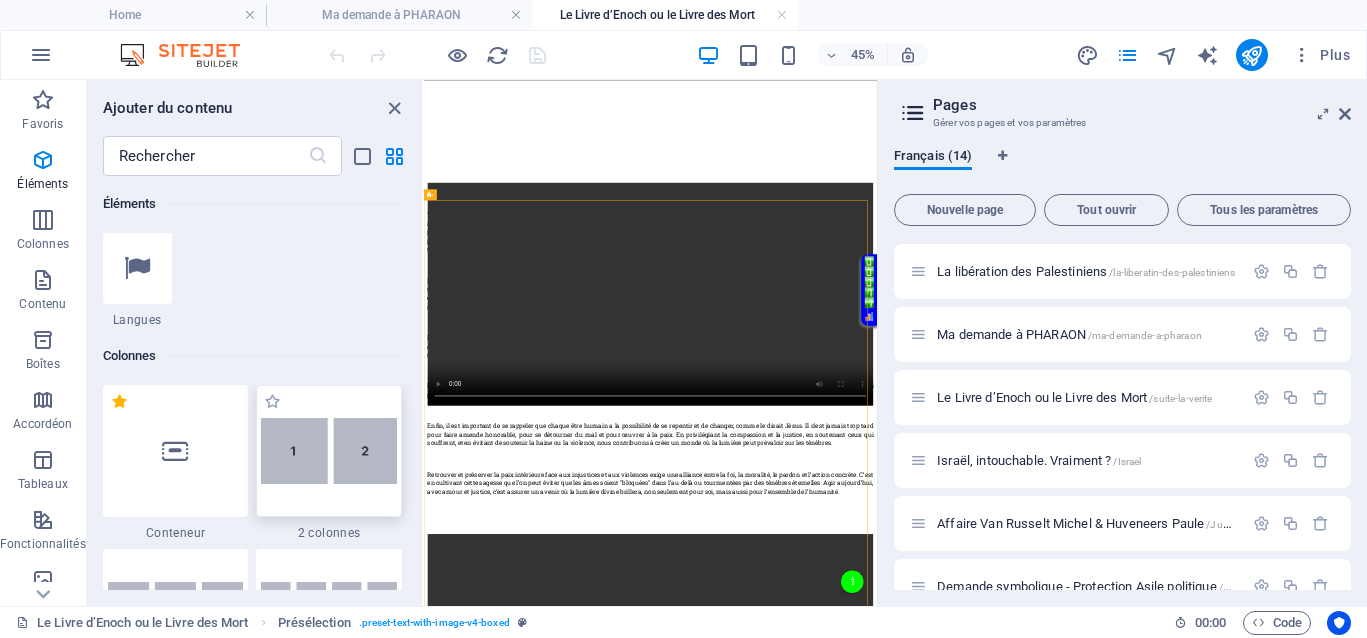 drag, startPoint x: 340, startPoint y: 435, endPoint x: 668, endPoint y: 805, distance: 494.45325 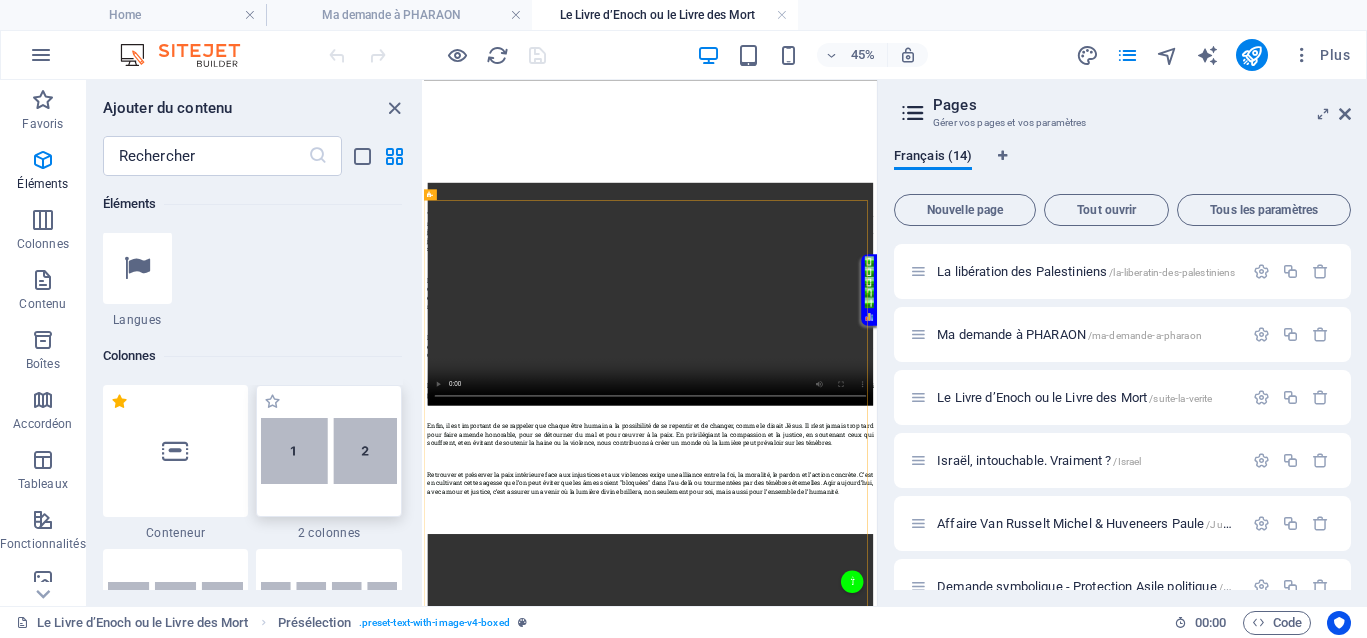 click at bounding box center [329, 451] 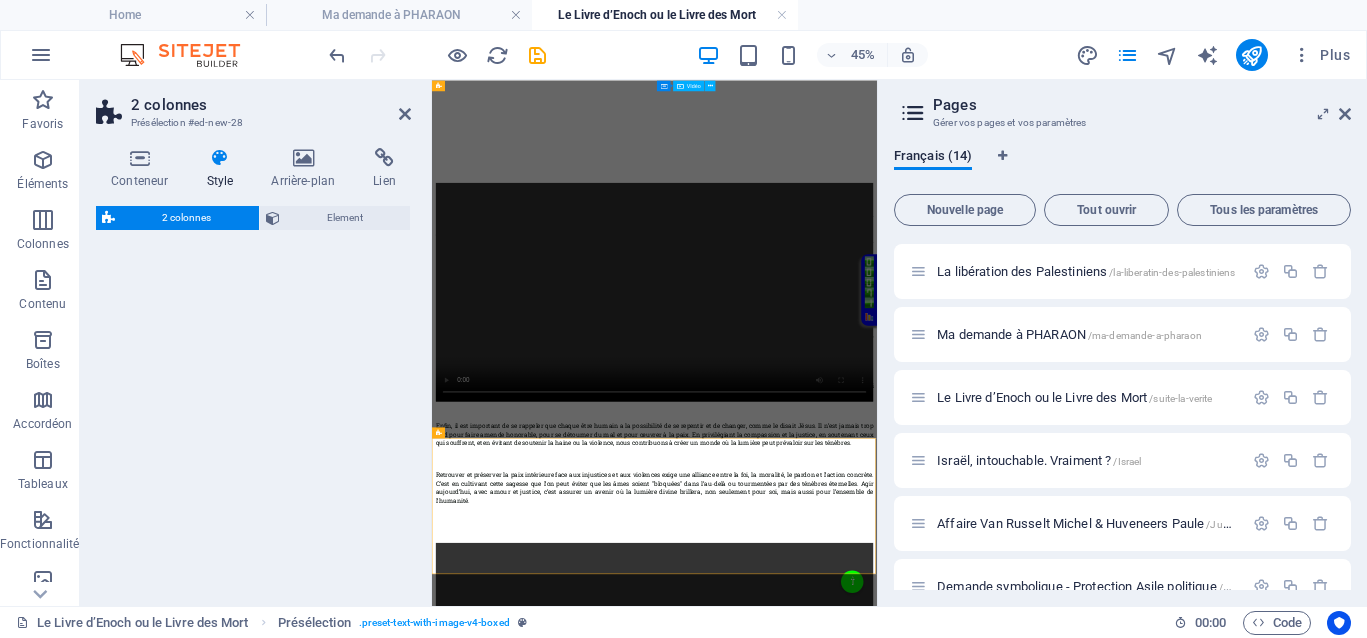 select on "rem" 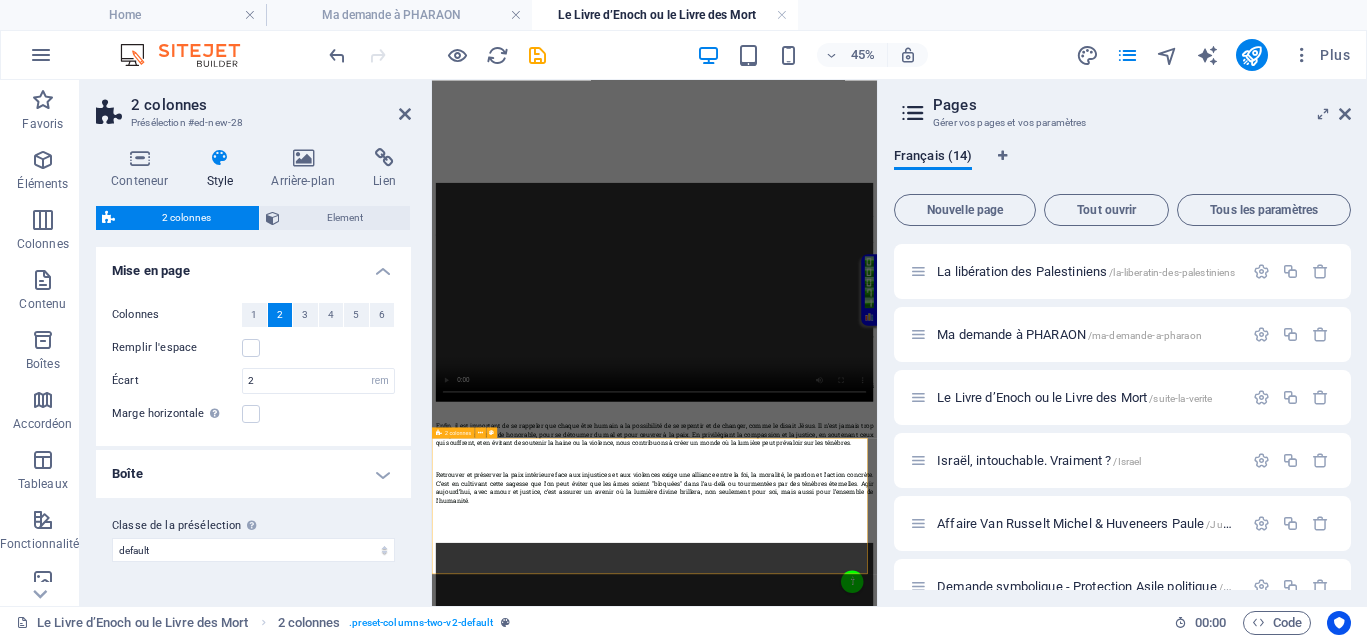scroll, scrollTop: 1471, scrollLeft: 0, axis: vertical 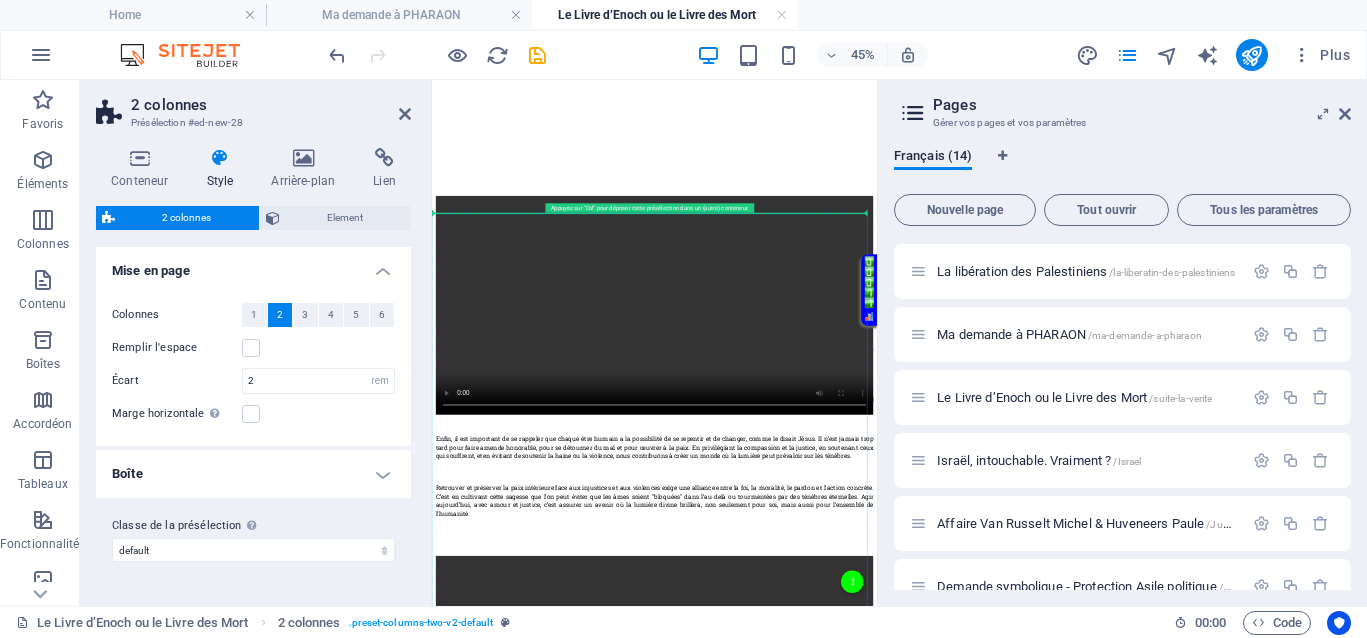 drag, startPoint x: 1134, startPoint y: 914, endPoint x: 1165, endPoint y: 665, distance: 250.9223 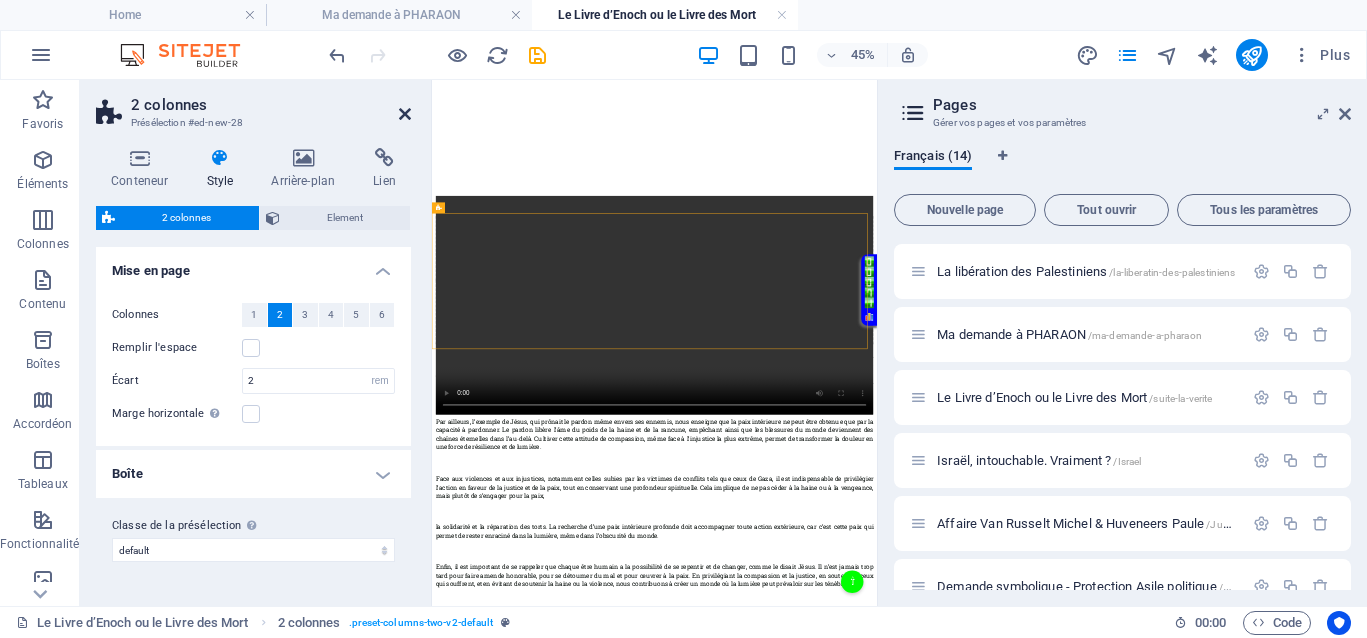 click at bounding box center [405, 114] 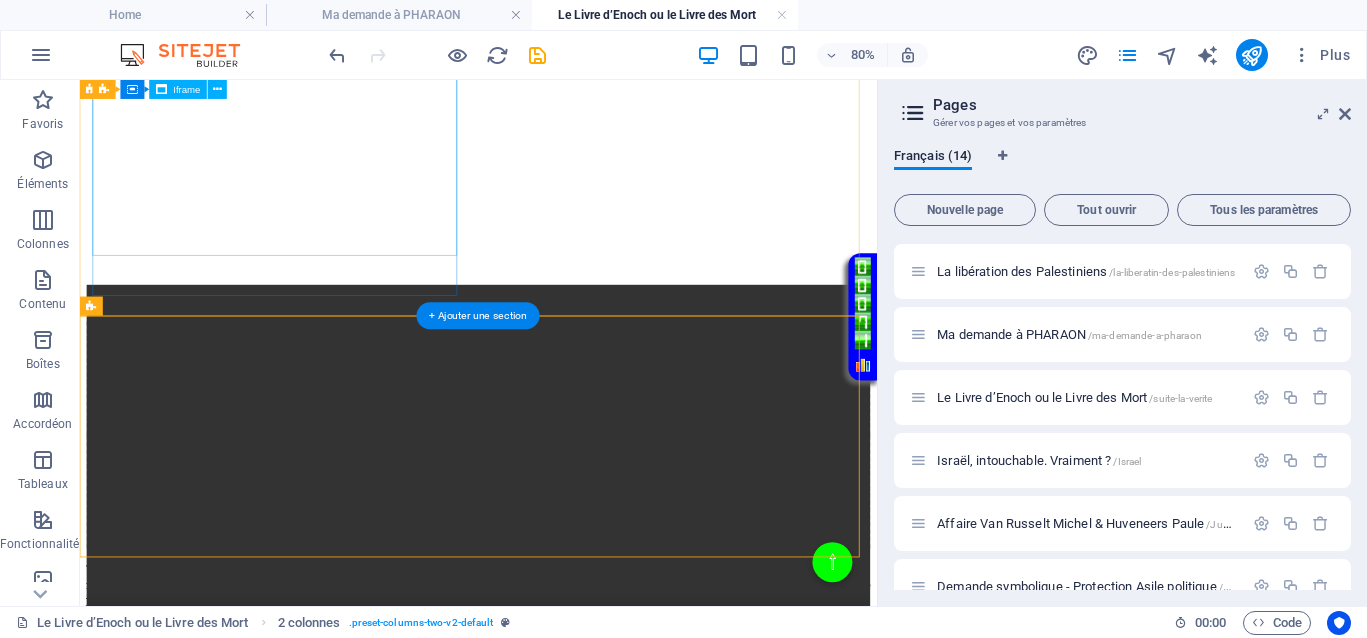 click on "</div>" at bounding box center (578, 84) 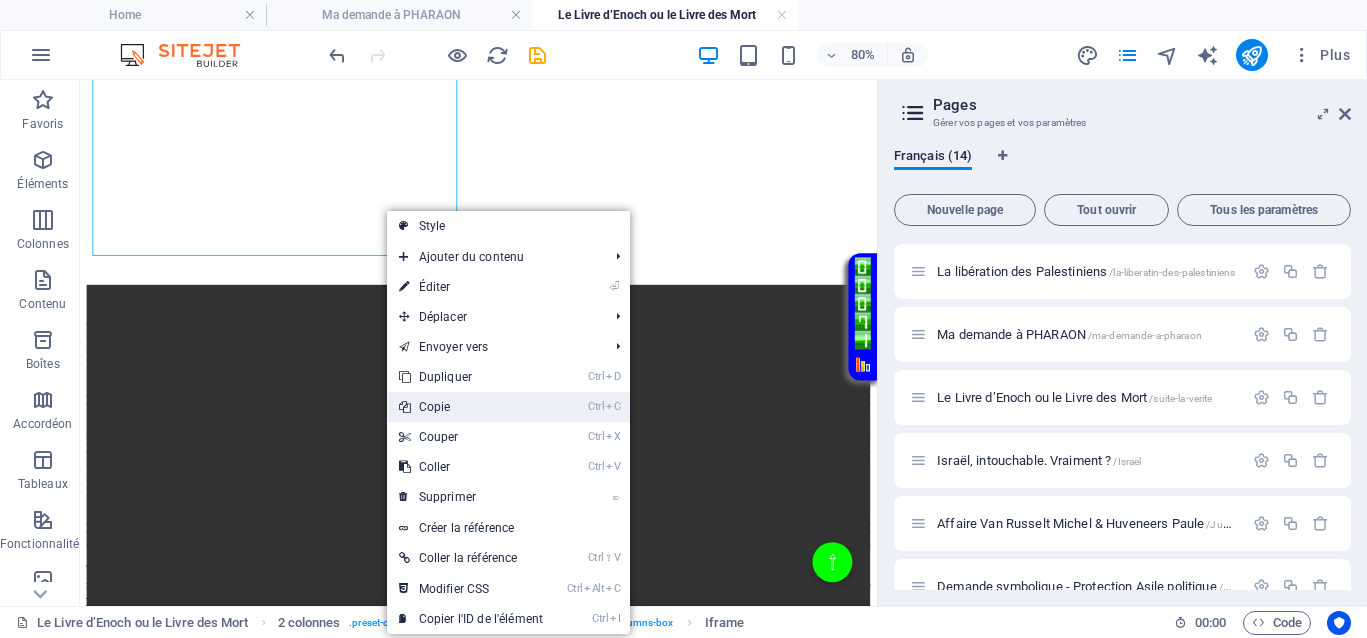click on "Ctrl C  Copie" at bounding box center [471, 407] 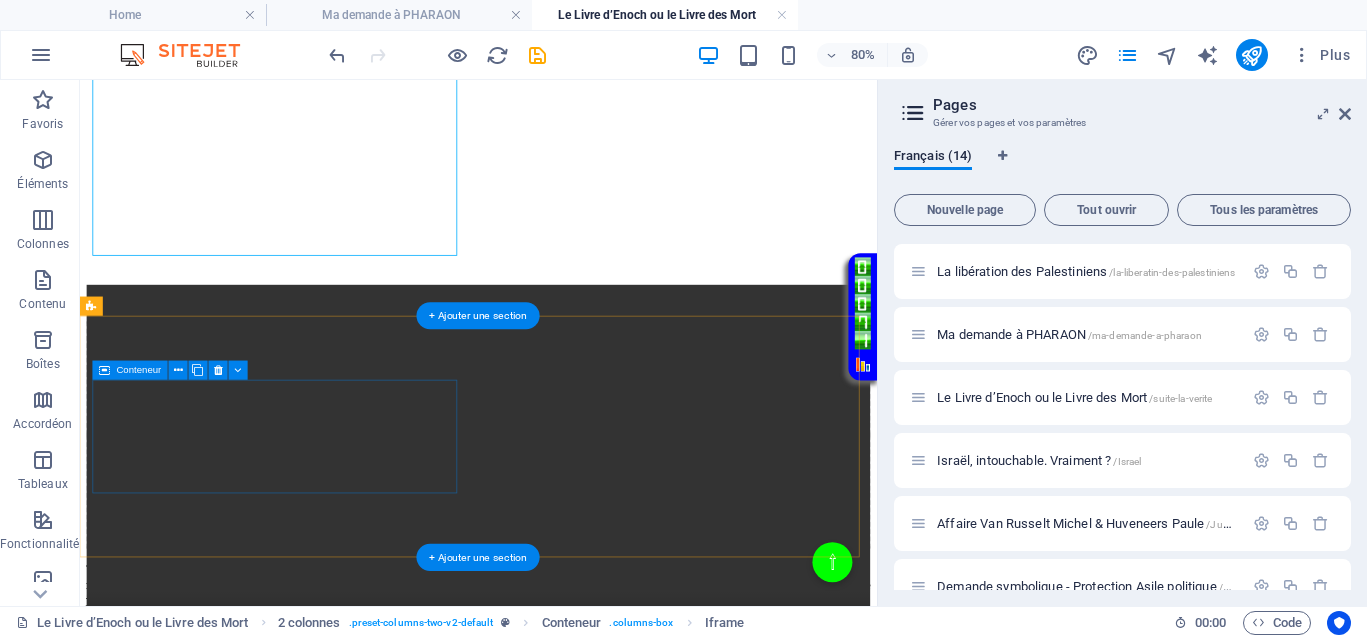 click on "Coller le presse-papiers" at bounding box center [652, 483] 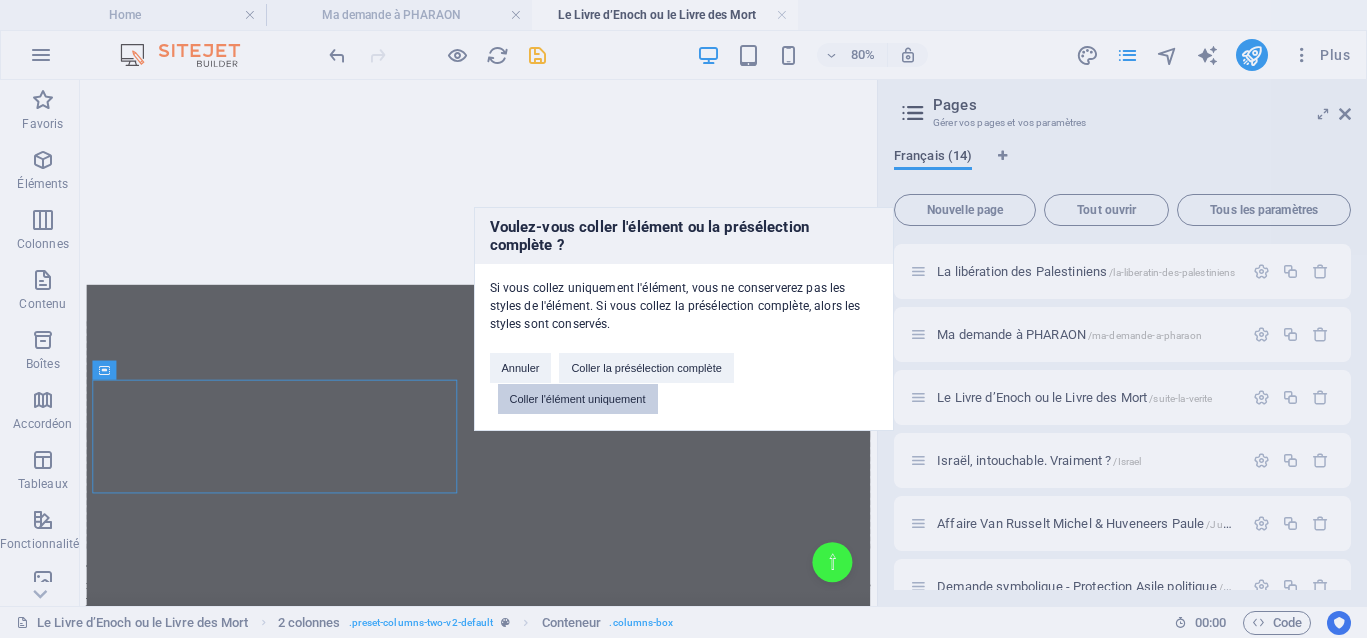 drag, startPoint x: 586, startPoint y: 398, endPoint x: 632, endPoint y: 416, distance: 49.396355 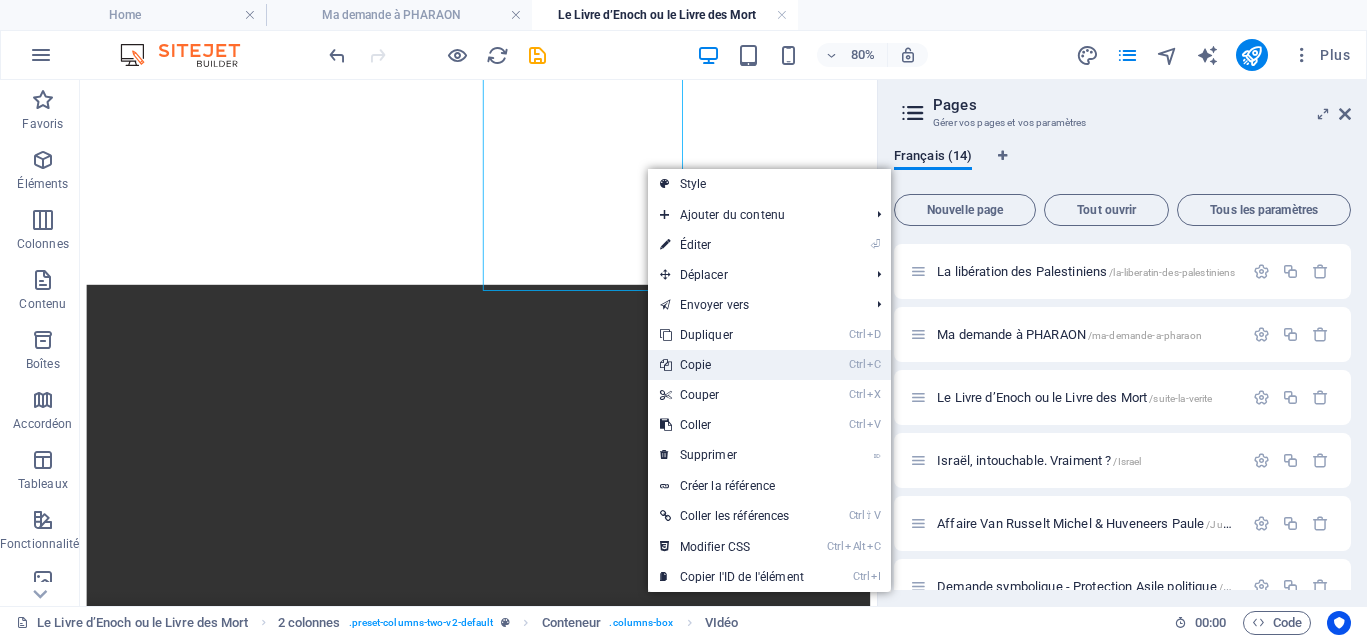 click on "Ctrl C  Copie" at bounding box center [732, 365] 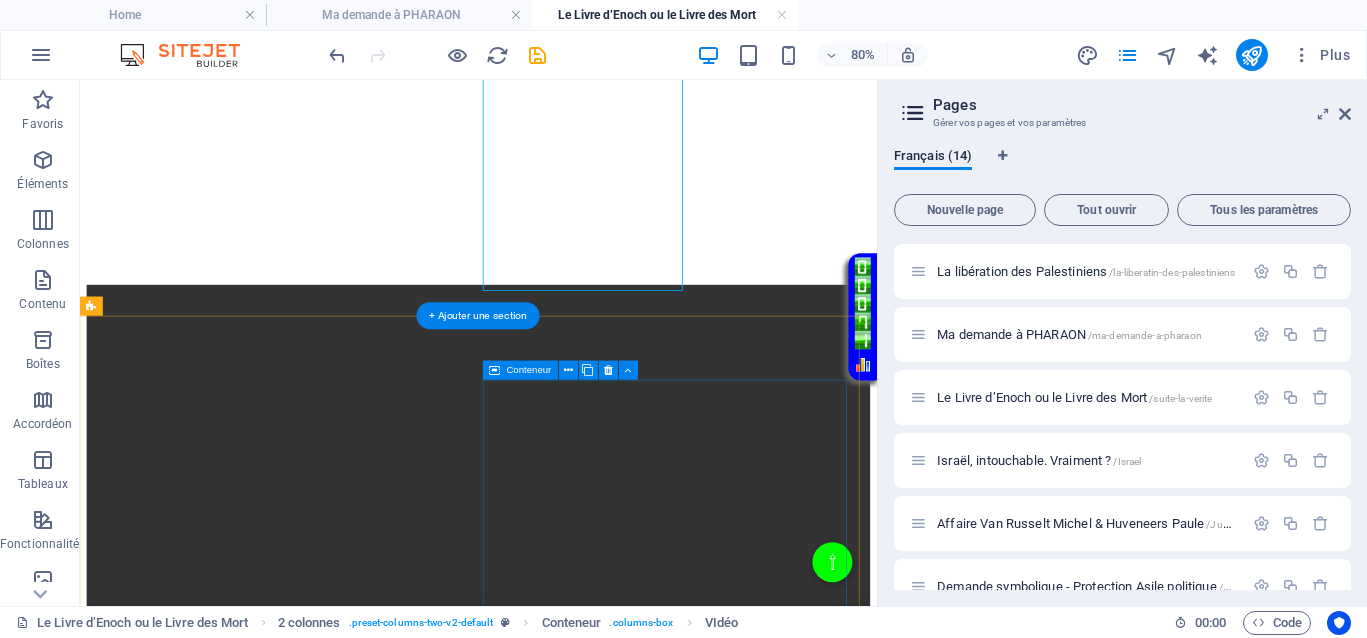 click on "Coller le presse-papiers" at bounding box center (652, 887) 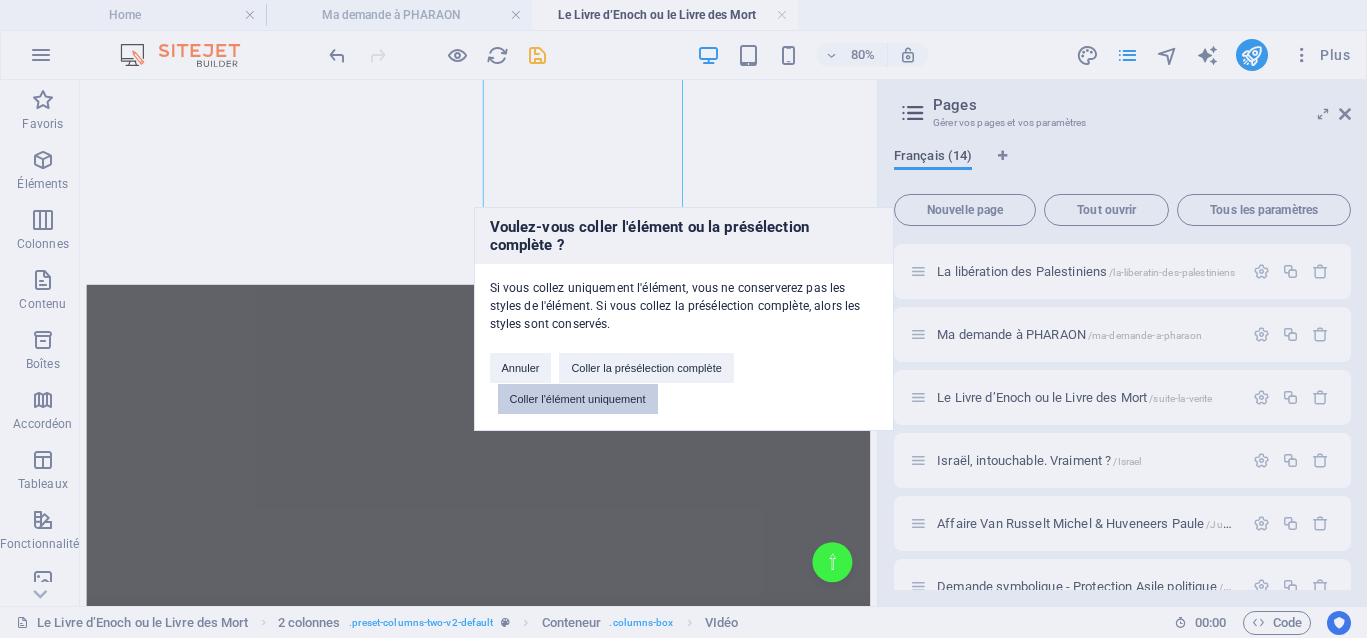 click on "Coller l'élément uniquement" at bounding box center [578, 399] 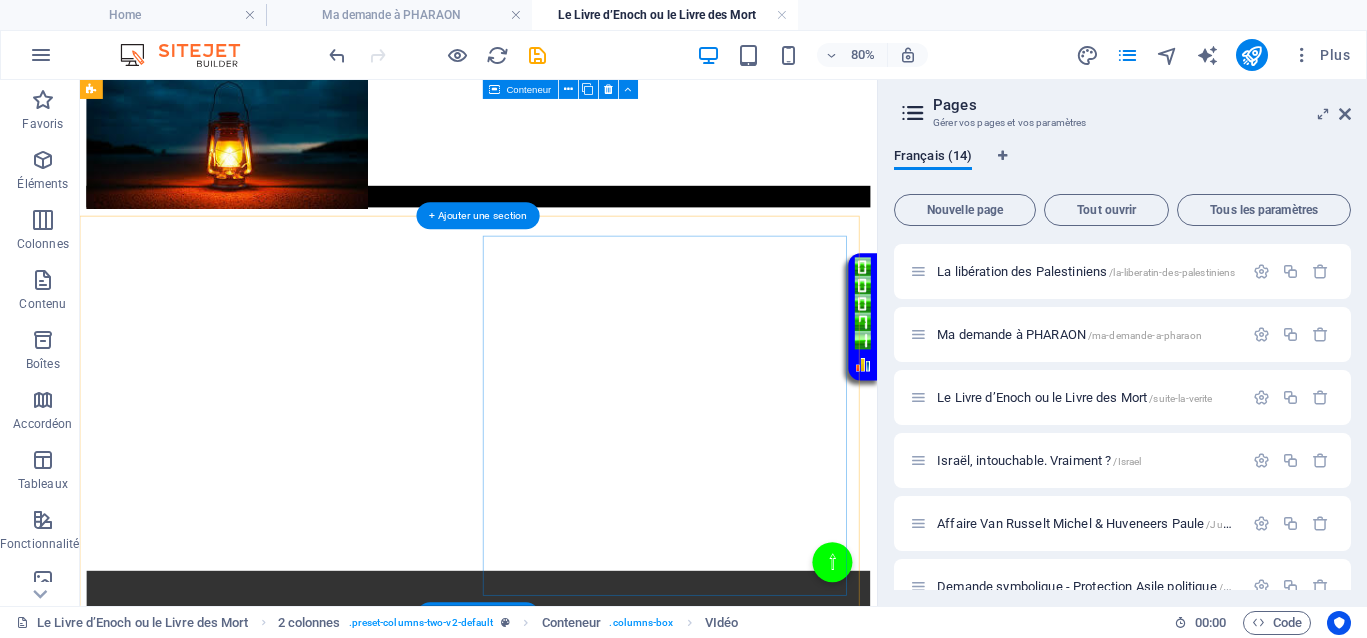 scroll, scrollTop: 346, scrollLeft: 0, axis: vertical 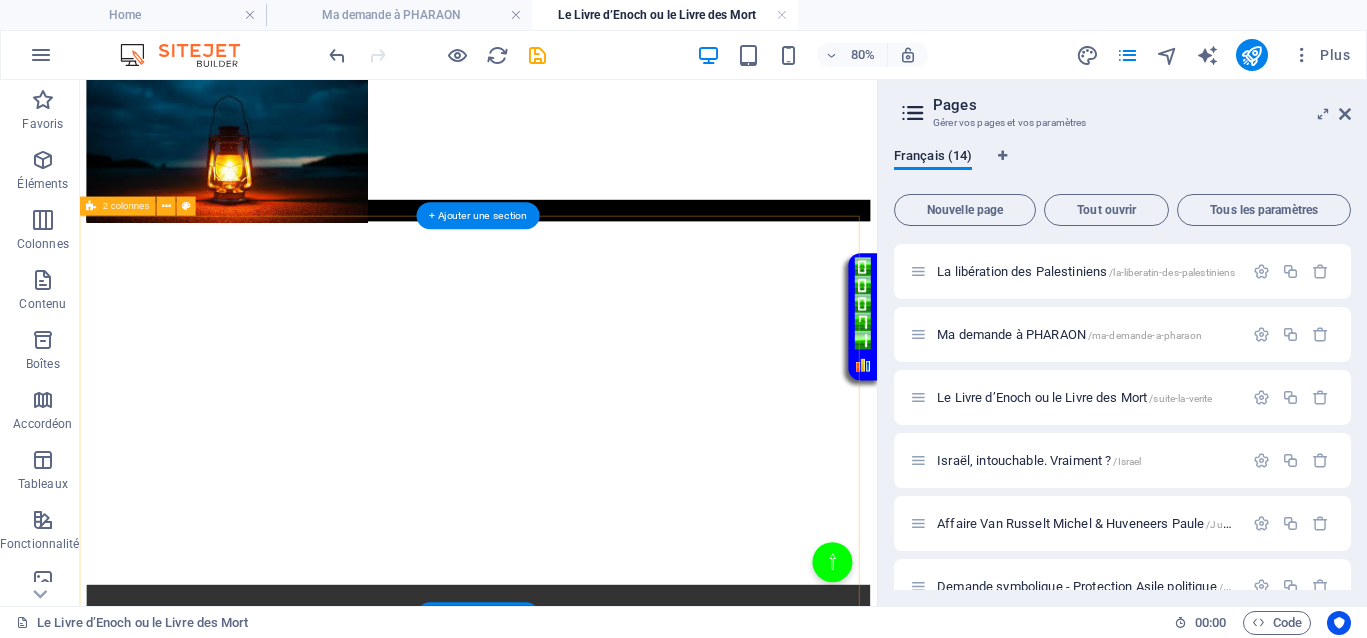 click on "</div>" at bounding box center (578, 507) 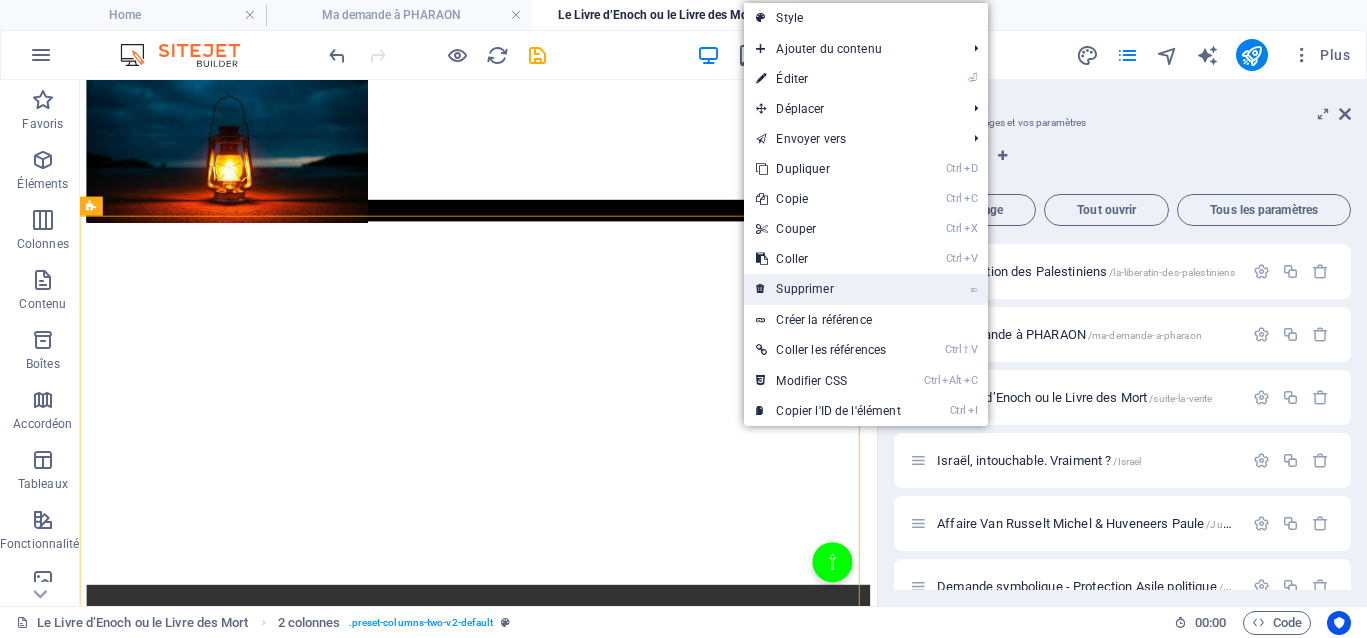click on "⌦  Supprimer" at bounding box center (828, 289) 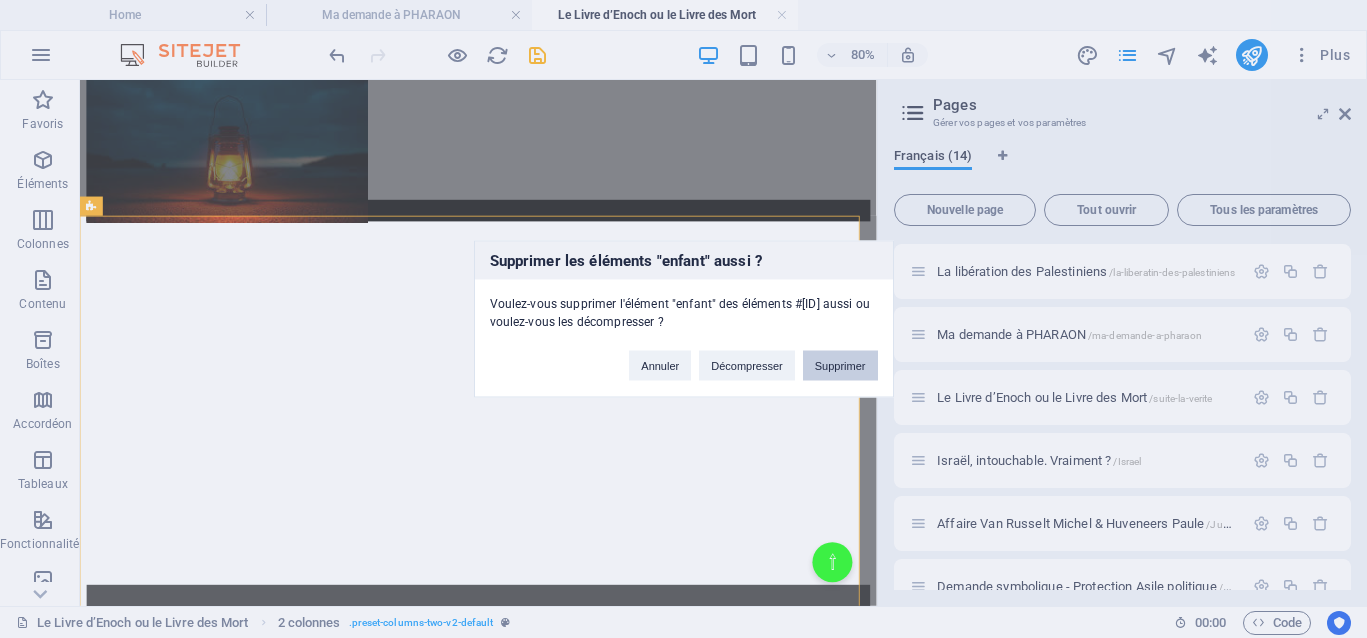 click on "Supprimer" at bounding box center (840, 366) 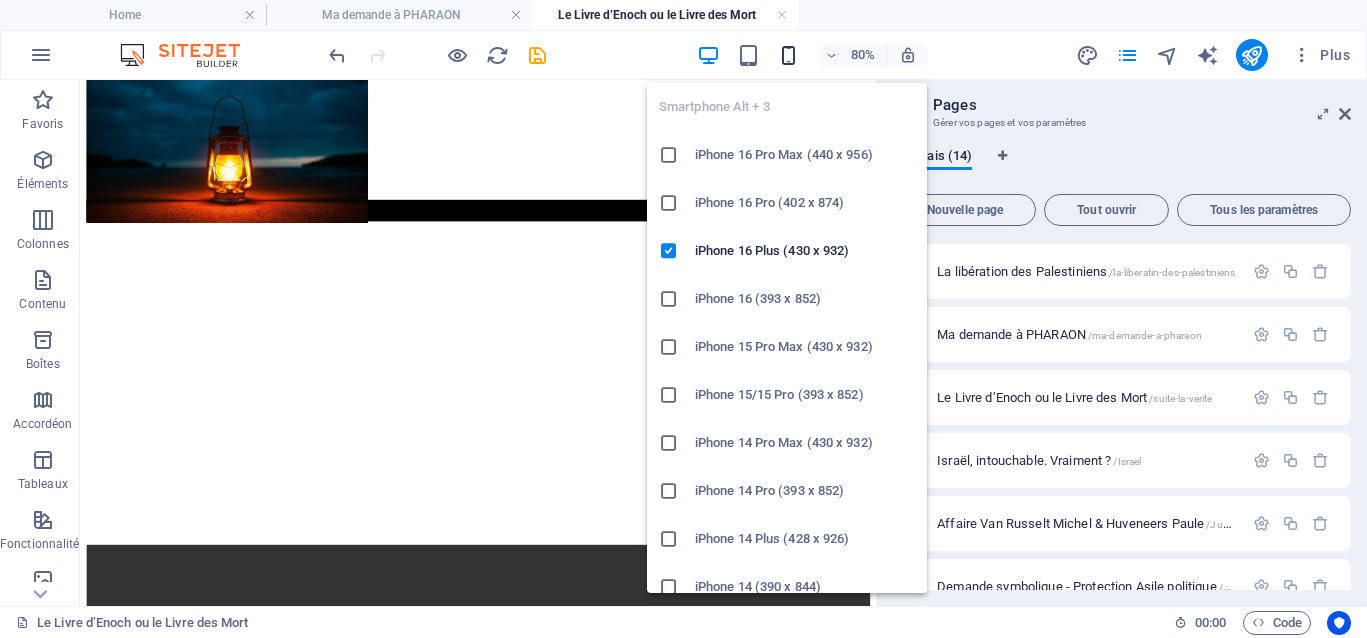 click at bounding box center (788, 55) 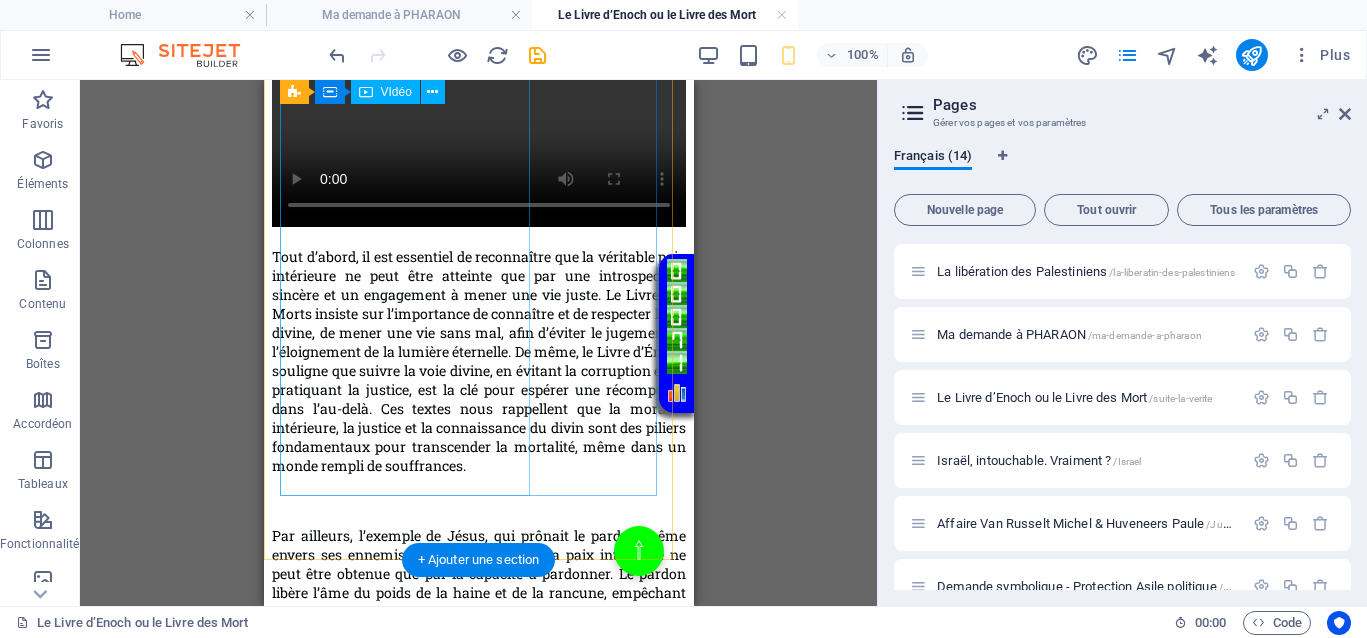 scroll, scrollTop: 971, scrollLeft: 0, axis: vertical 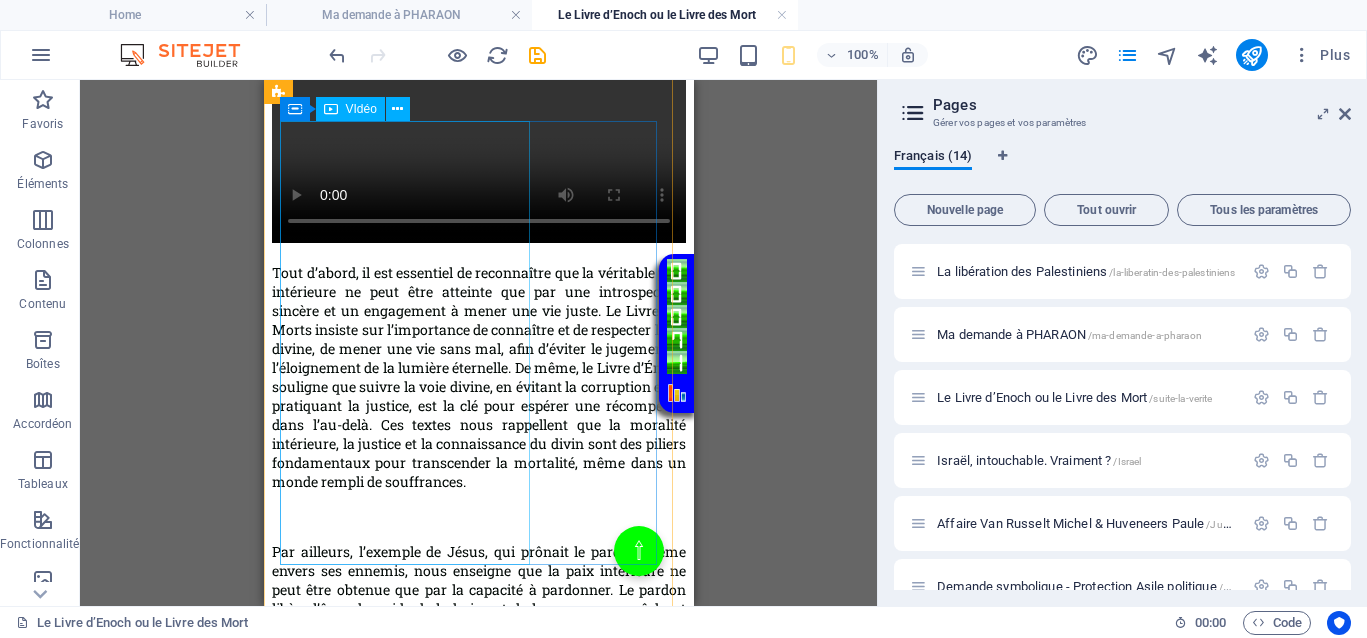 click at bounding box center [478, 141] 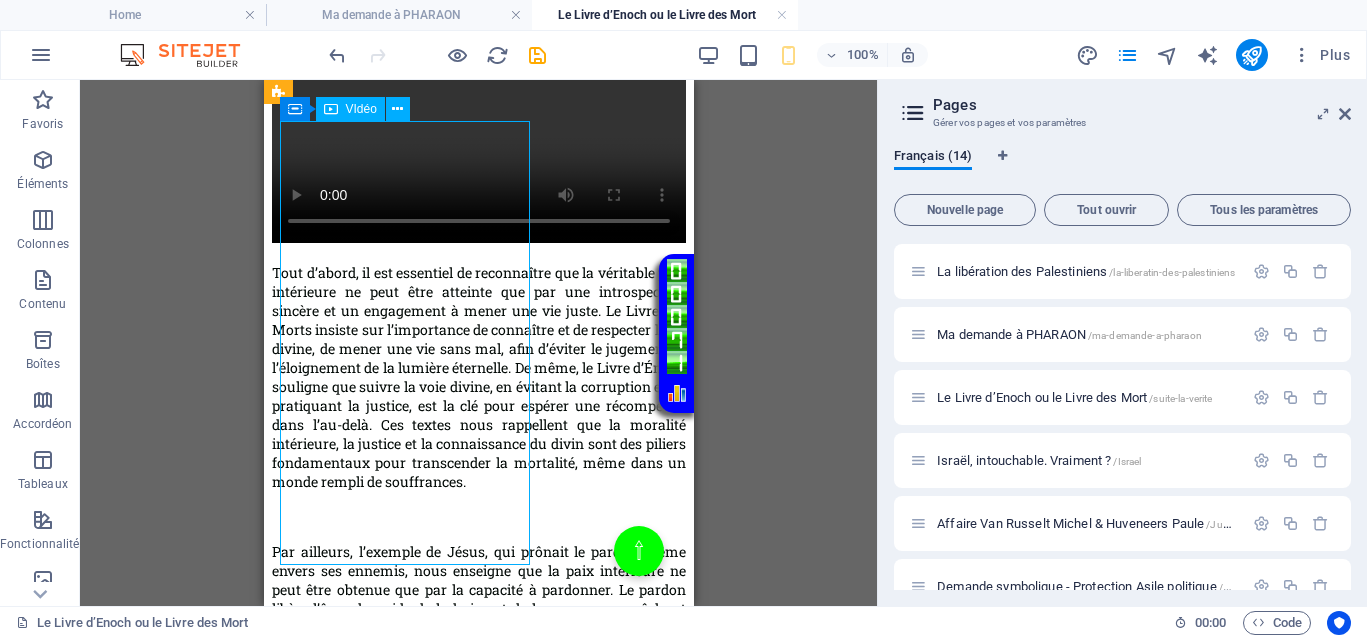 click at bounding box center [478, 141] 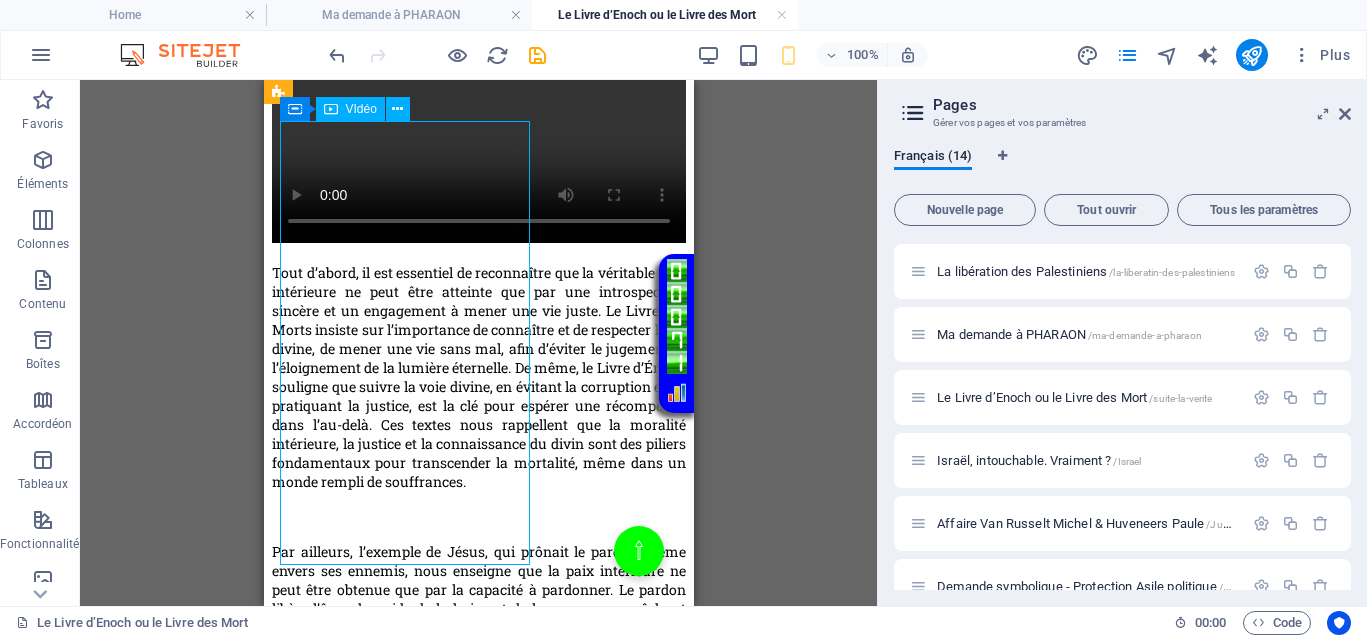 select on "%" 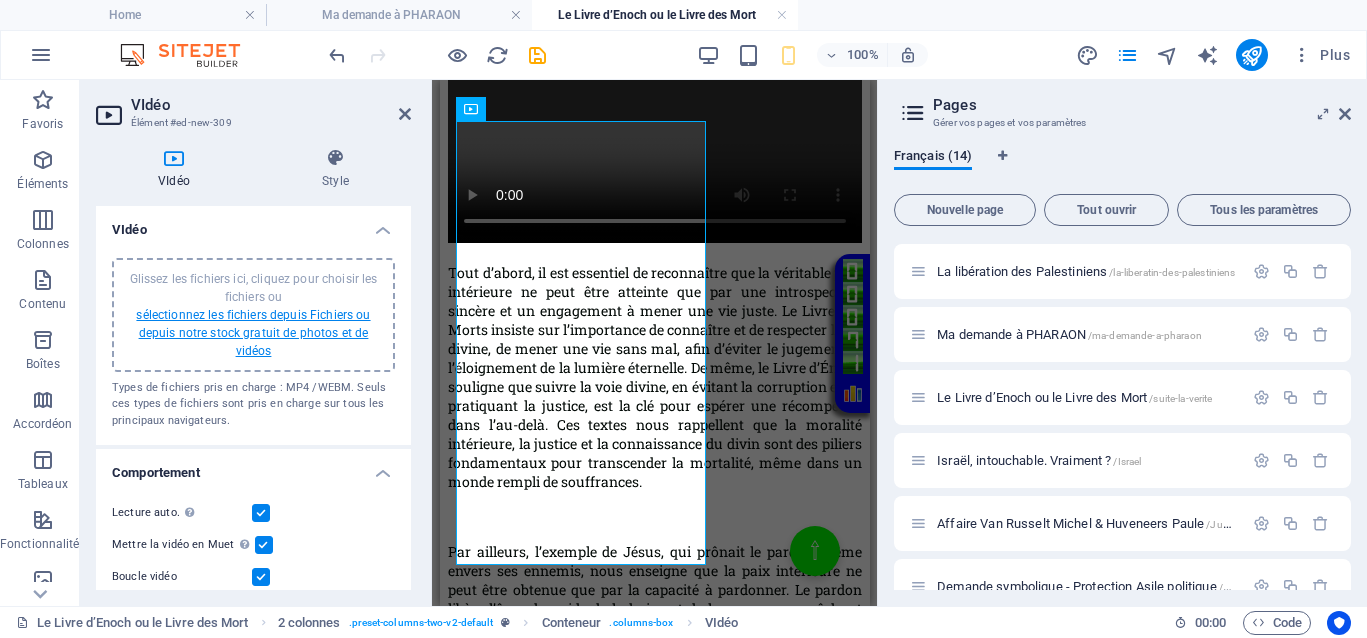 click on "sélectionnez les fichiers depuis Fichiers ou depuis notre stock gratuit de photos et de vidéos" at bounding box center [253, 333] 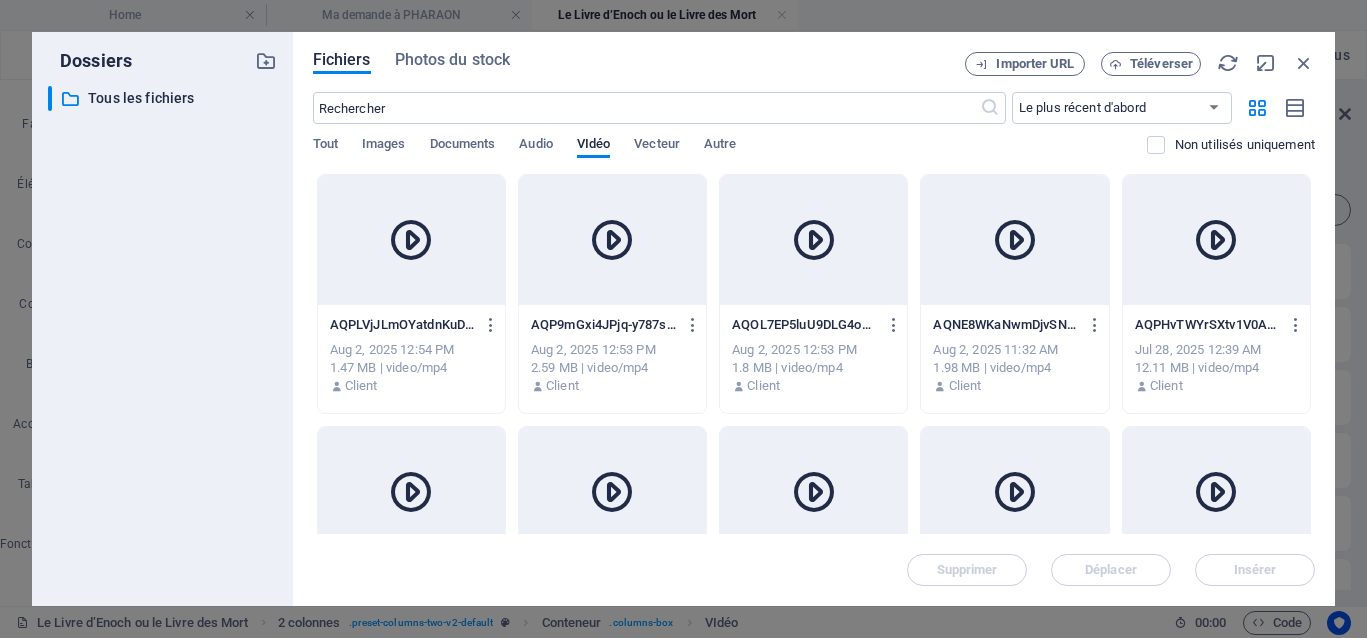 click at bounding box center [612, 240] 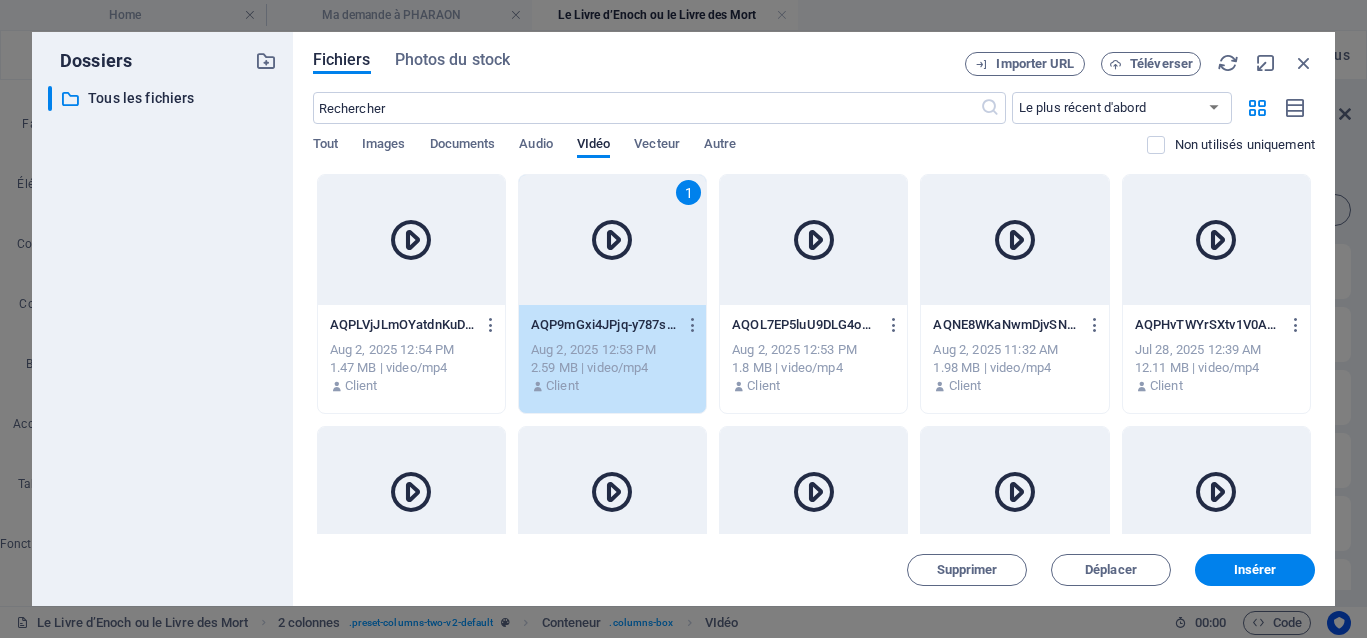 click at bounding box center (612, 240) 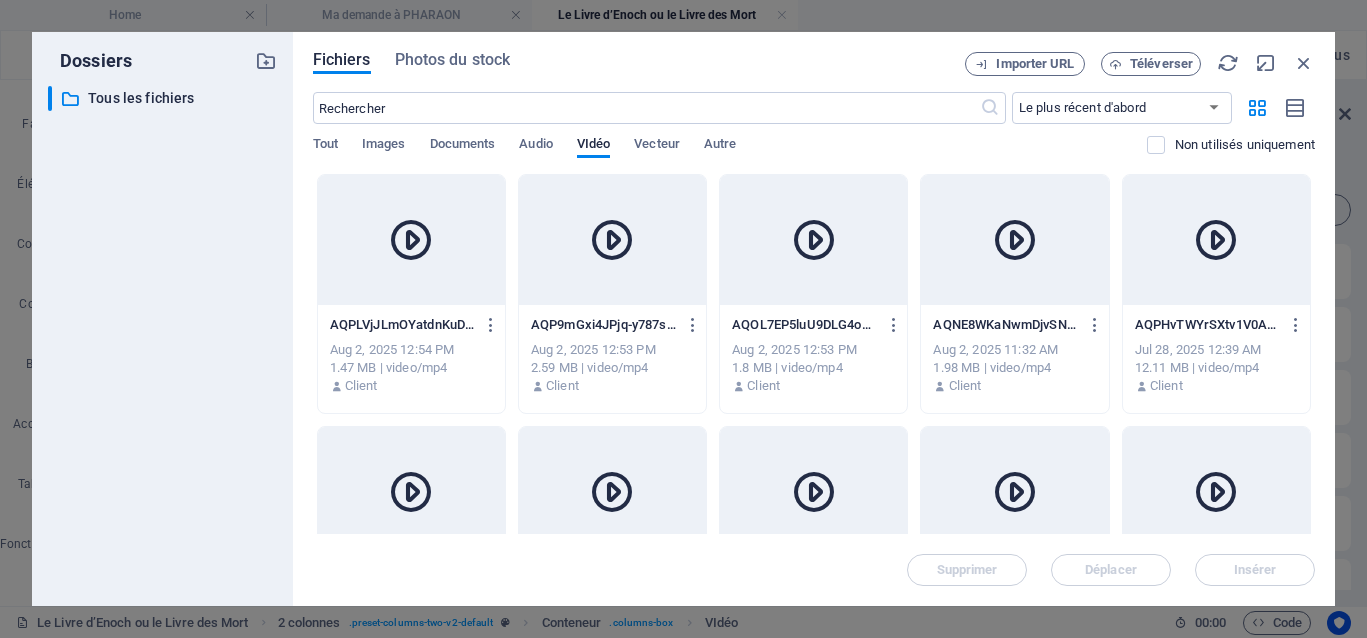 click at bounding box center (612, 240) 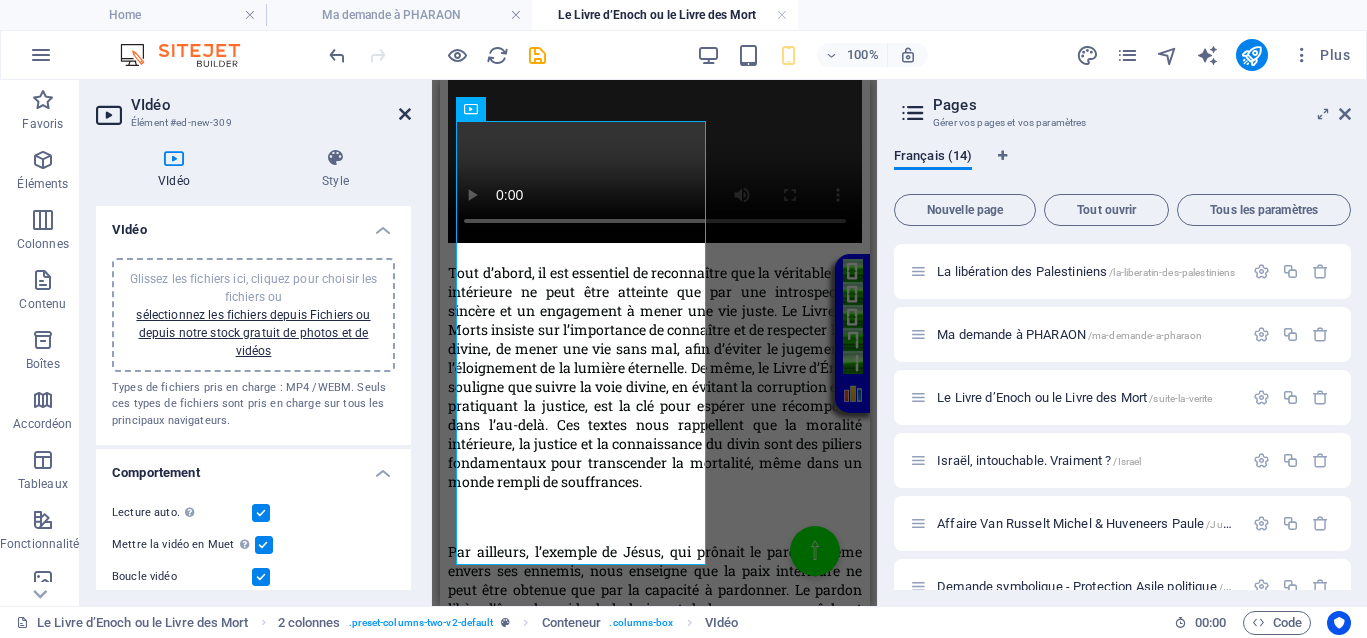 drag, startPoint x: 405, startPoint y: 109, endPoint x: 158, endPoint y: 57, distance: 252.41434 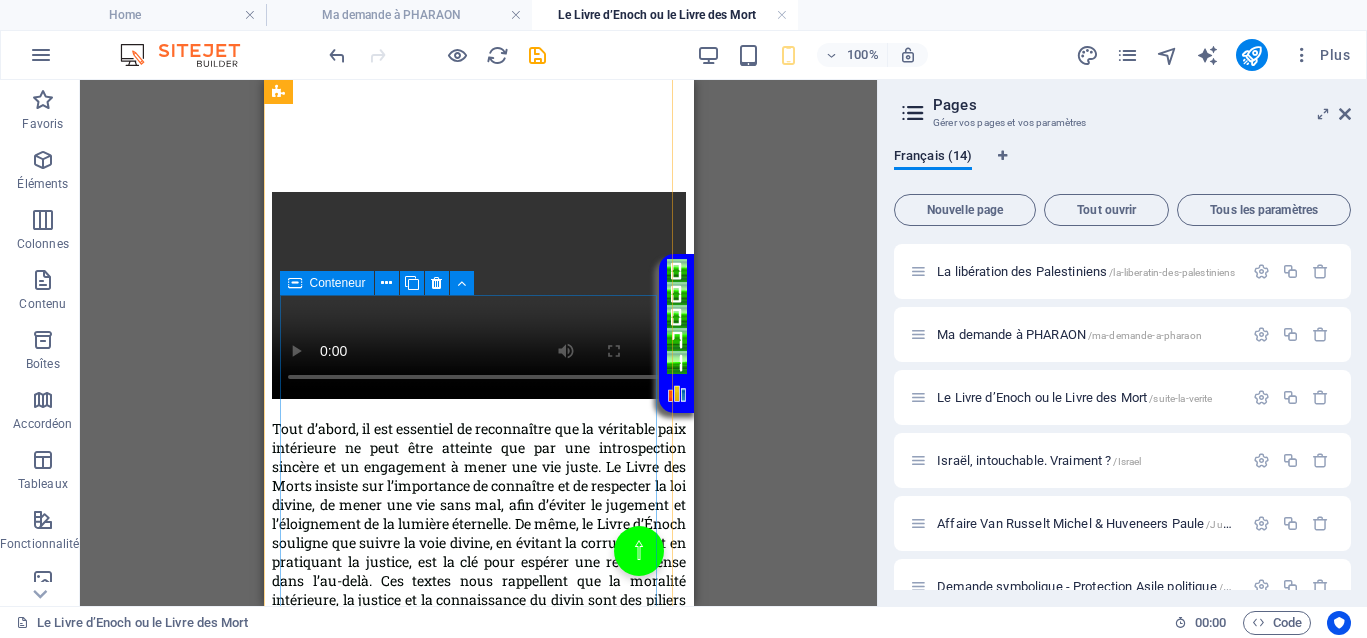 scroll, scrollTop: 846, scrollLeft: 0, axis: vertical 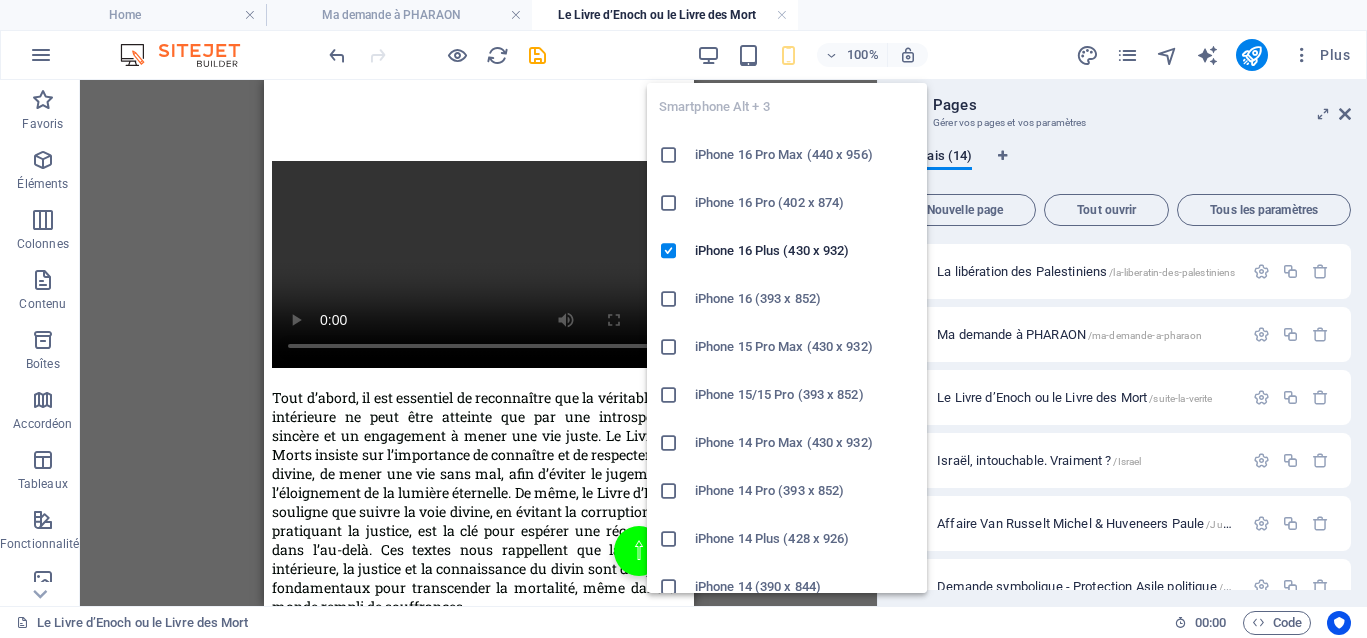 click at bounding box center [788, 55] 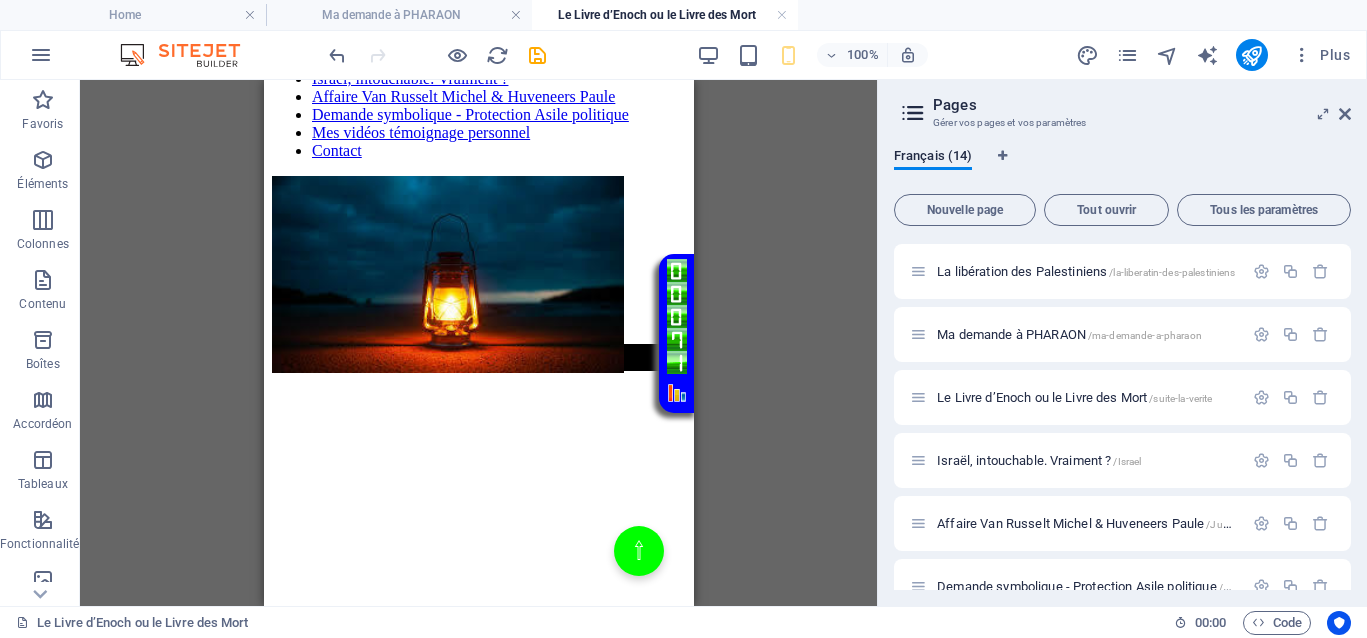 scroll, scrollTop: 96, scrollLeft: 0, axis: vertical 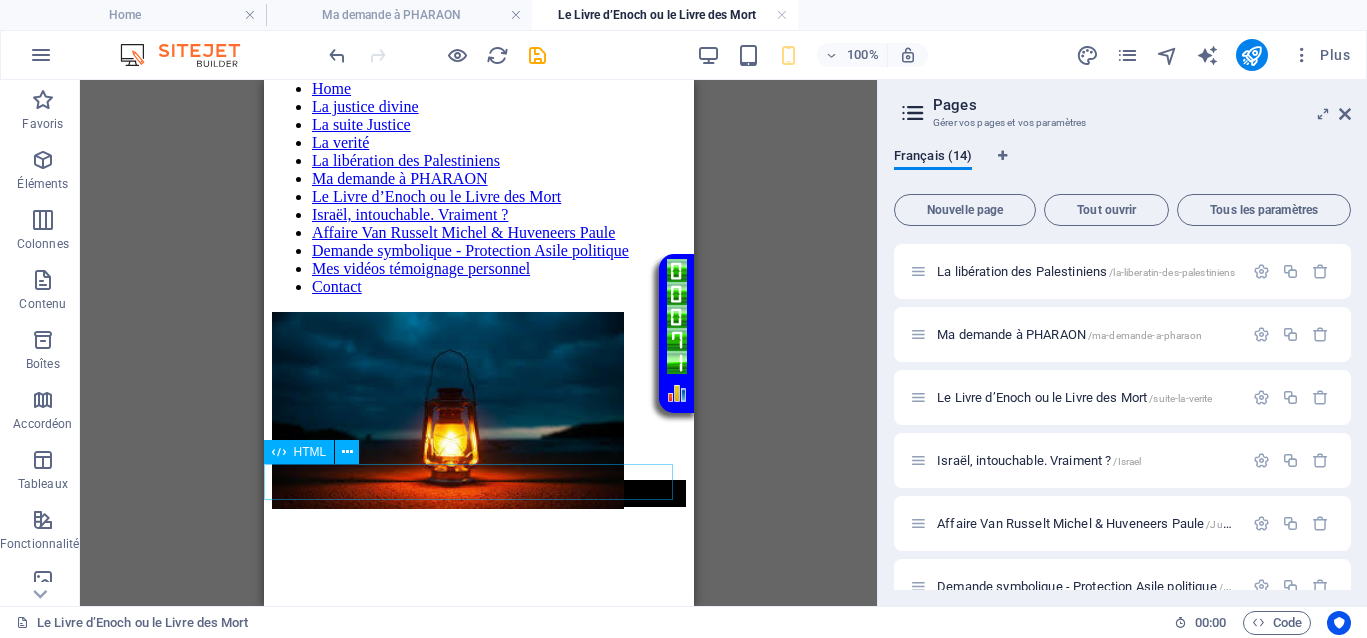 click on "Défilement de texte vert fluide" at bounding box center (478, 493) 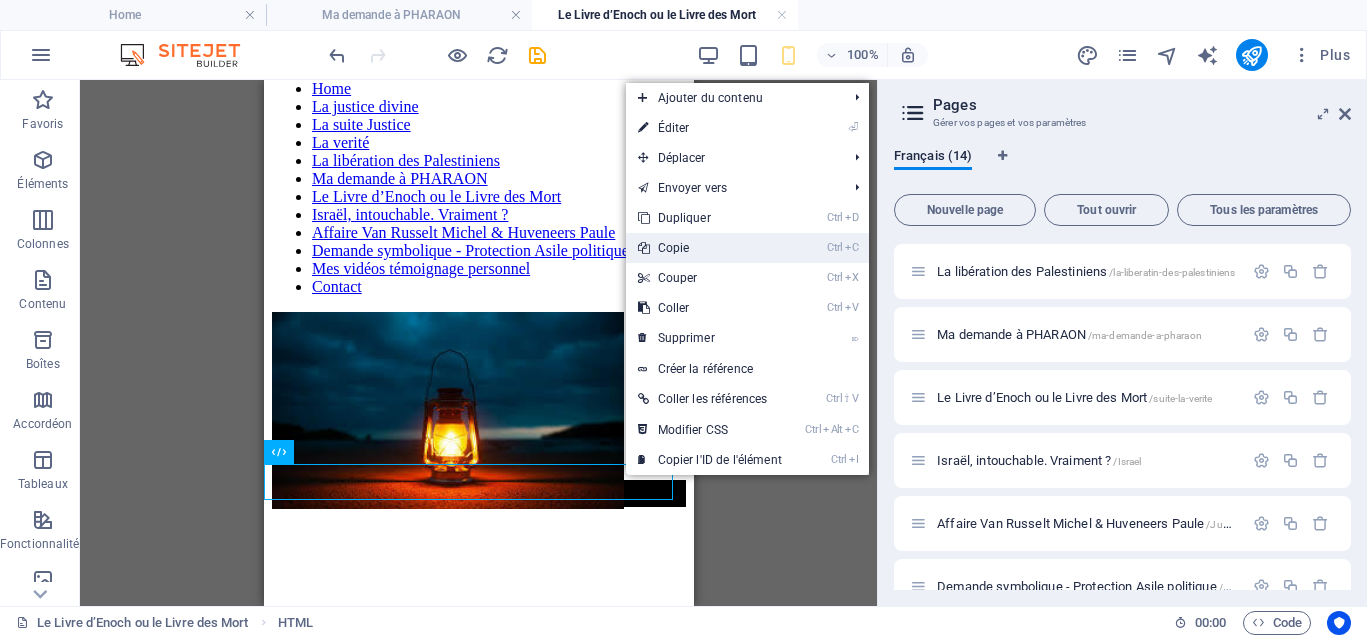 click on "Ctrl C  Copie" at bounding box center (710, 248) 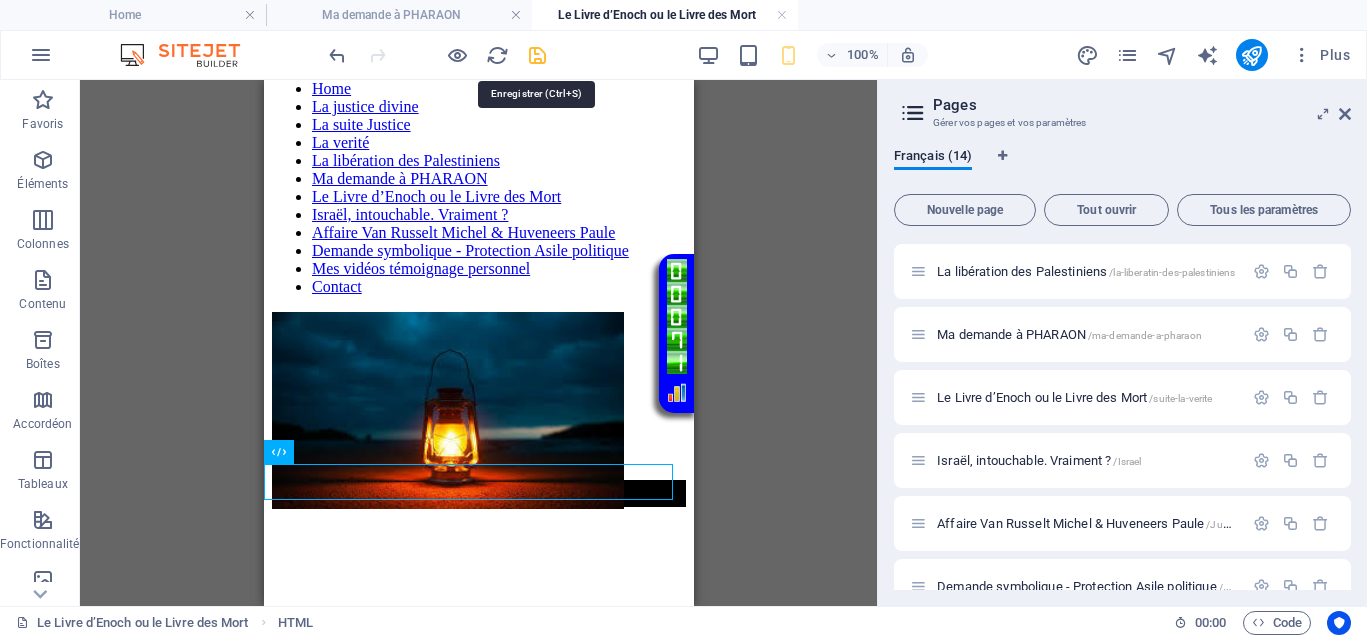 drag, startPoint x: 543, startPoint y: 53, endPoint x: 61, endPoint y: 10, distance: 483.91425 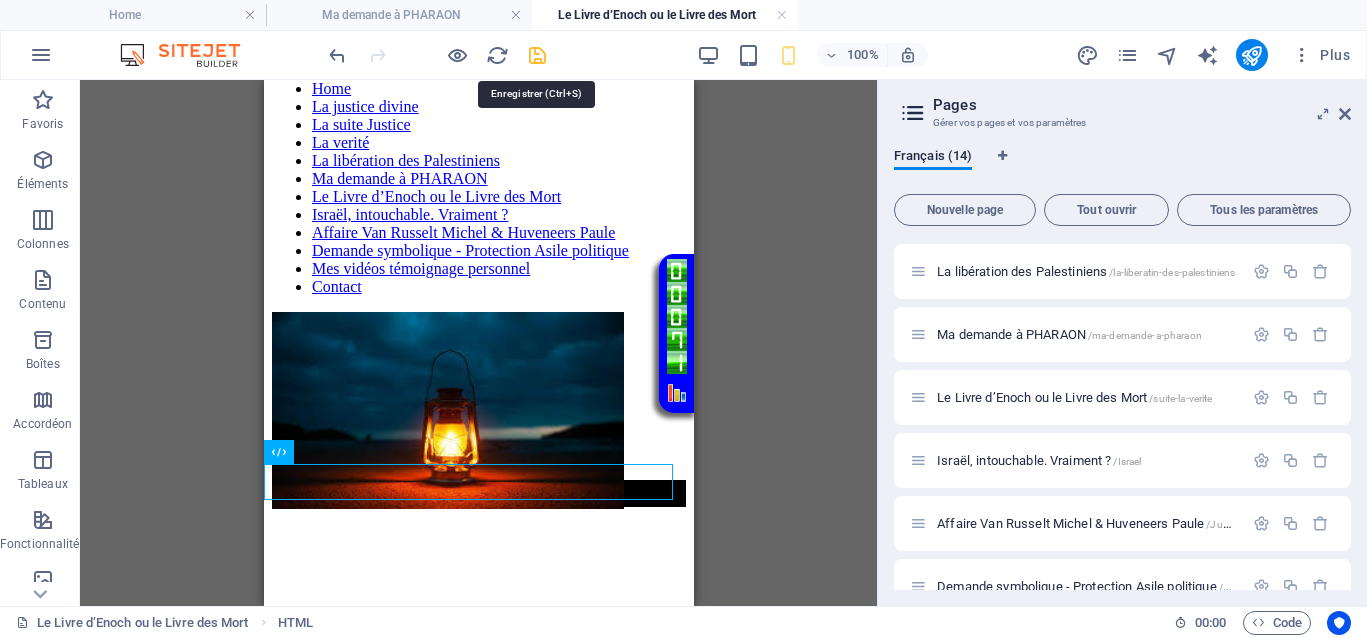 click at bounding box center [537, 55] 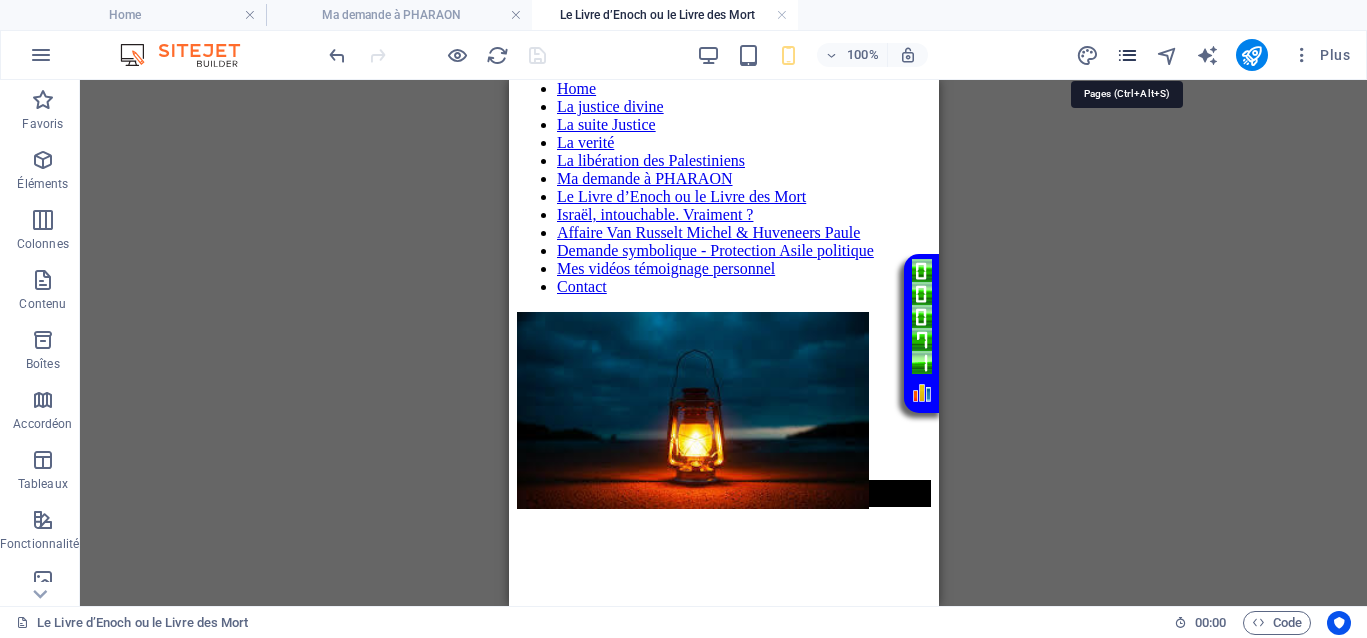 click at bounding box center [1127, 55] 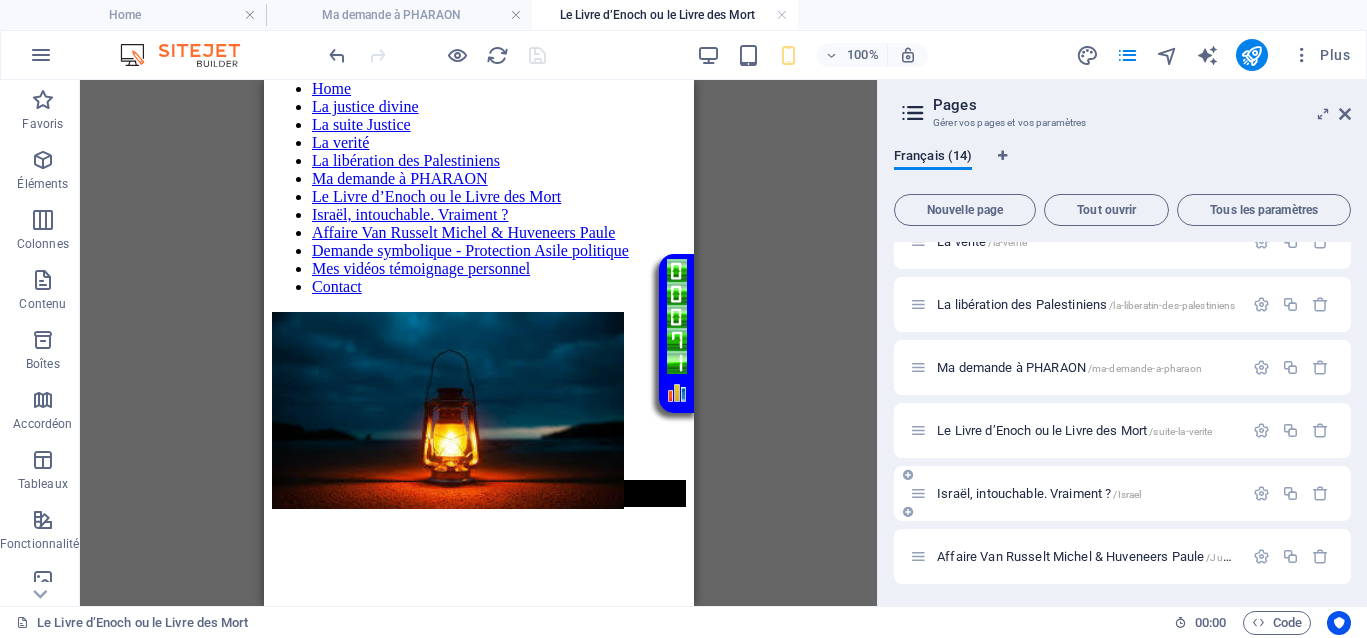 scroll, scrollTop: 250, scrollLeft: 0, axis: vertical 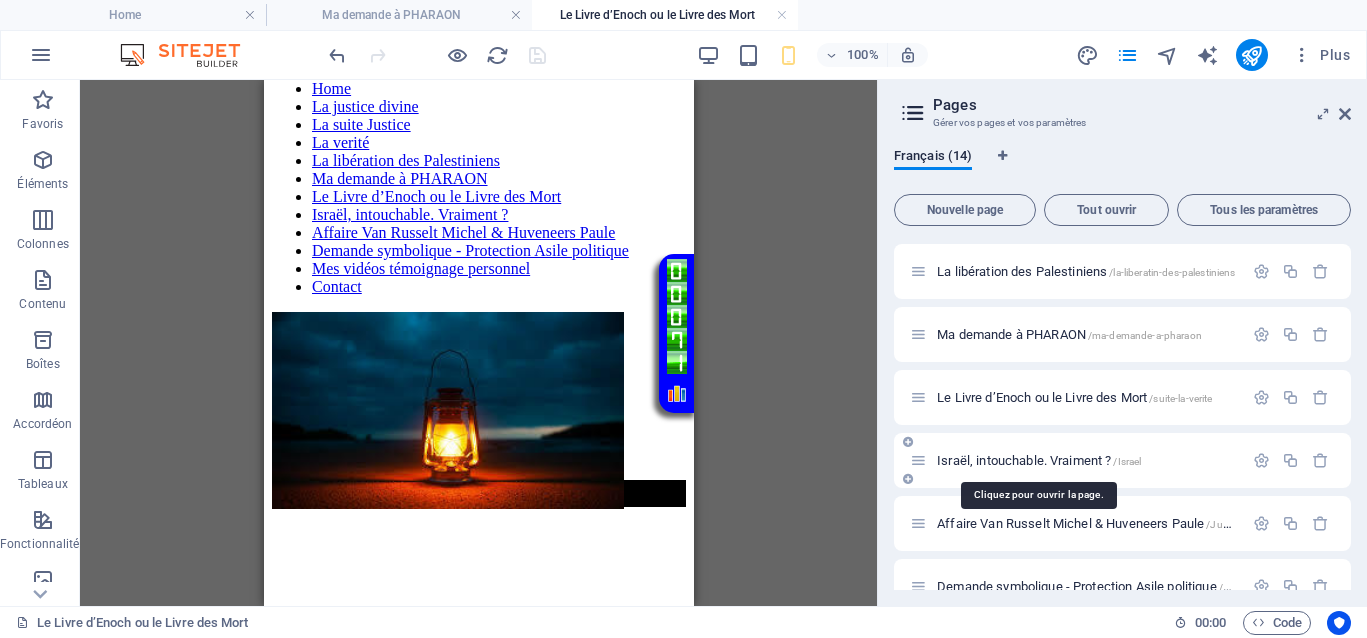 click on "Israël, intouchable. Vraiment ? /Israel" at bounding box center (1039, 460) 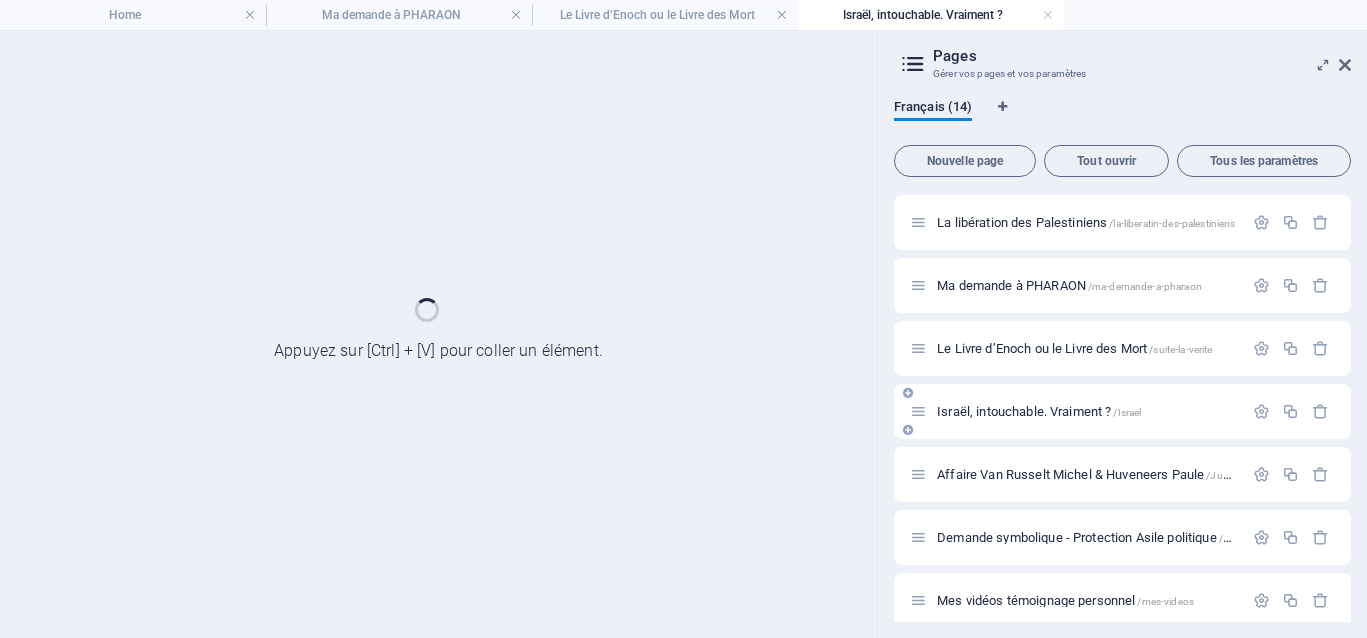 scroll, scrollTop: 0, scrollLeft: 0, axis: both 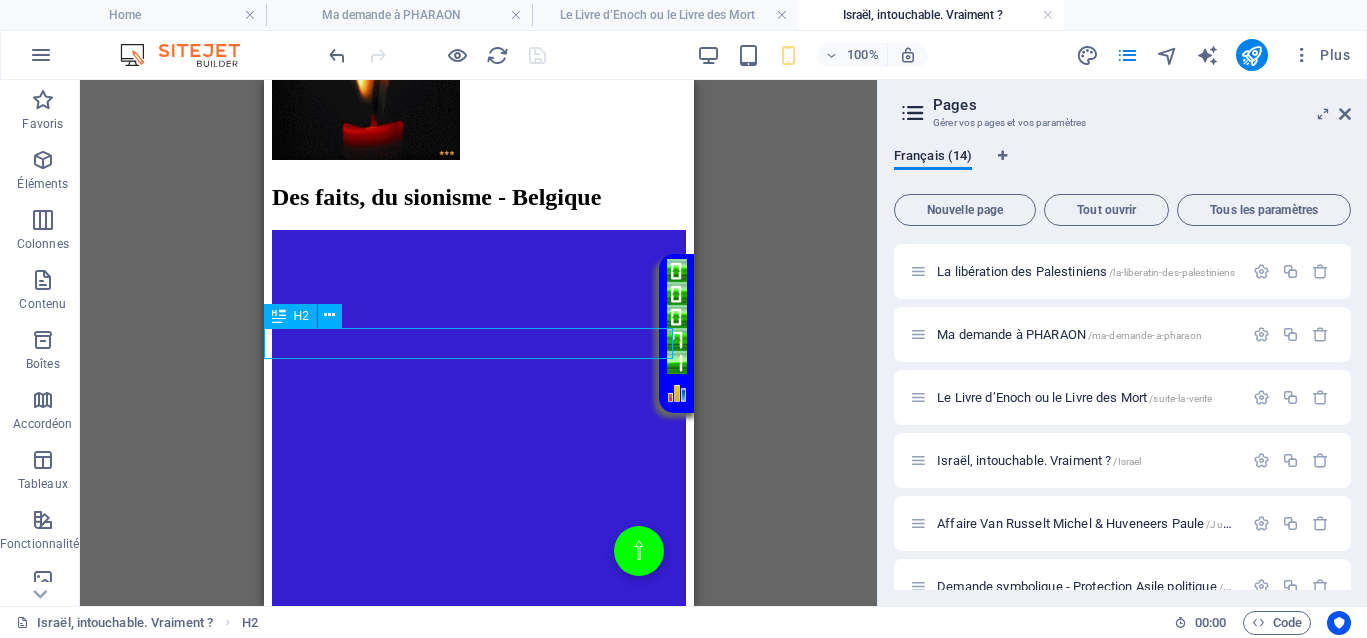 click on "Des faits, du sionisme - Belgique" at bounding box center [478, 197] 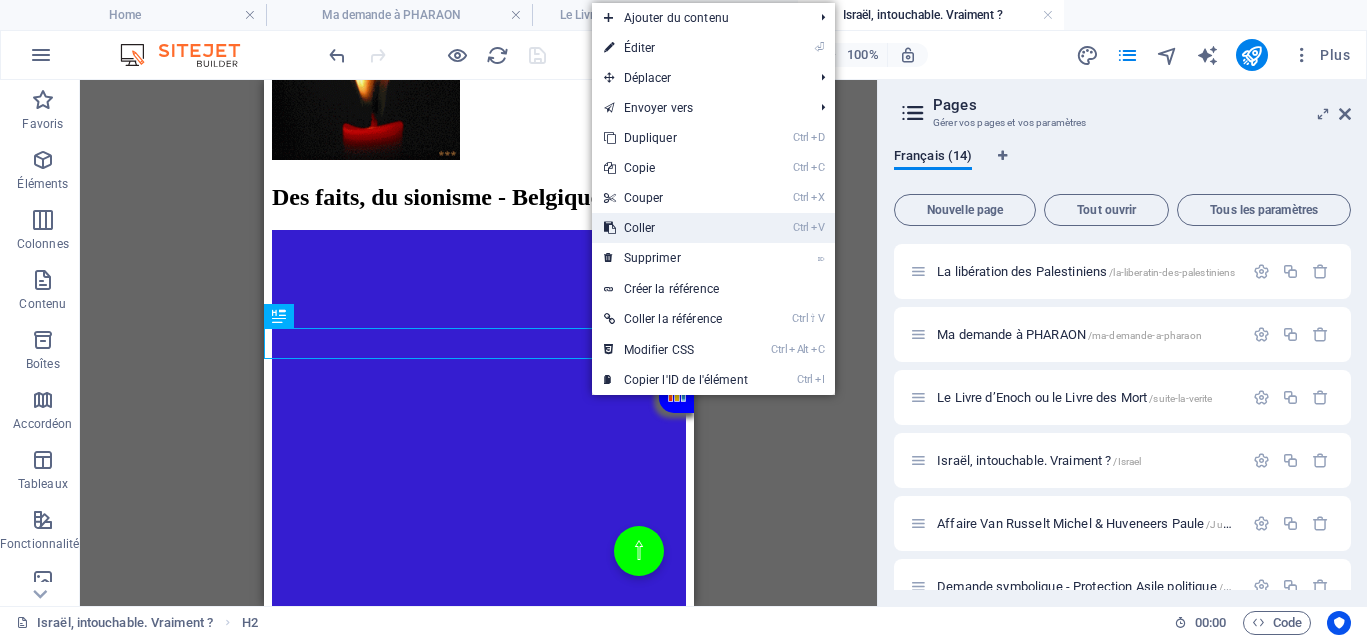click on "Ctrl V  Coller" at bounding box center [676, 228] 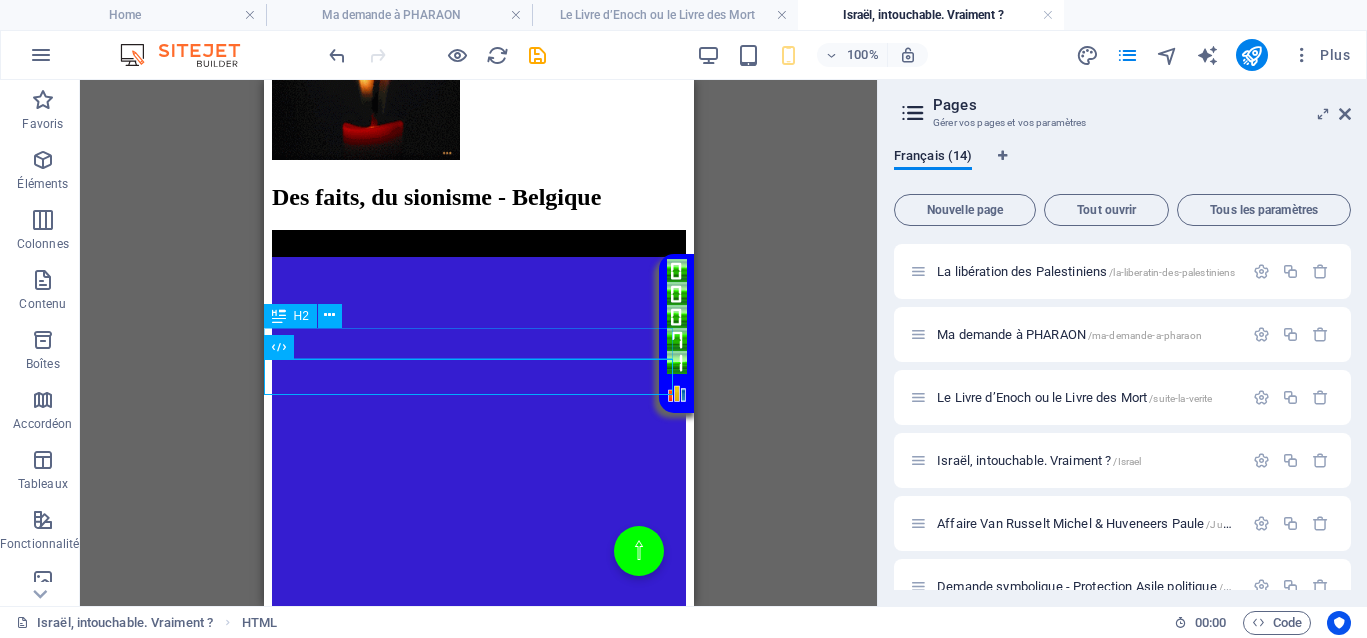 click on "Des faits, du sionisme - Belgique" at bounding box center (478, 197) 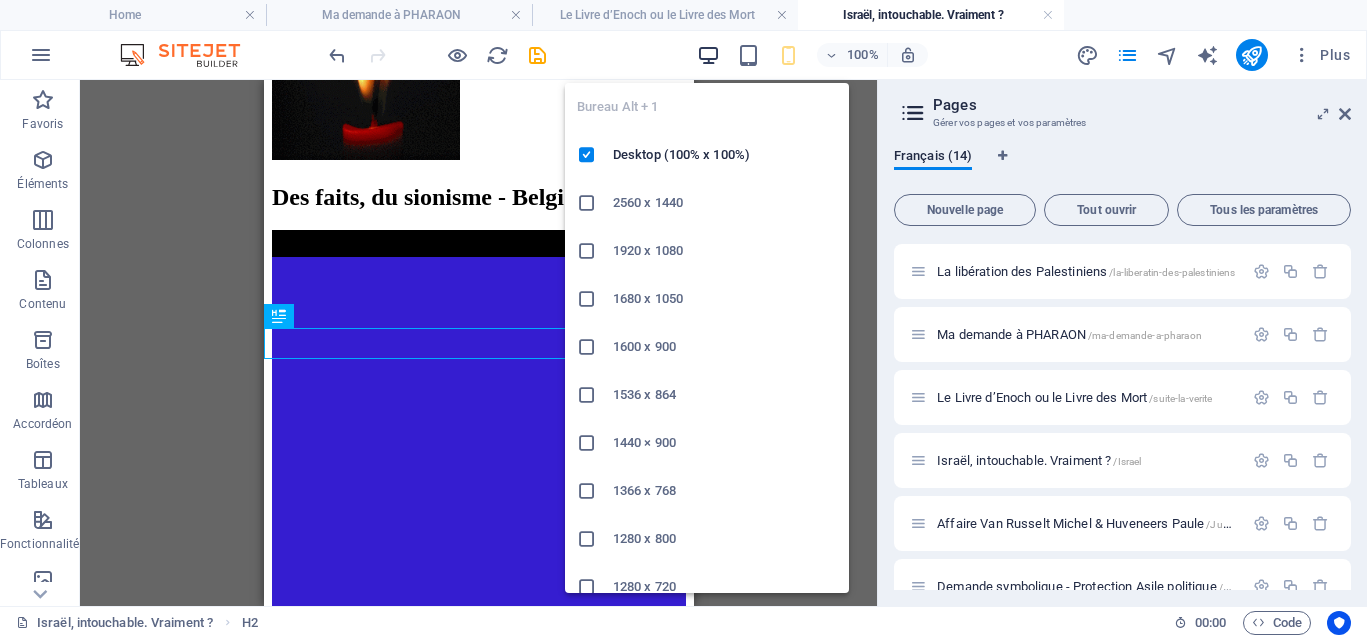 click at bounding box center [708, 55] 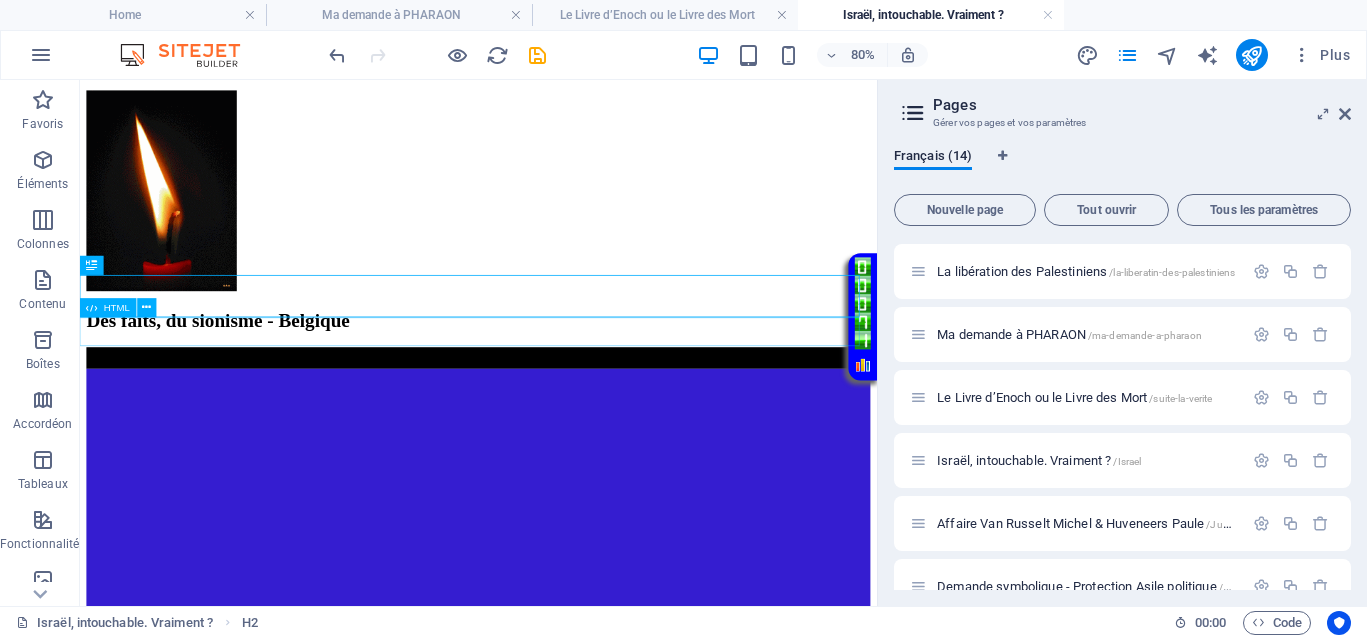 scroll, scrollTop: 249, scrollLeft: 0, axis: vertical 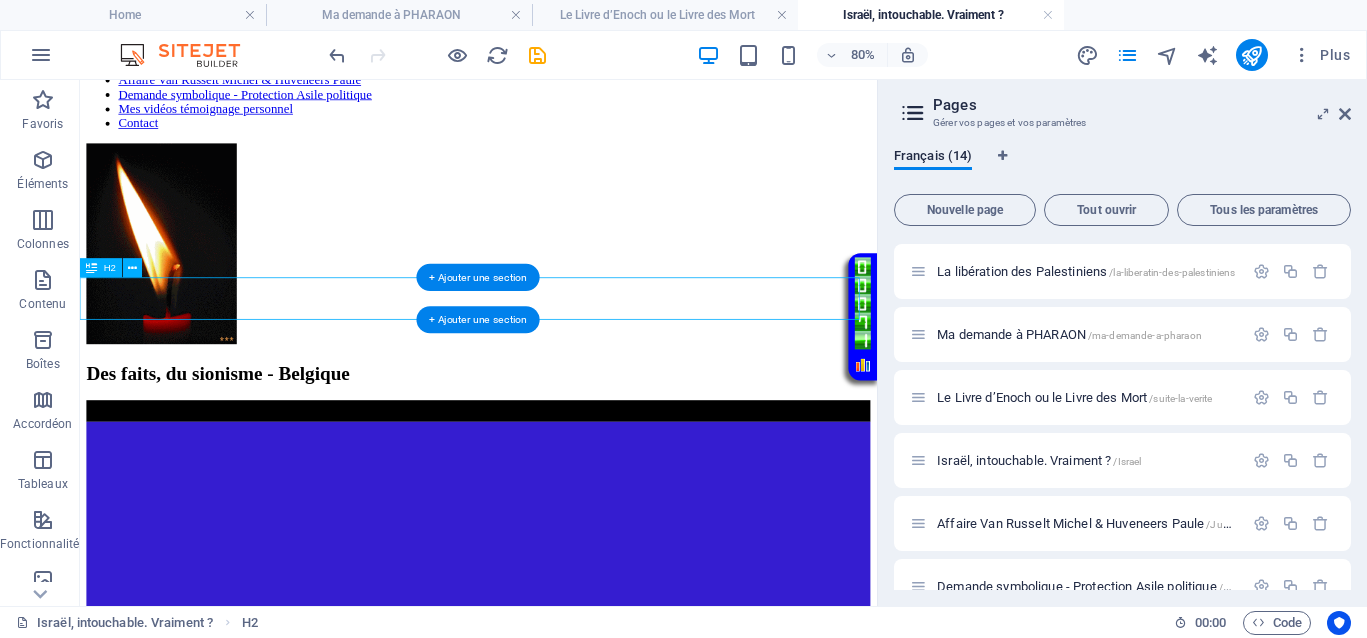 click on "Des faits, du sionisme - Belgique" at bounding box center (578, 447) 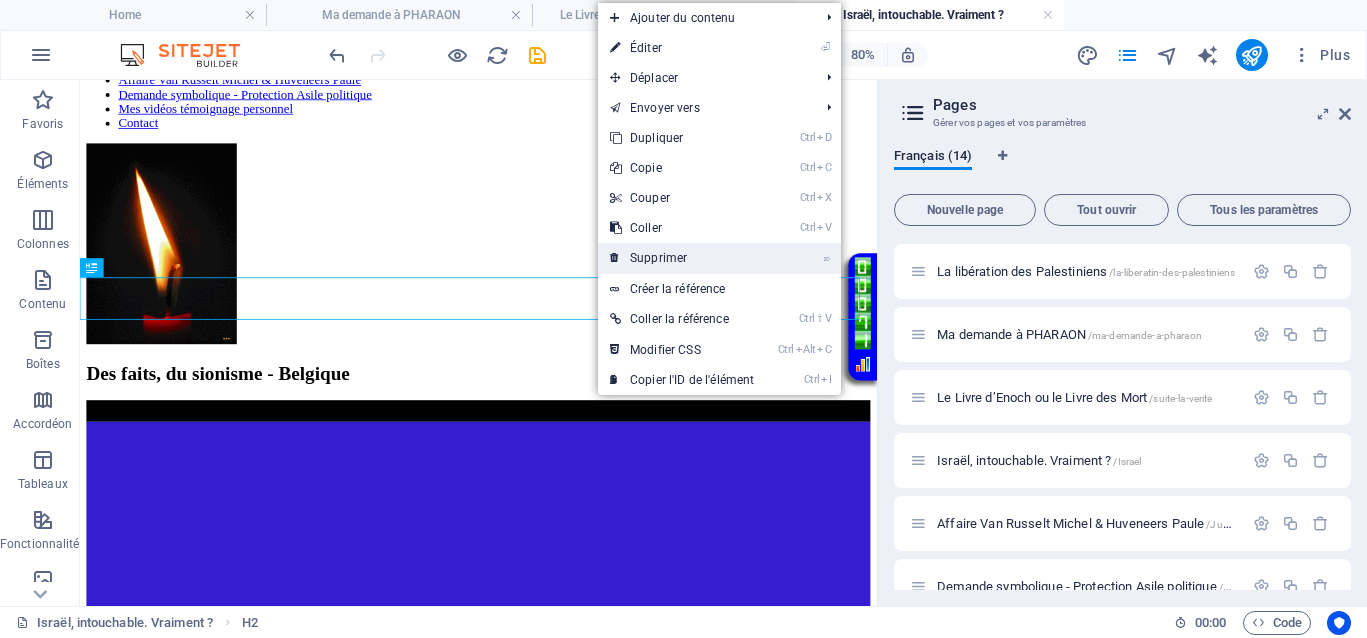 click on "⌦  Supprimer" at bounding box center [682, 258] 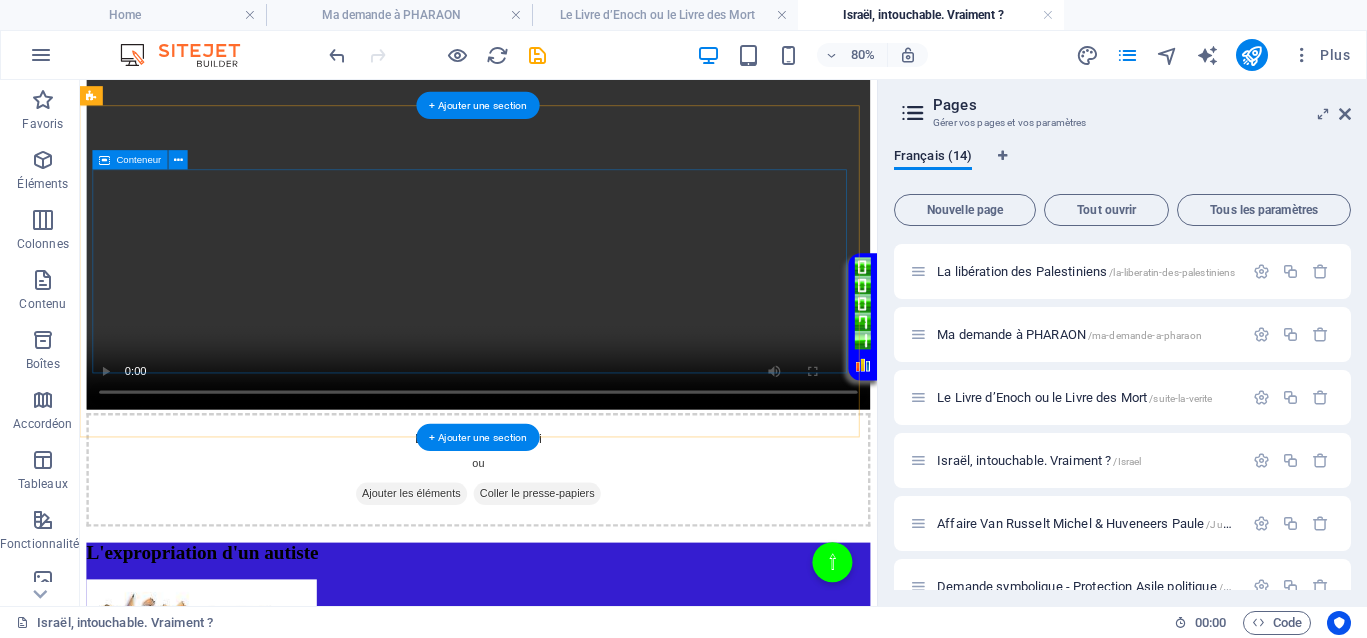 scroll, scrollTop: 2124, scrollLeft: 0, axis: vertical 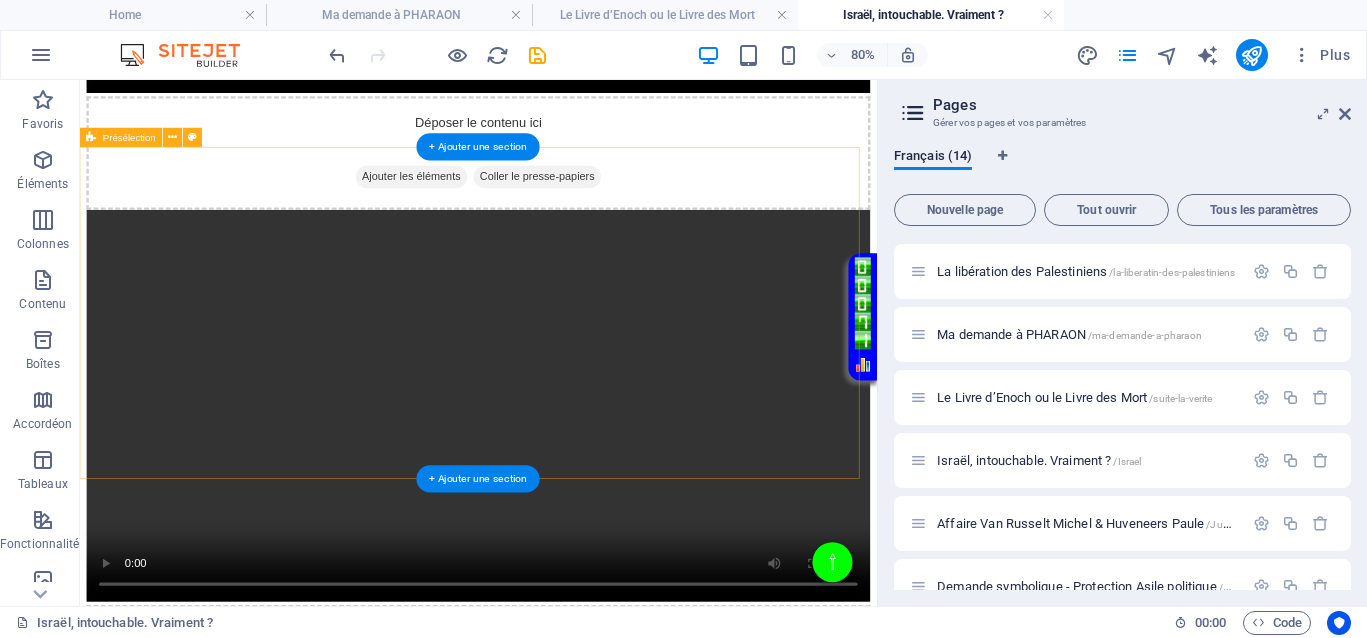 click at bounding box center (578, 1706) 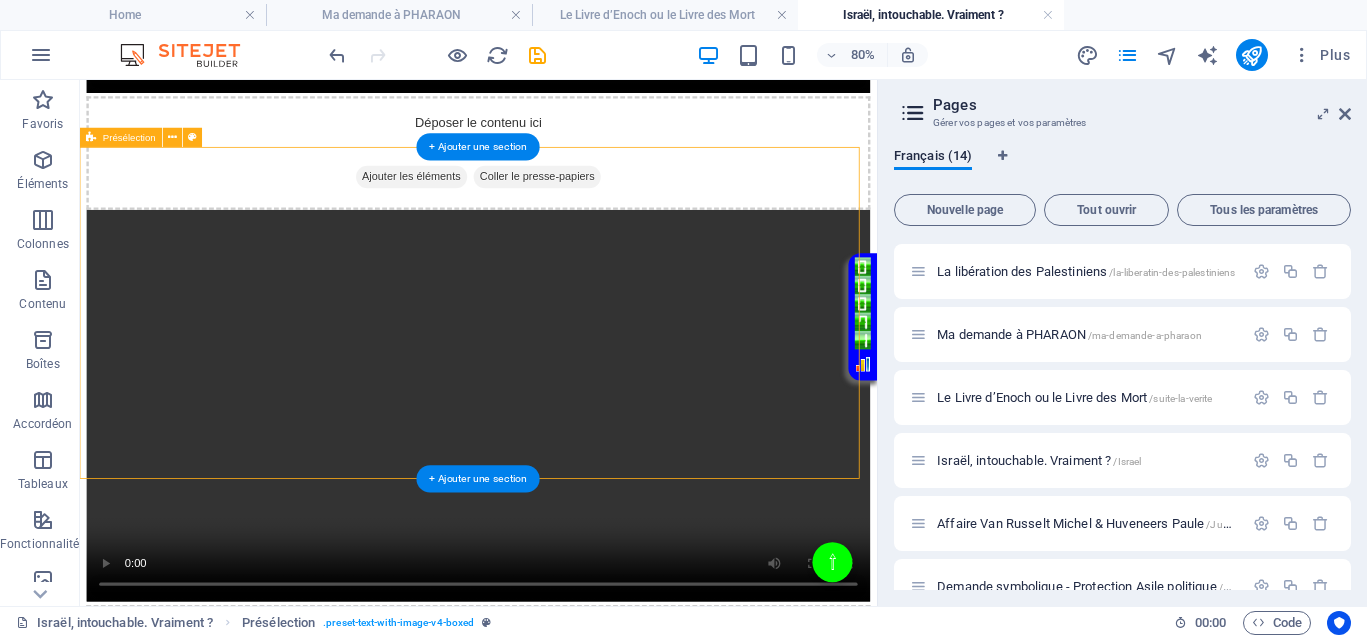 click at bounding box center (578, 1706) 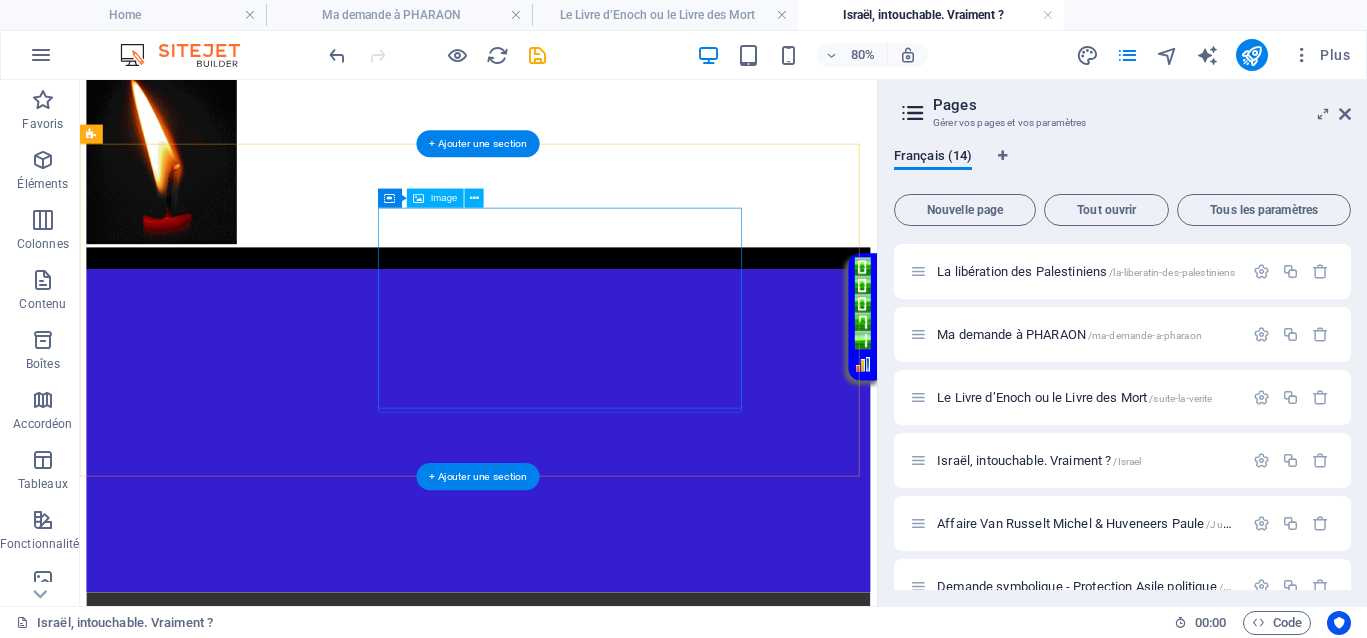 scroll, scrollTop: 0, scrollLeft: 0, axis: both 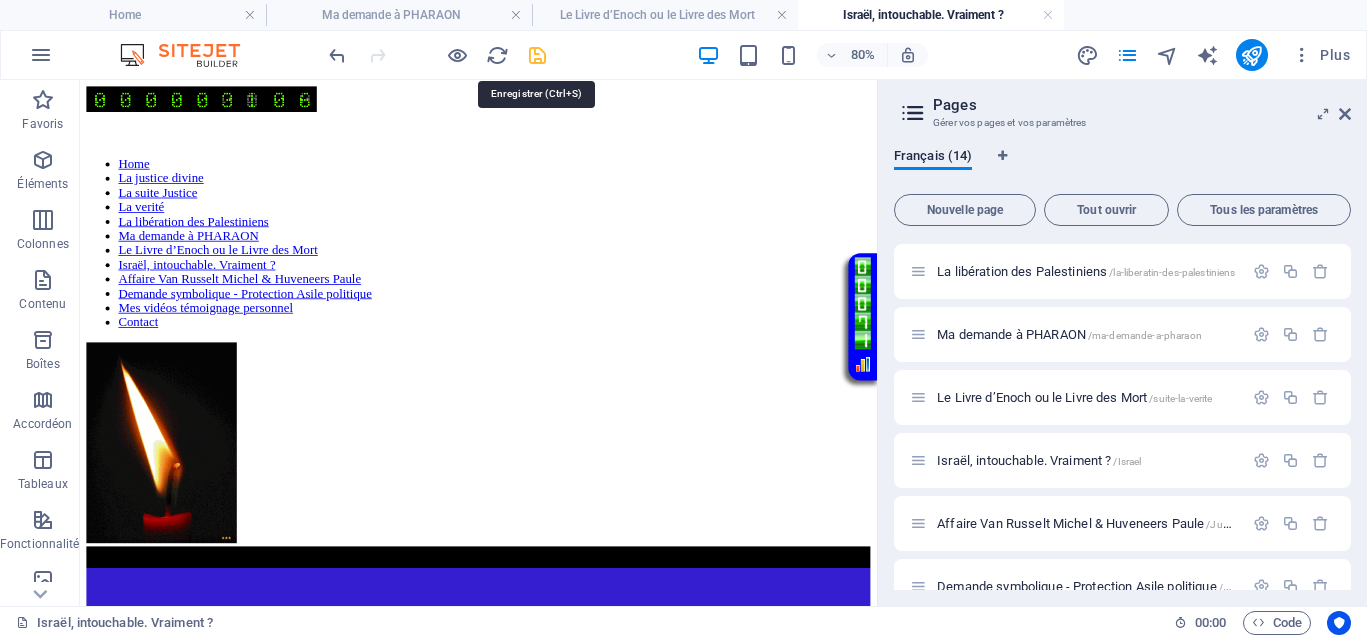 drag, startPoint x: 537, startPoint y: 52, endPoint x: 691, endPoint y: 265, distance: 262.84024 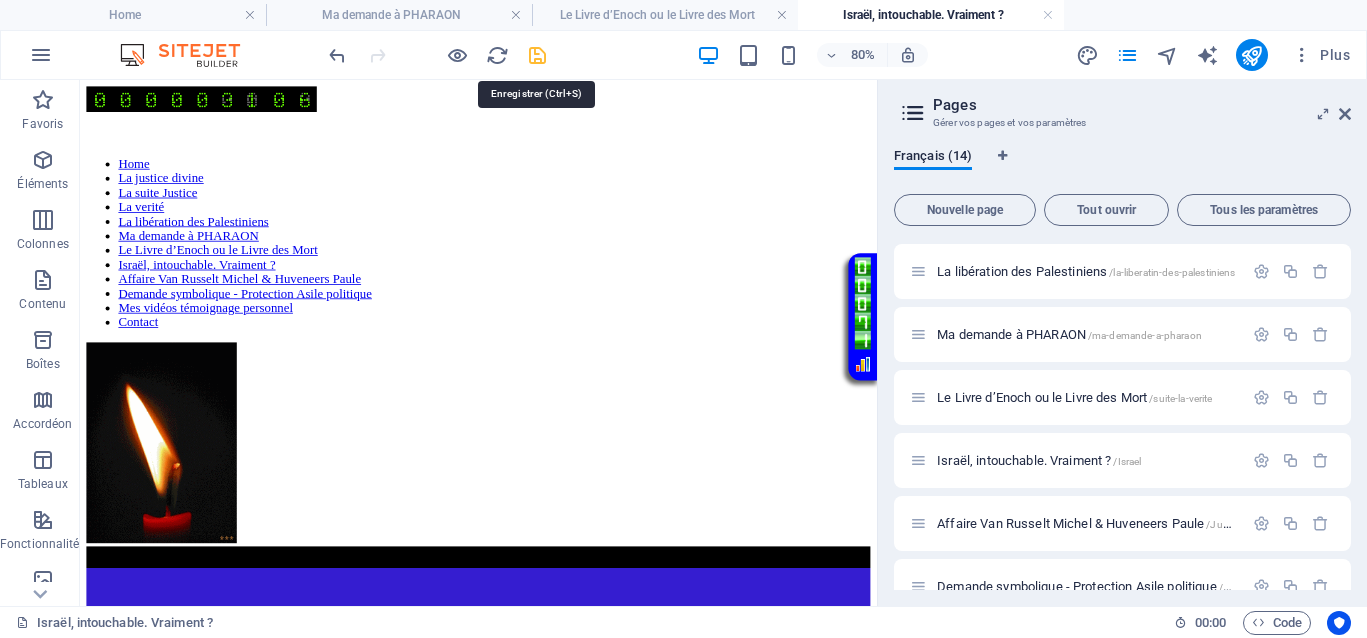 click at bounding box center (537, 55) 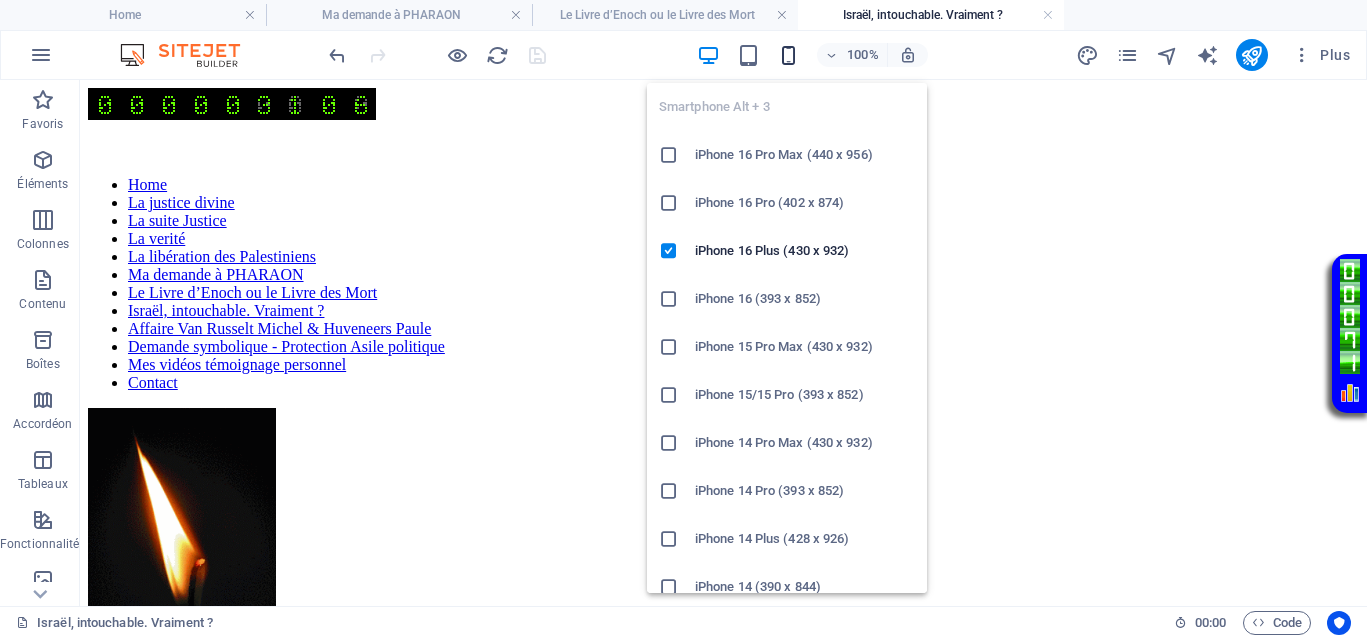 click at bounding box center [788, 55] 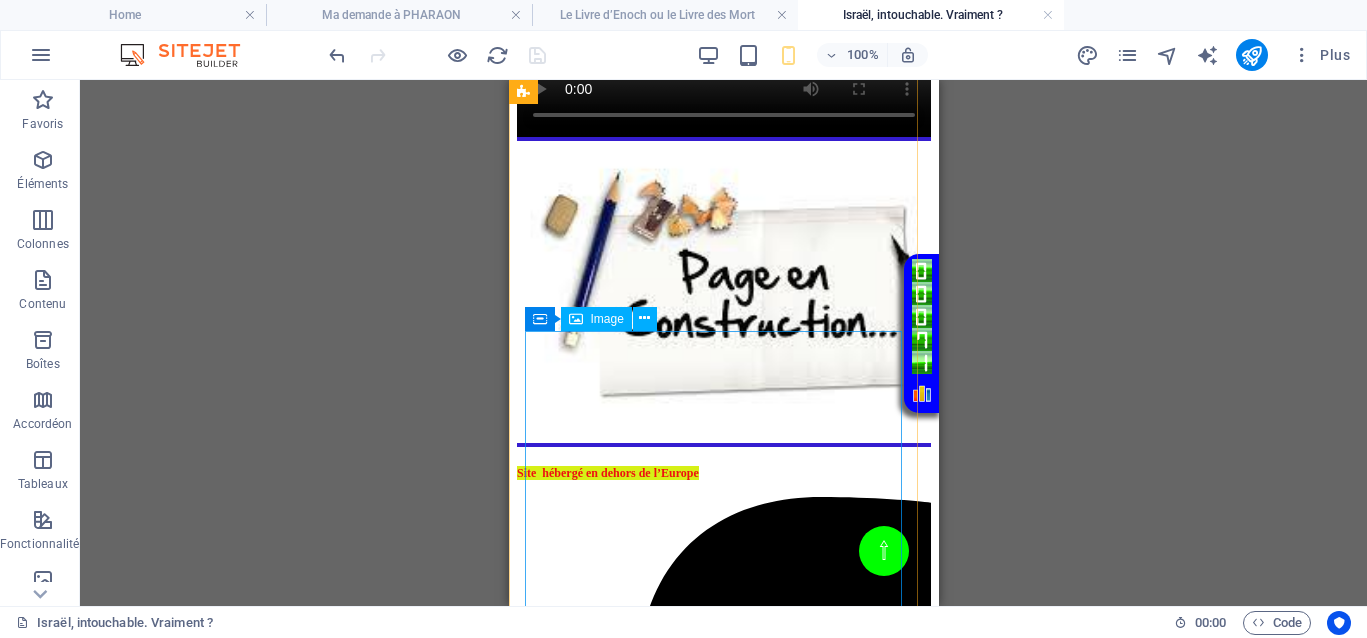 scroll, scrollTop: 7500, scrollLeft: 0, axis: vertical 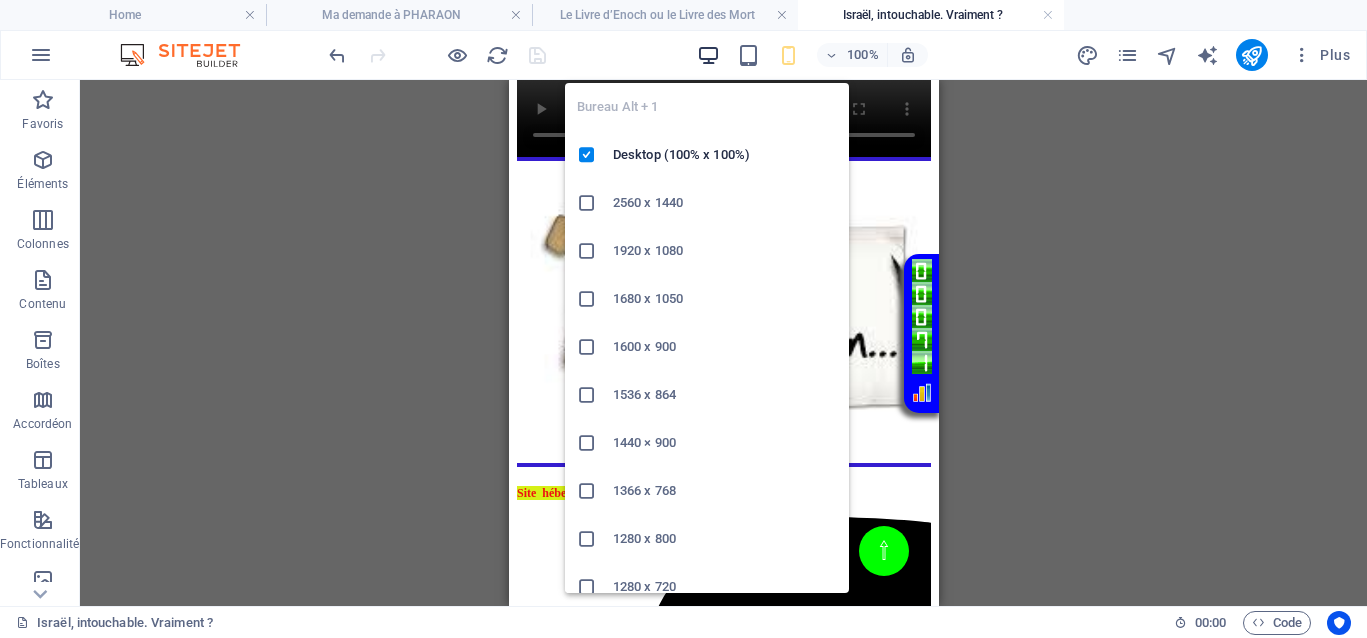 click at bounding box center [708, 55] 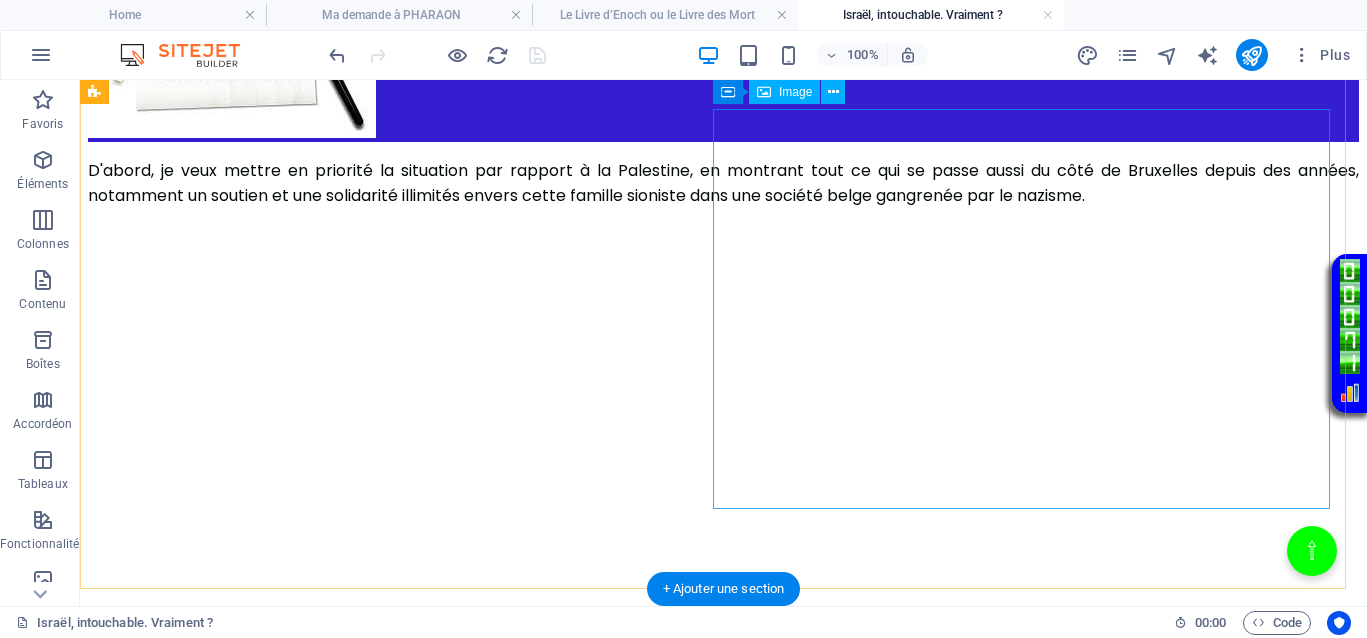 scroll, scrollTop: 4223, scrollLeft: 0, axis: vertical 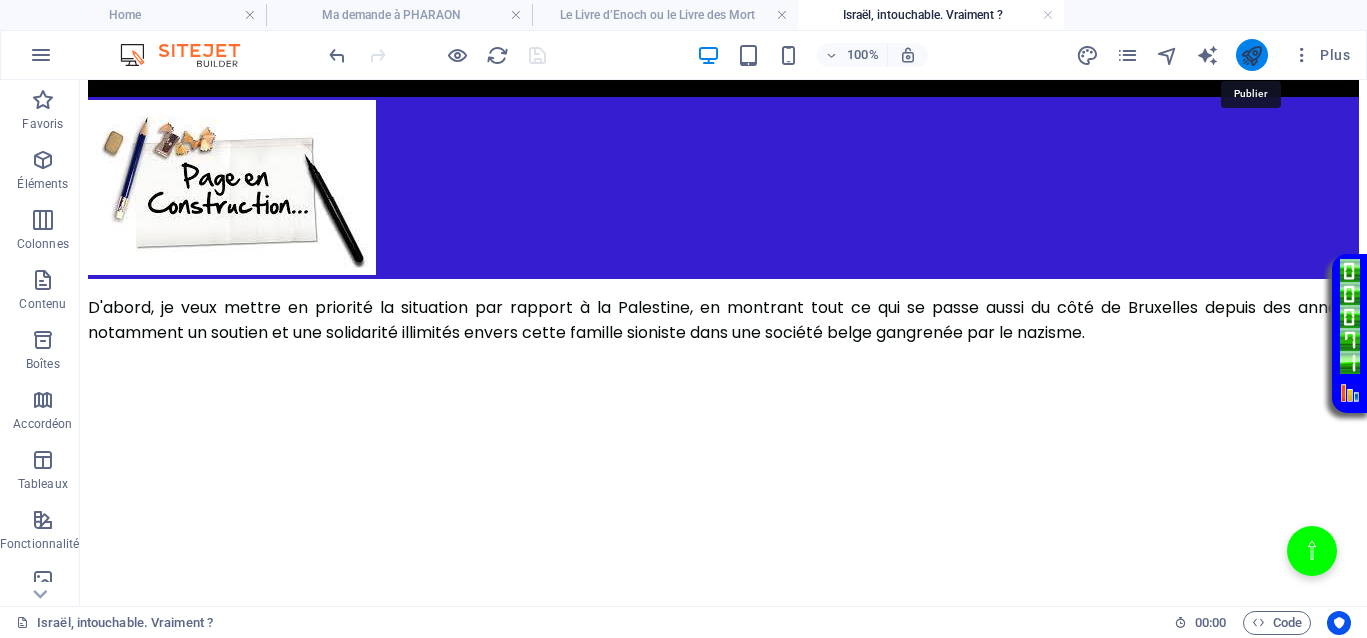click at bounding box center [1251, 55] 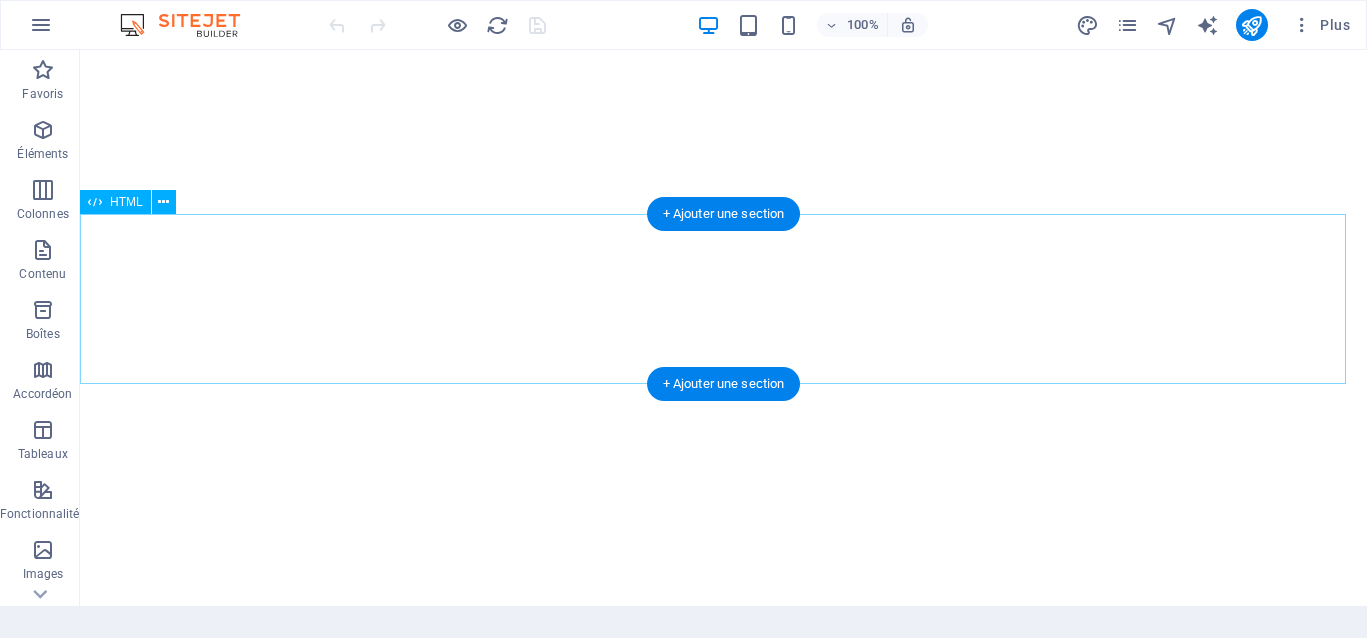 scroll, scrollTop: 0, scrollLeft: 0, axis: both 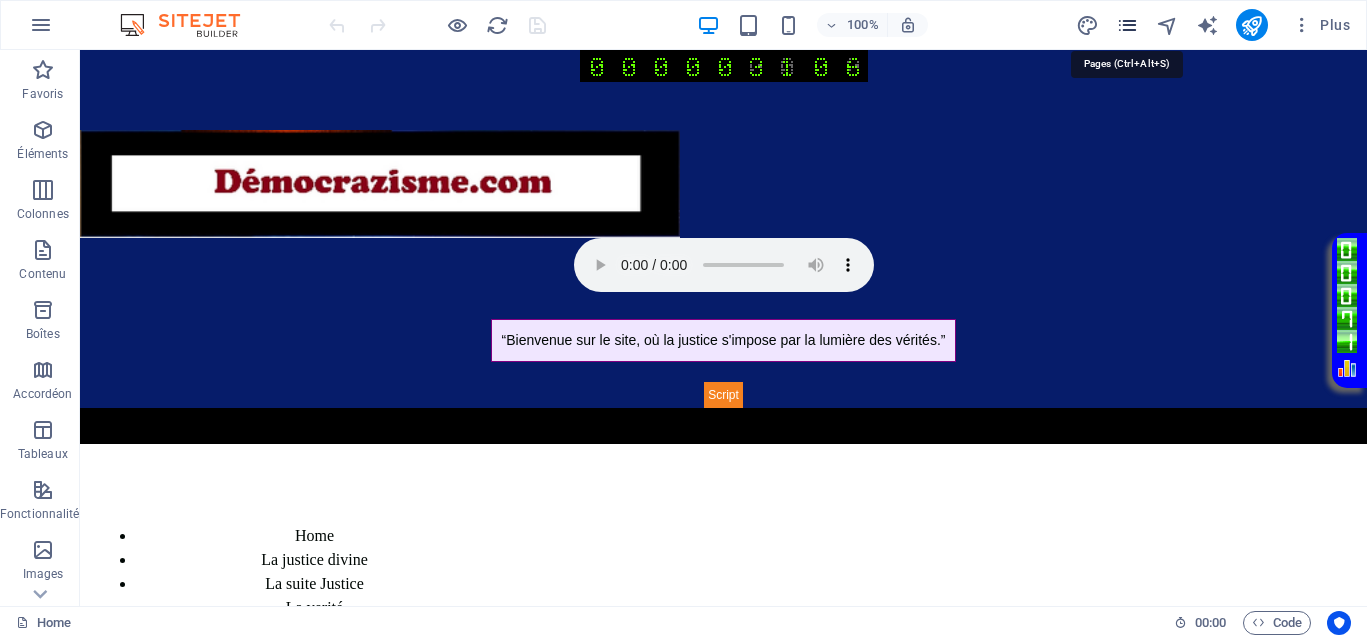 click at bounding box center [1127, 25] 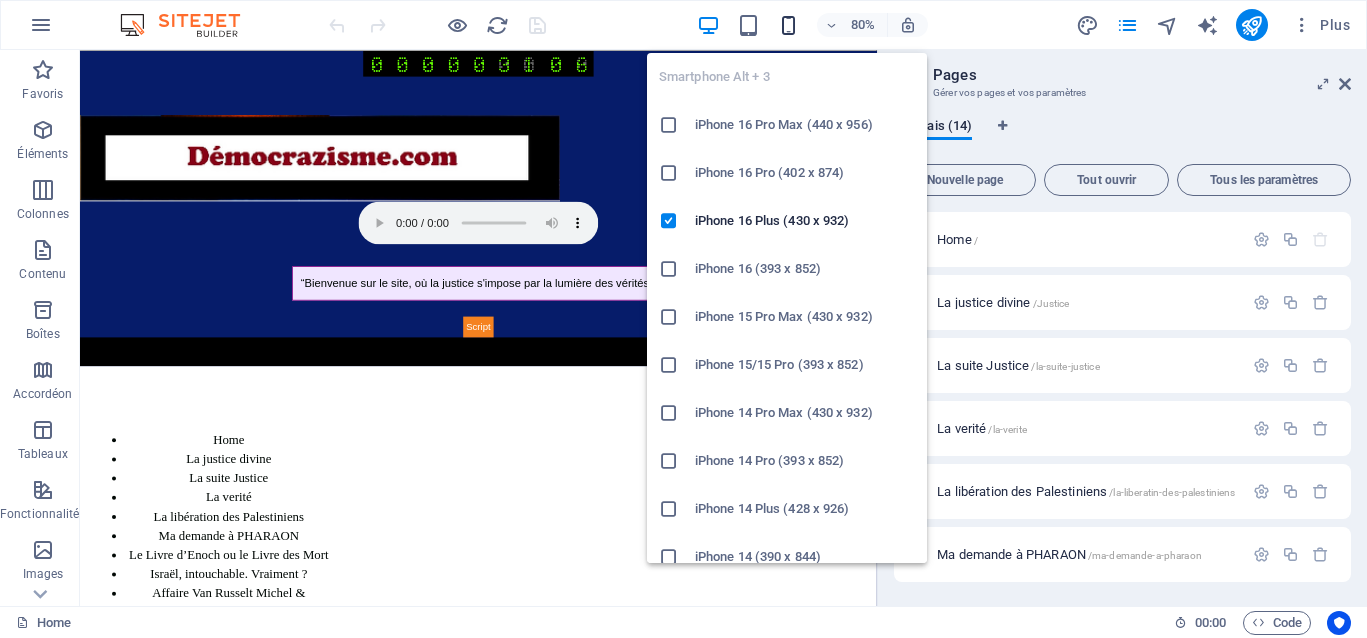 click at bounding box center [788, 25] 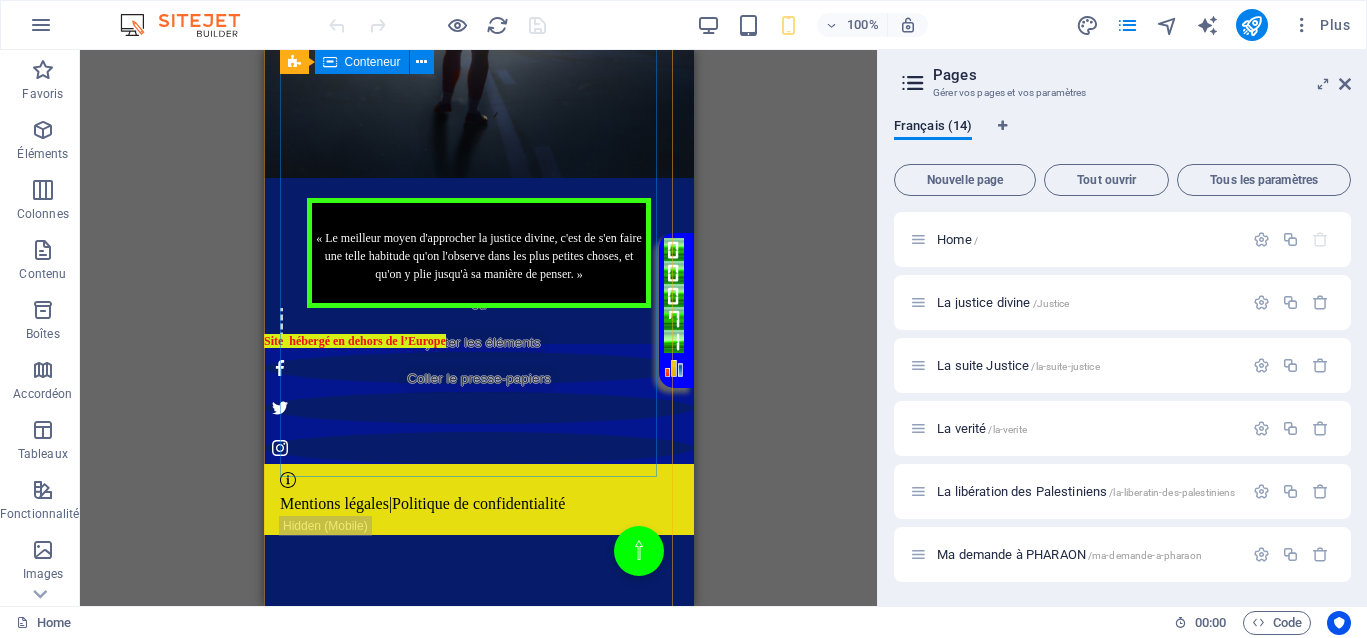 scroll, scrollTop: 2183, scrollLeft: 0, axis: vertical 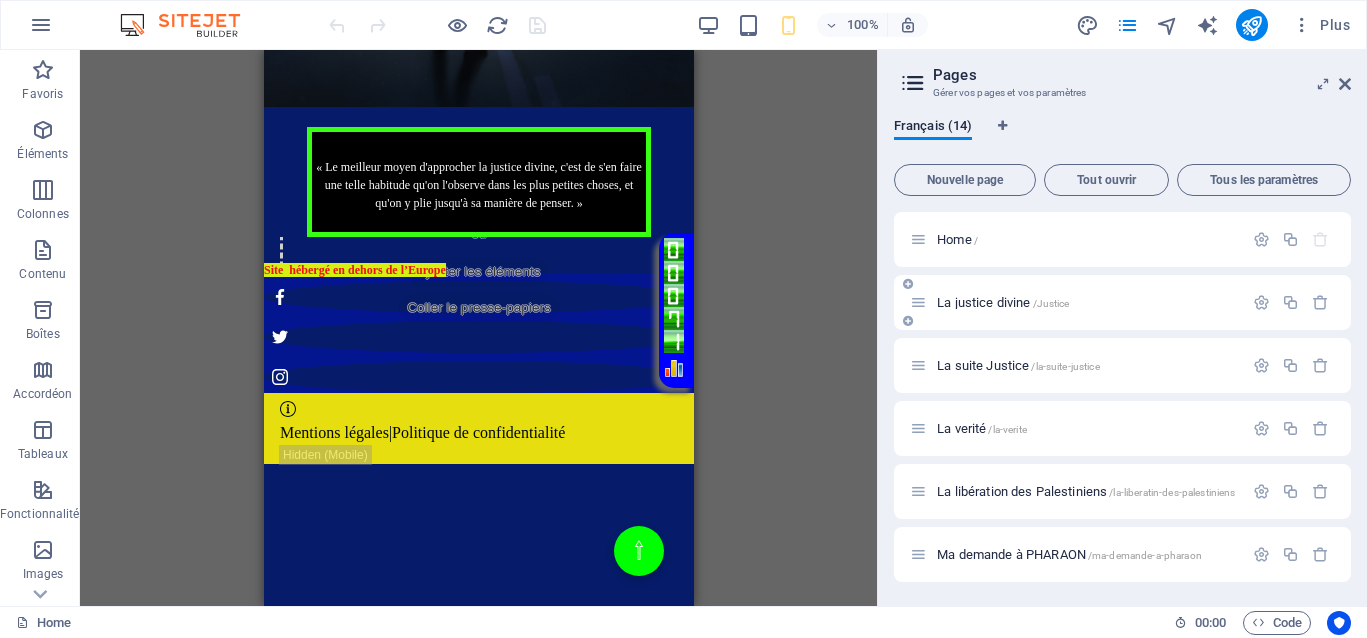 click on "La justice divine /Justice" at bounding box center (1003, 302) 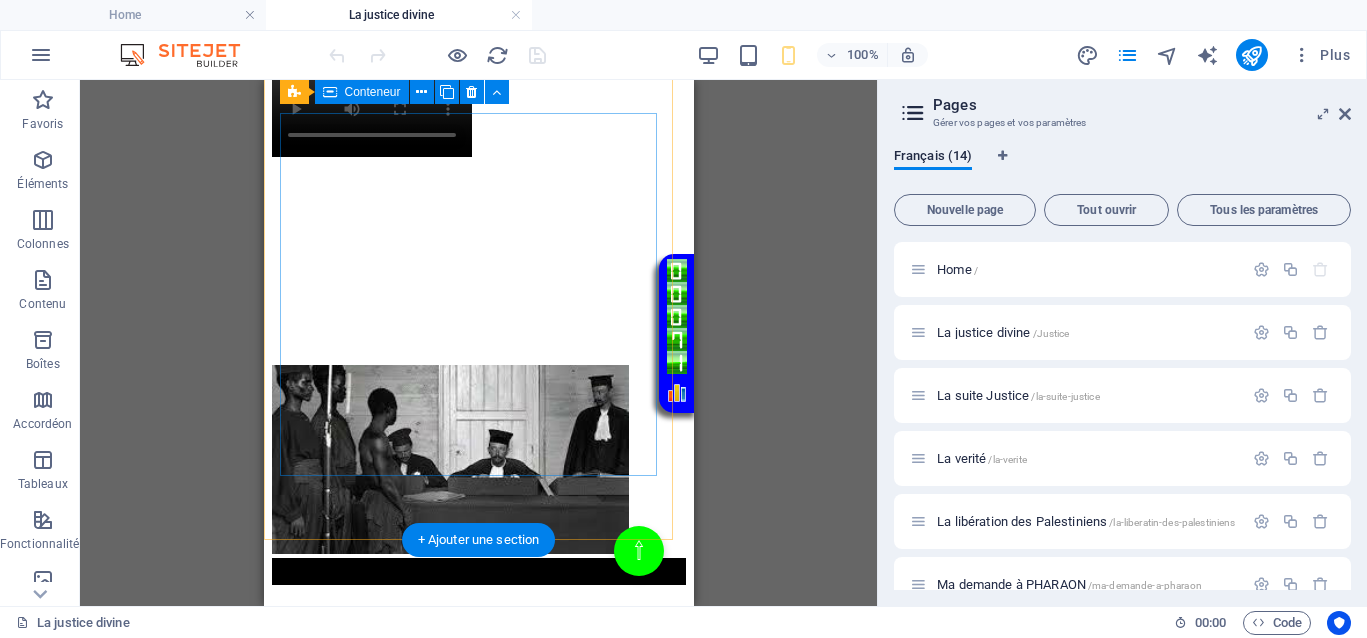 scroll, scrollTop: 625, scrollLeft: 0, axis: vertical 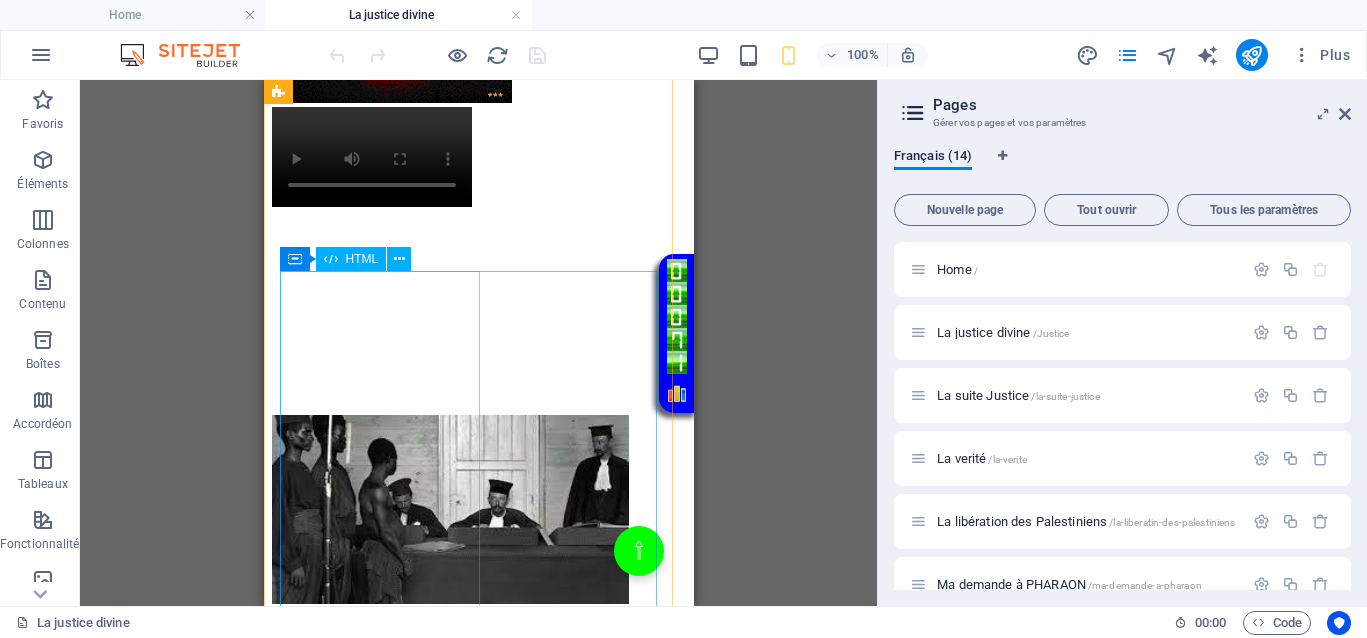 click on "Vidéo en boucle" at bounding box center [478, 159] 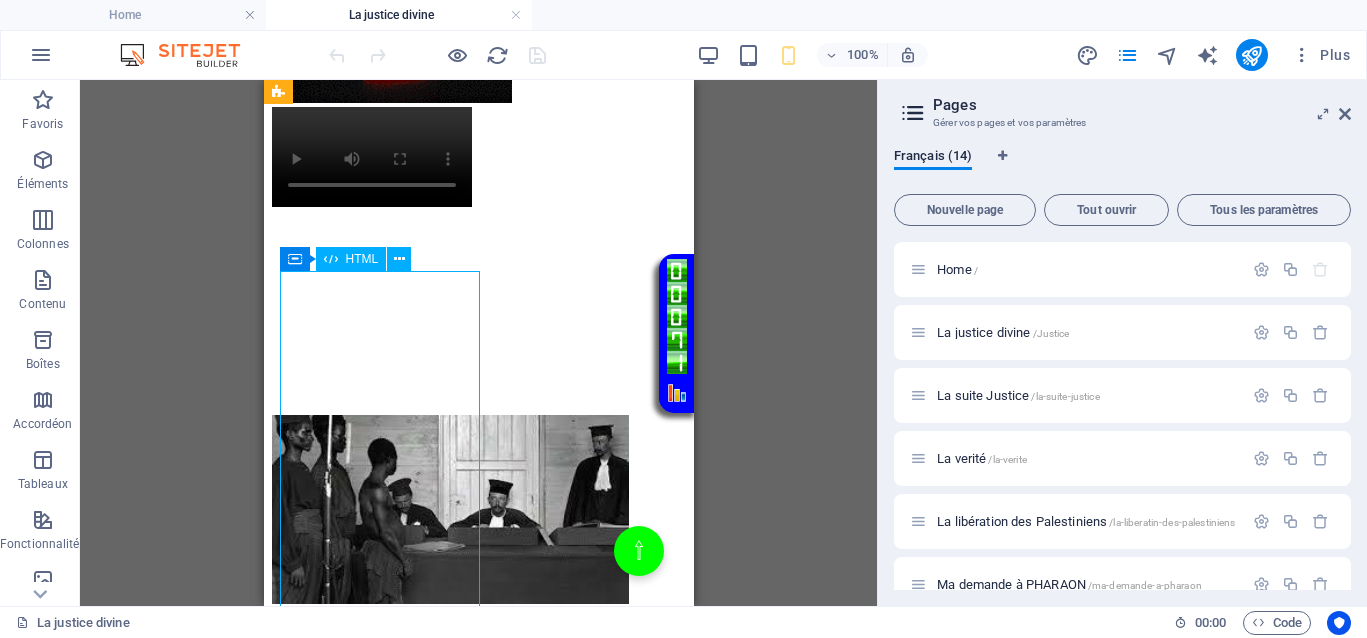 click on "Vidéo en boucle" at bounding box center (478, 159) 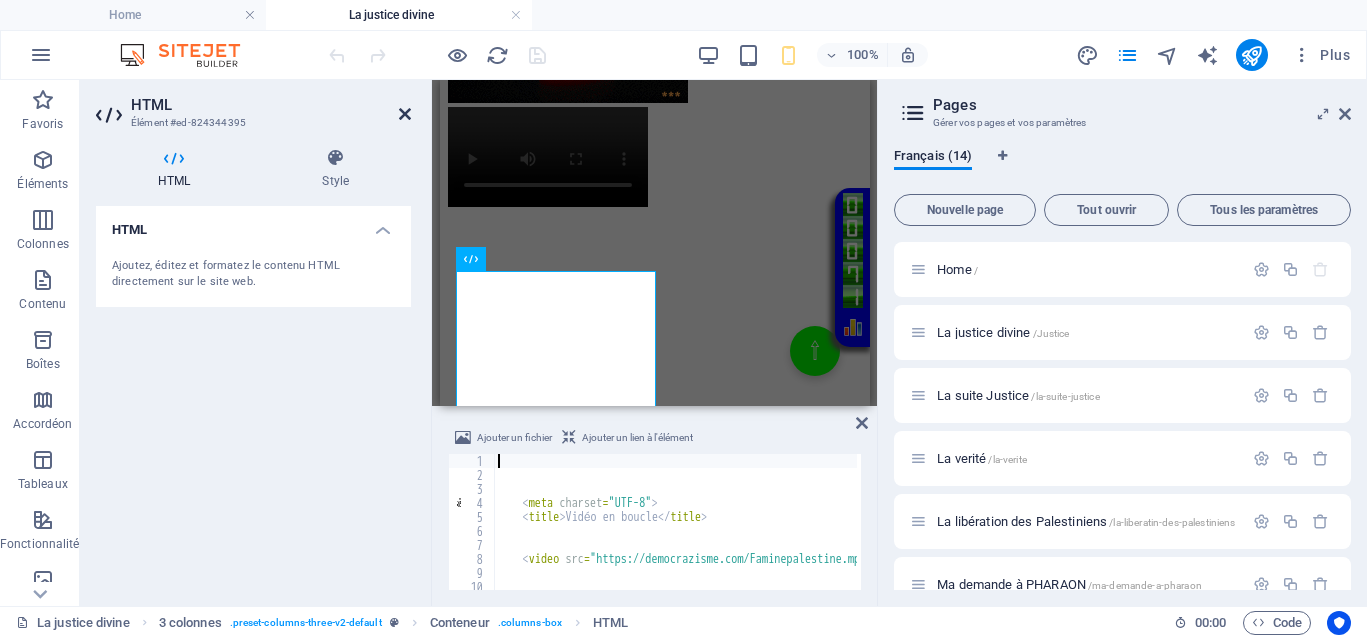 click at bounding box center (405, 114) 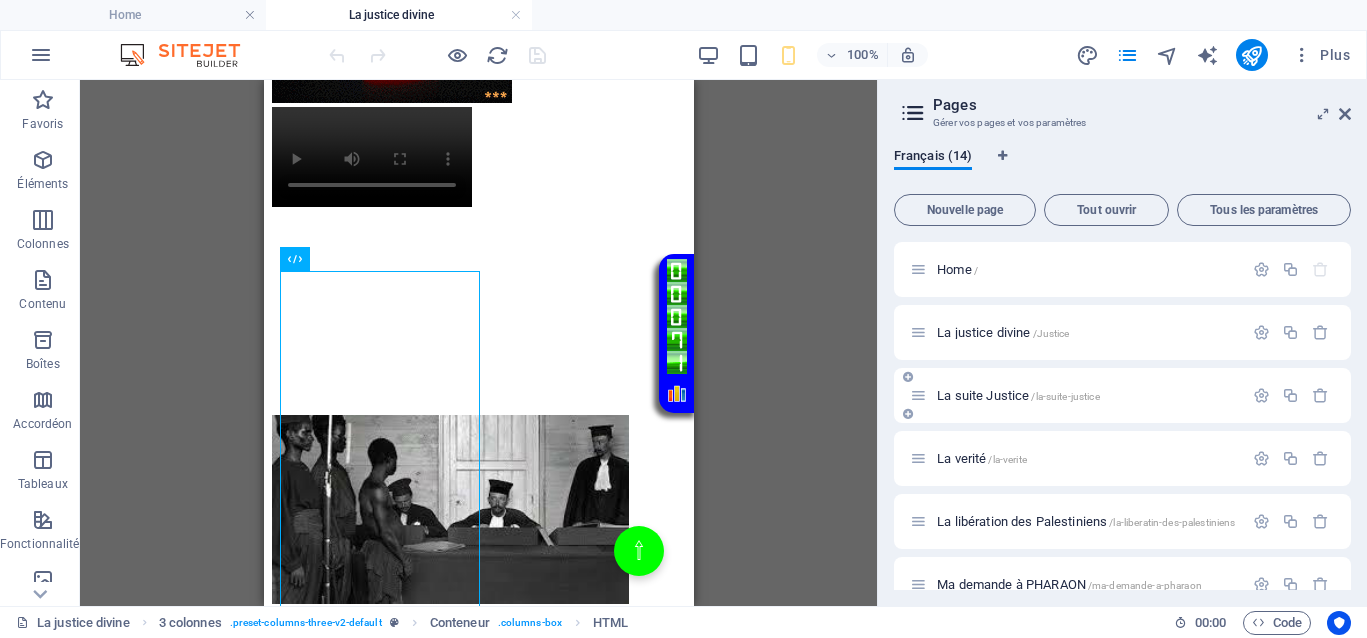 click on "La suite Justice /la-suite-justice" at bounding box center [1018, 395] 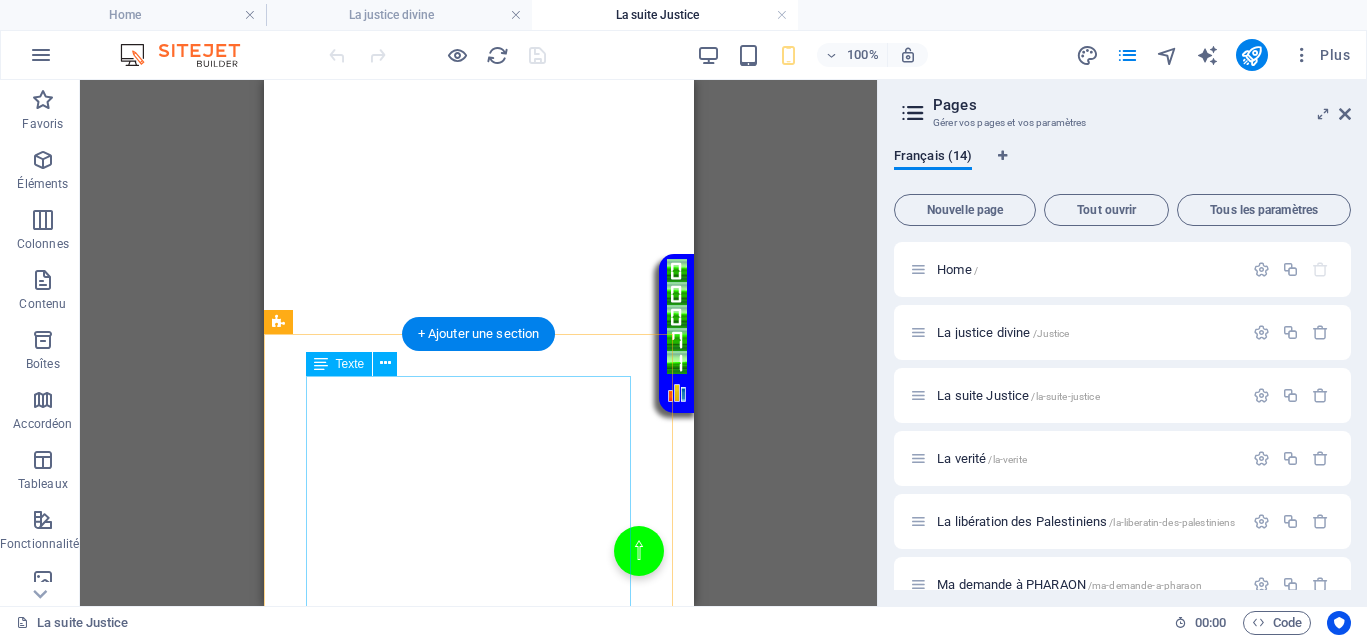 scroll, scrollTop: 1875, scrollLeft: 0, axis: vertical 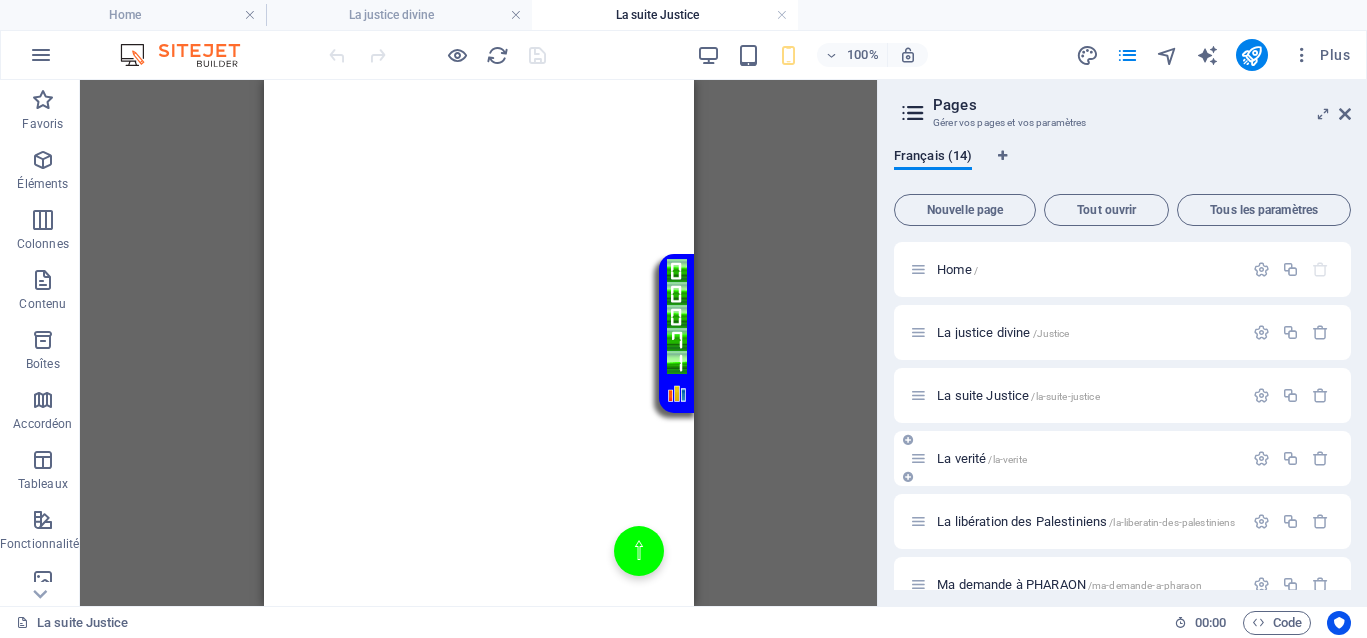 click on "La verité /la-verite" at bounding box center (982, 458) 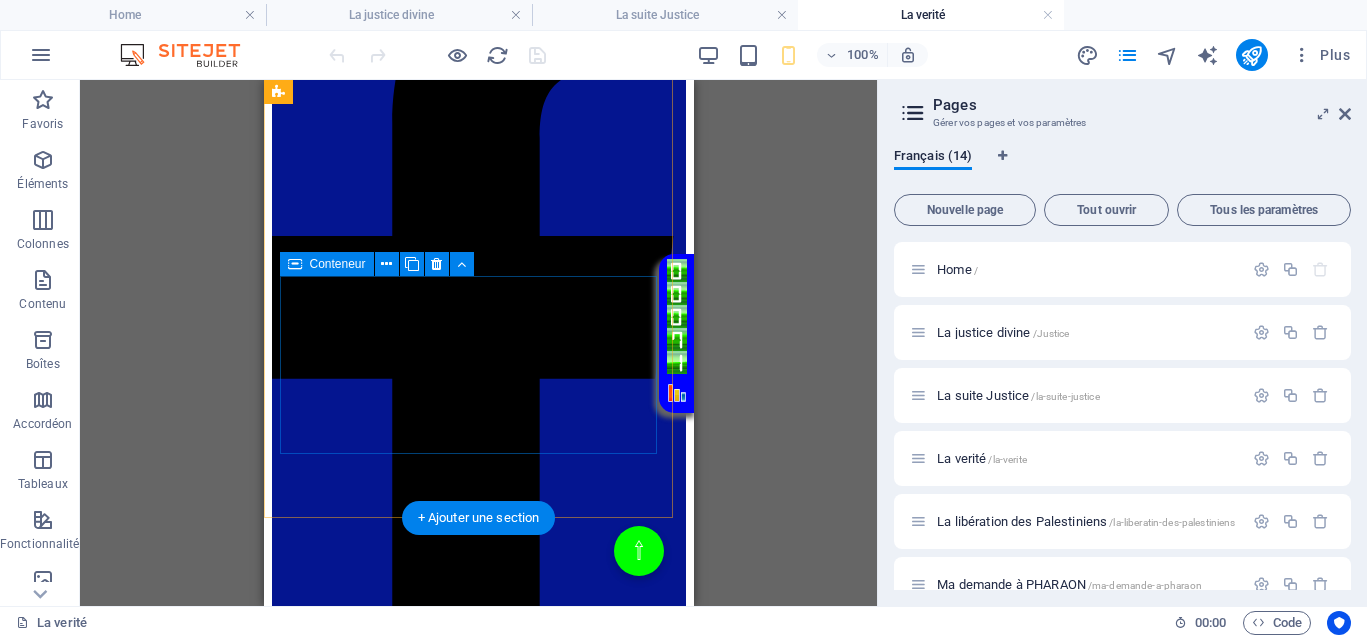 scroll, scrollTop: 3213, scrollLeft: 0, axis: vertical 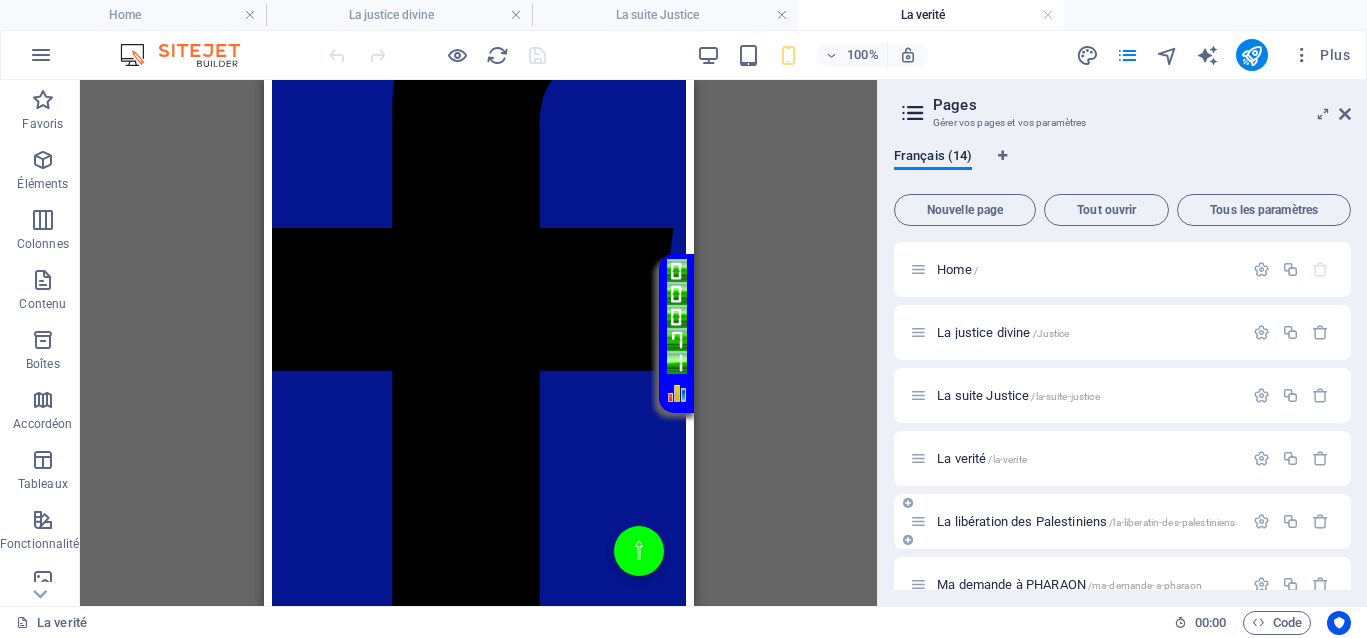 click on "La libération des Palestiniens /la-liberatin-des-palestiniens" at bounding box center (1086, 521) 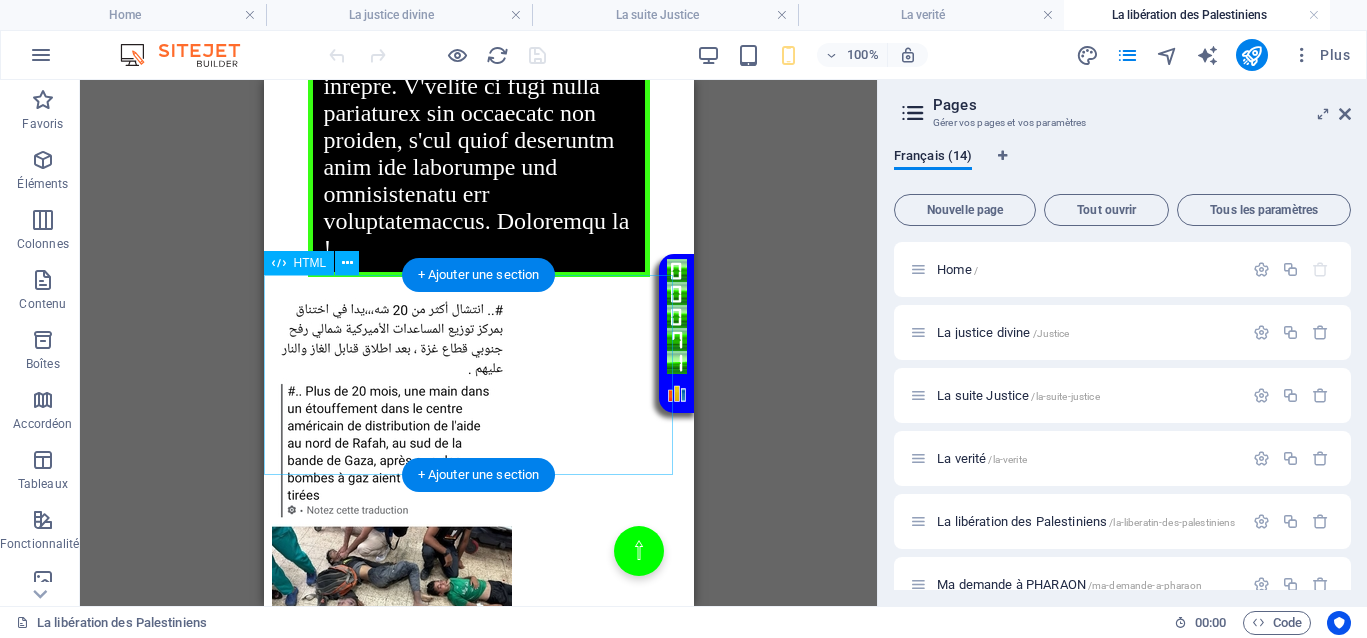 scroll, scrollTop: 1000, scrollLeft: 0, axis: vertical 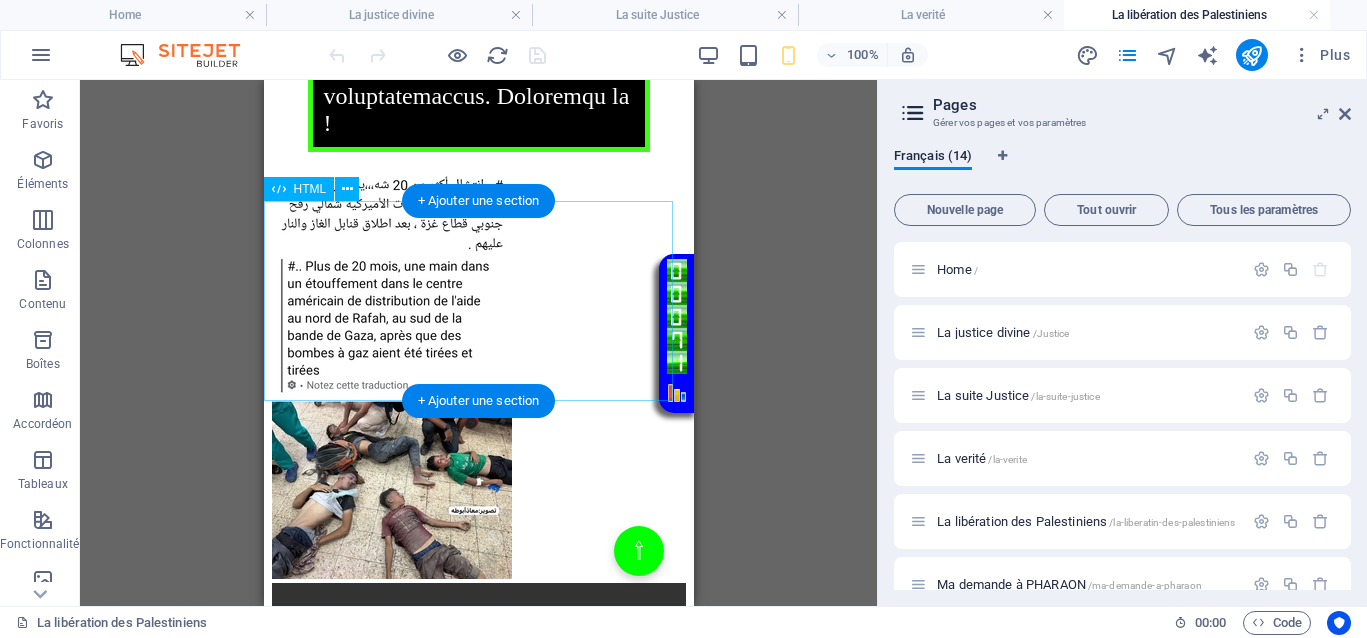 click on "Votre Témoignage
Il n’y a que trois conditions pour que la justice puisse fonctionner. Je tente de vous faire passer ce message sans que vous l’entendiez, mais il pourrait être perçu et agir maintenant pour libérer toutes ces personnes qui sont coincées, y compris les Palestiniens.
Première condition :
Il faut que vos actions soient visibles par le maximum d’opinion publique, en dehors des médias et des manipulations. L’objectif est d’éviter tout biais dans l’opinion, de ne pas la manipuler, afin que cette dernière puisse fonctionner efficacement.
Deuxième condition :
Il s’agit de révéler l’injustice, ici, la justice de Gaza en lumière. Cela permet de faire connaître les injustices et de susciter la réaction du public.
Troisième condition :" at bounding box center [478, 47] 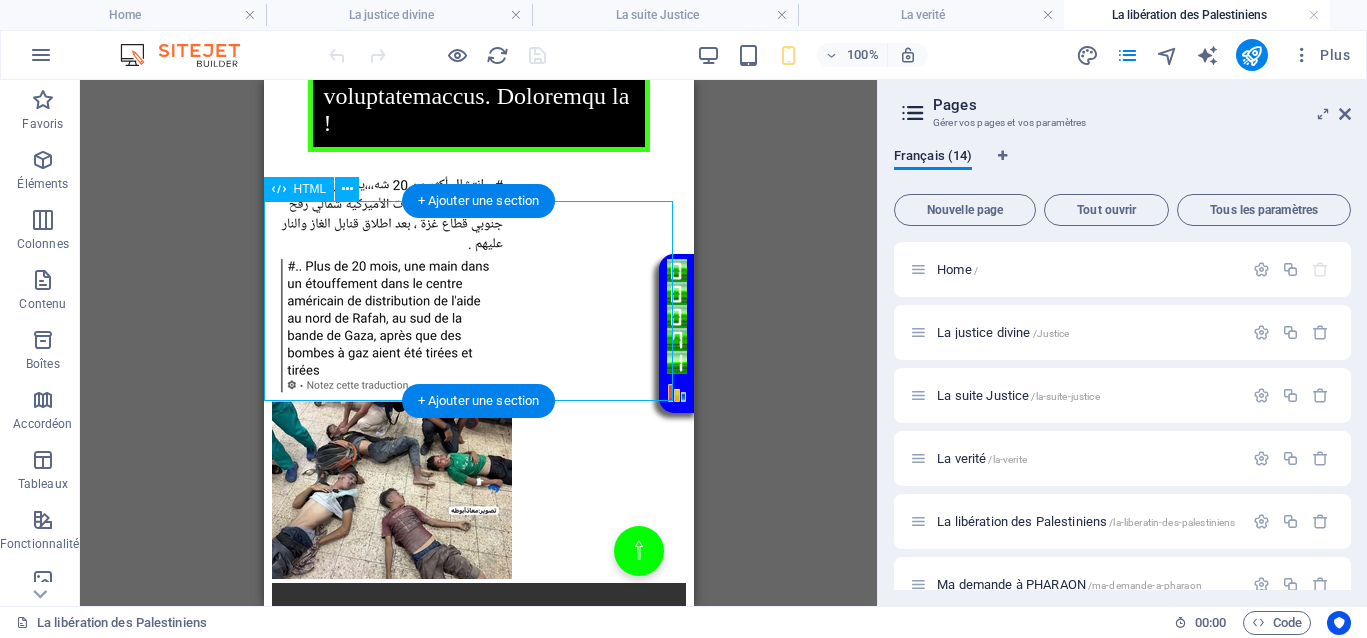 click on "Votre Témoignage
Il n’y a que trois conditions pour que la justice puisse fonctionner. Je tente de vous faire passer ce message sans que vous l’entendiez, mais il pourrait être perçu et agir maintenant pour libérer toutes ces personnes qui sont coincées, y compris les Palestiniens.
Première condition :
Il faut que vos actions soient visibles par le maximum d’opinion publique, en dehors des médias et des manipulations. L’objectif est d’éviter tout biais dans l’opinion, de ne pas la manipuler, afin que cette dernière puisse fonctionner efficacement.
Deuxième condition :
Il s’agit de révéler l’injustice, ici, la justice de Gaza en lumière. Cela permet de faire connaître les injustices et de susciter la réaction du public.
Troisième condition :" at bounding box center [478, 47] 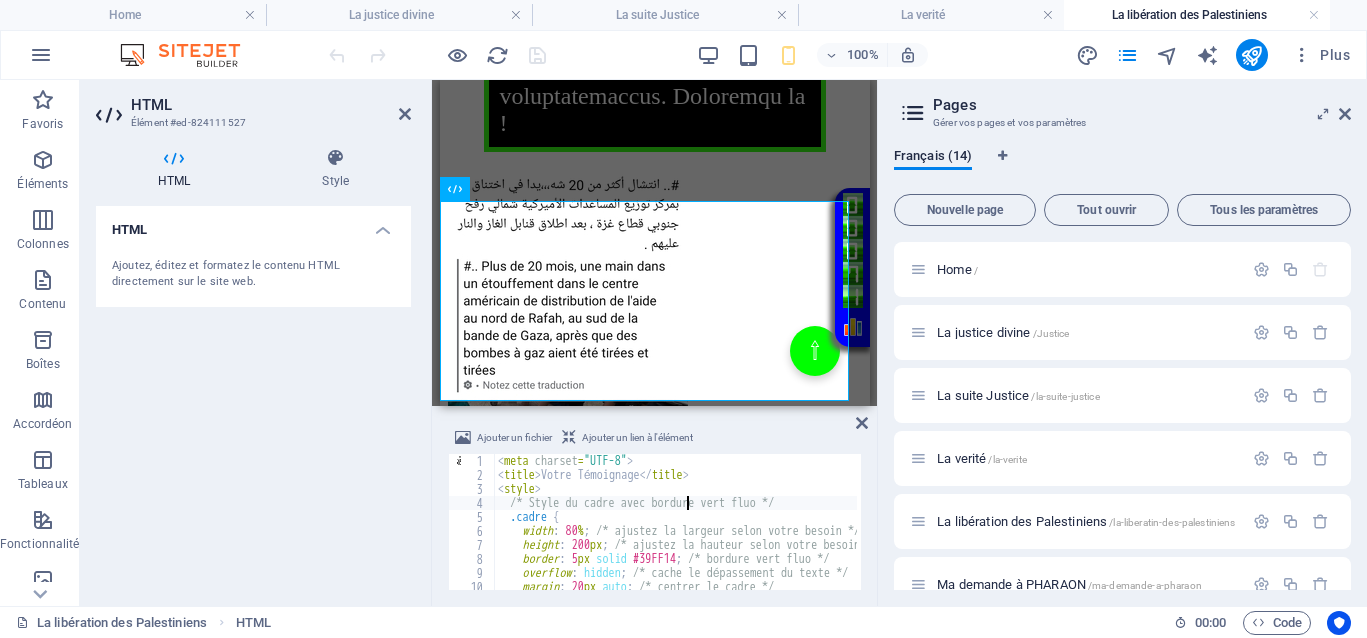 type on "</div>
</div>" 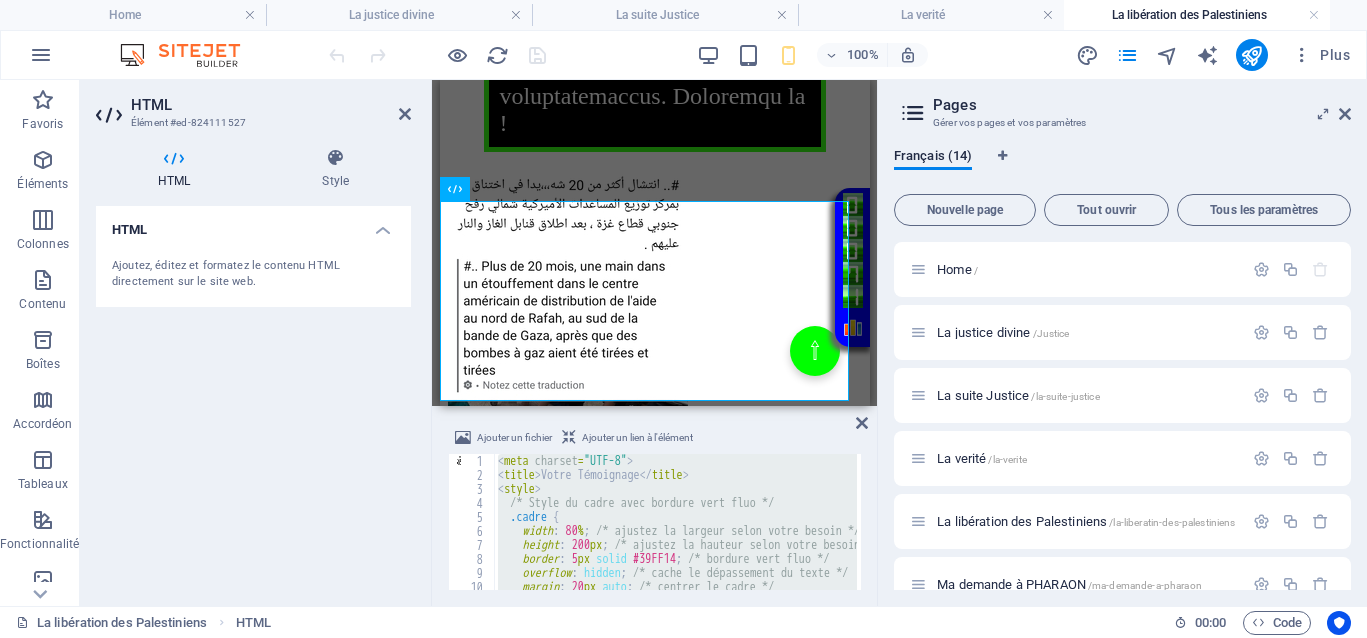paste 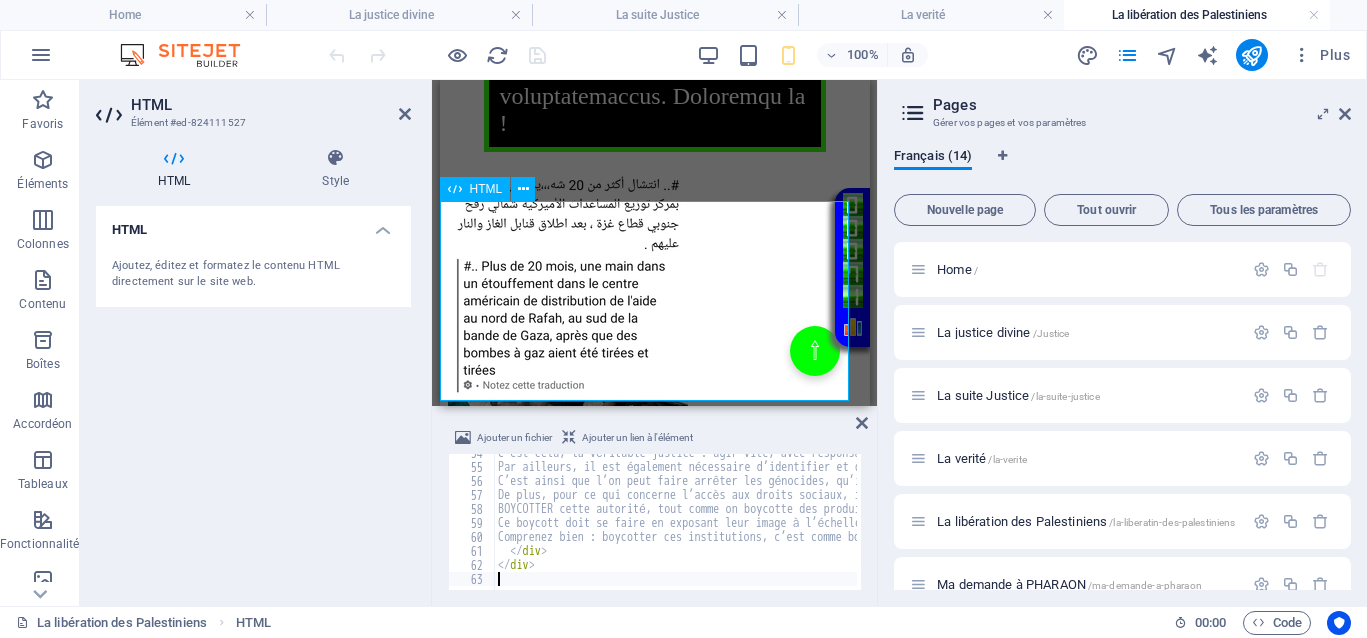 scroll, scrollTop: 750, scrollLeft: 0, axis: vertical 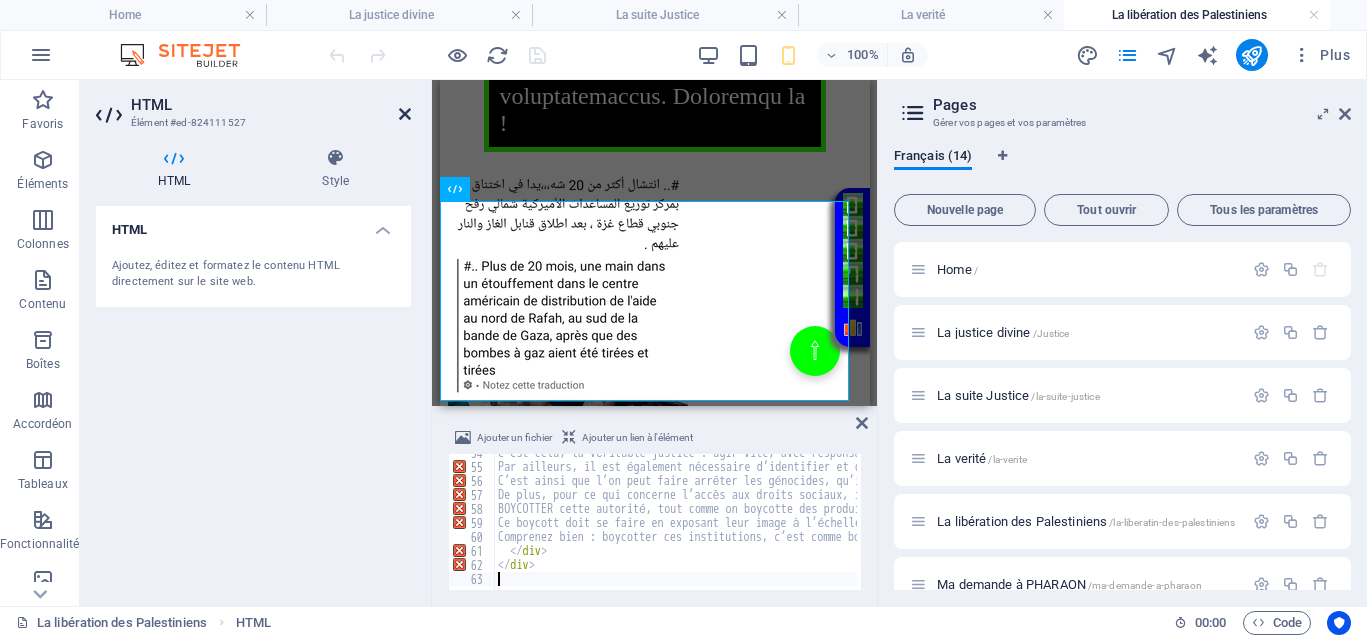 click at bounding box center (405, 114) 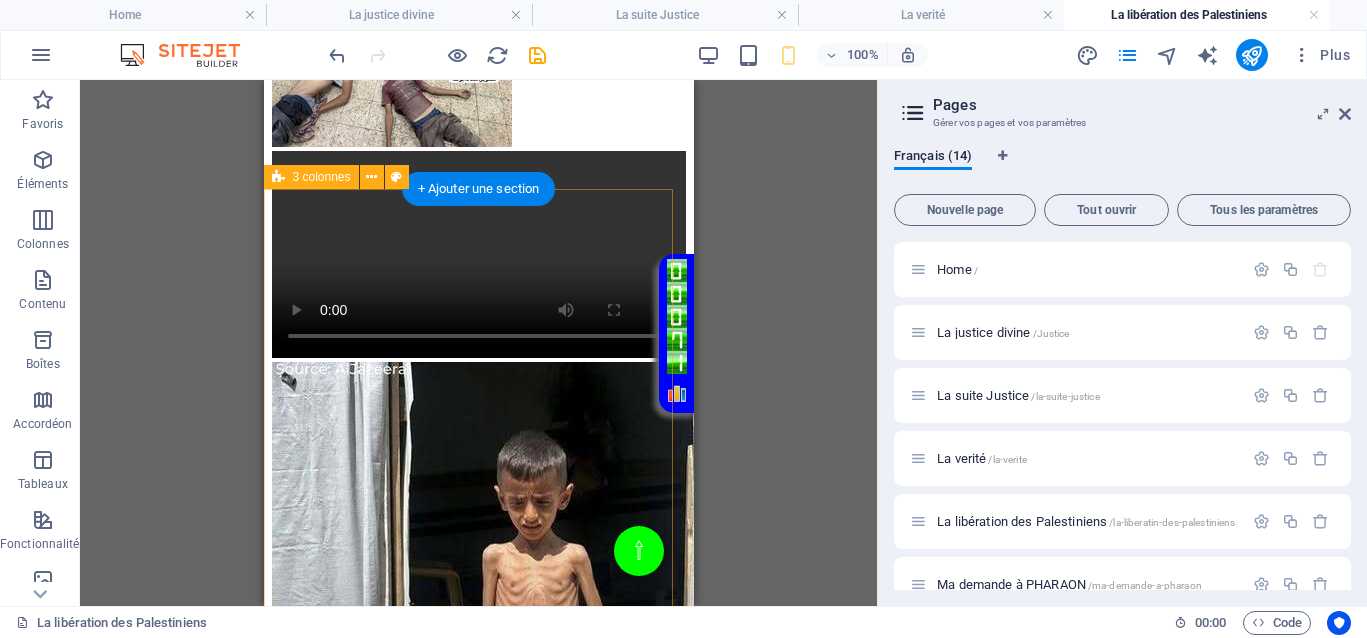 scroll, scrollTop: 2000, scrollLeft: 0, axis: vertical 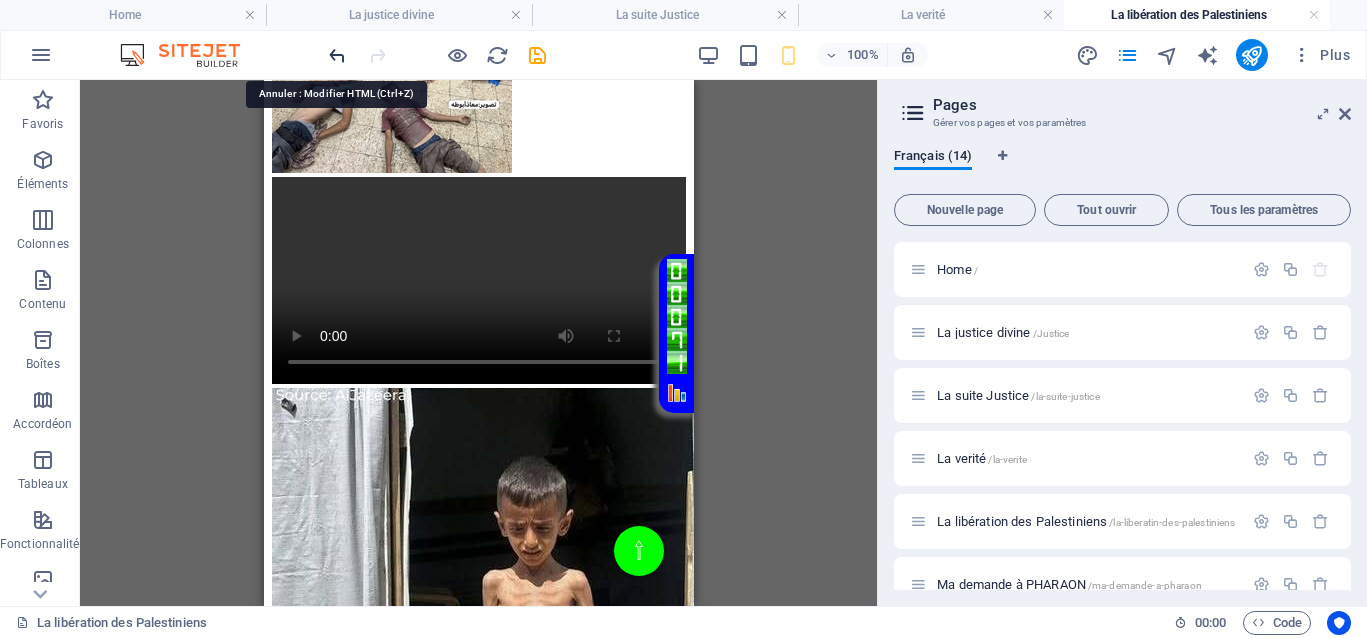 click at bounding box center (337, 55) 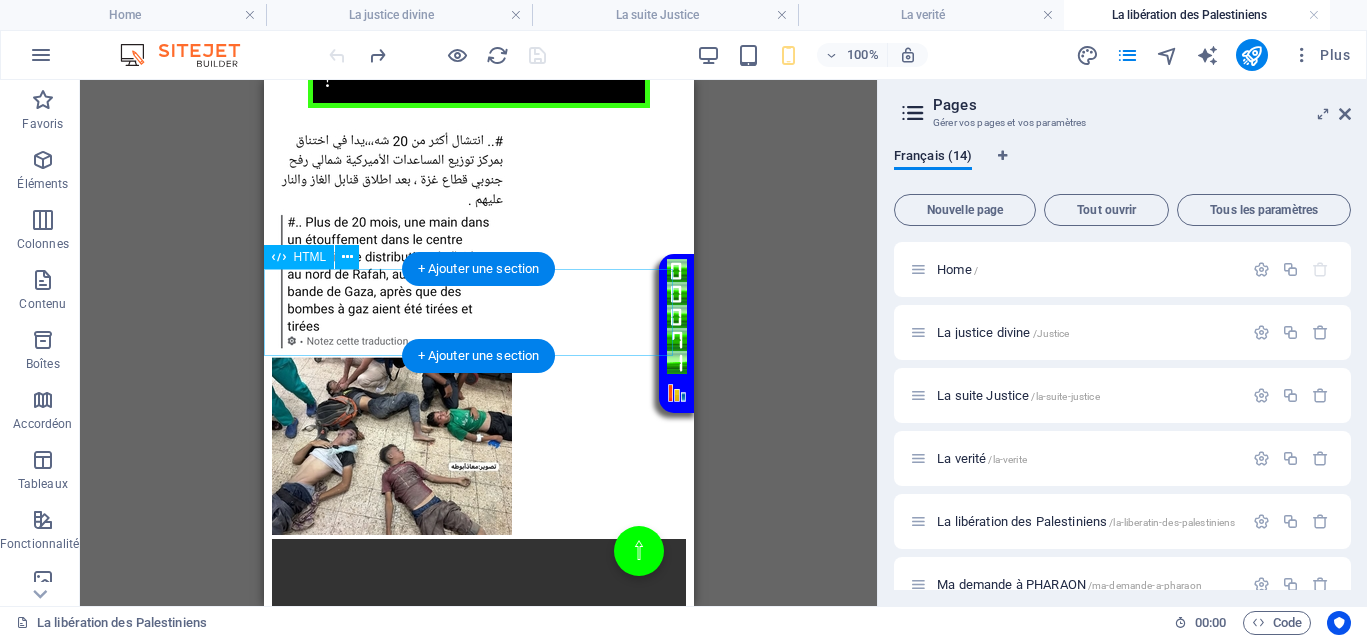 scroll, scrollTop: 816, scrollLeft: 0, axis: vertical 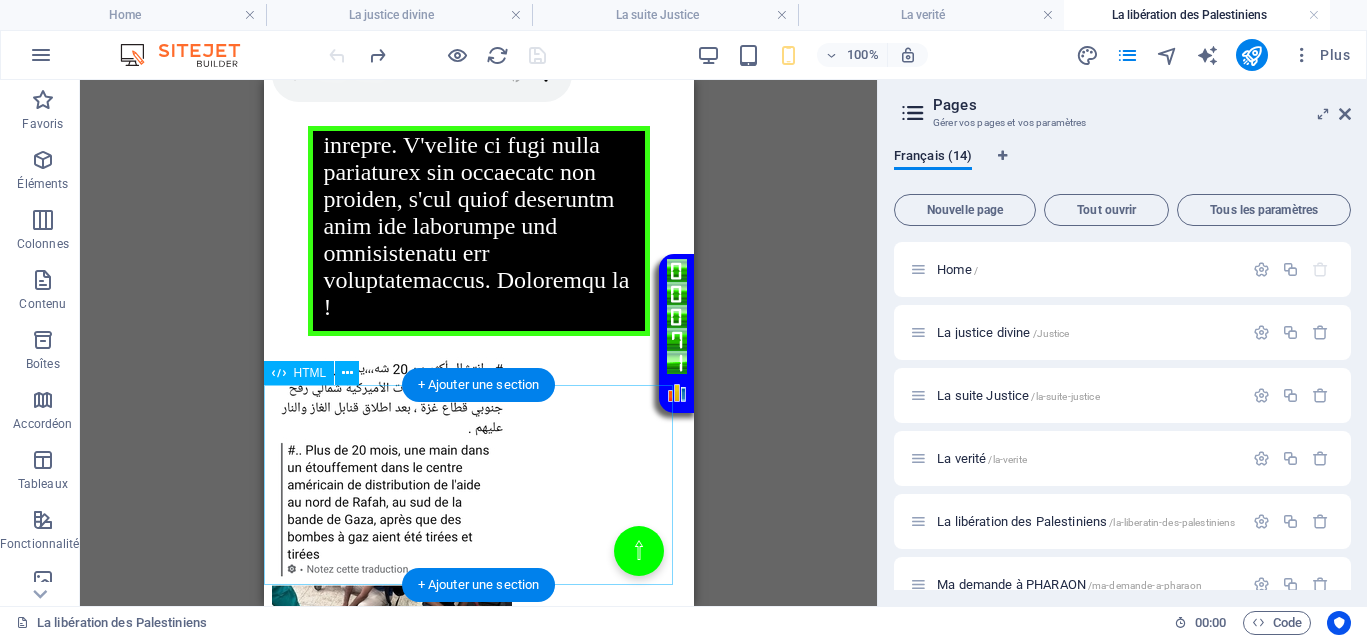 click on "Votre Témoignage
Il n’y a que trois conditions pour que la justice puisse fonctionner. Je tente de vous faire passer ce message sans que vous l’entendiez, mais il pourrait être perçu et agir maintenant pour libérer toutes ces personnes qui sont coincées, y compris les Palestiniens.
Première condition :
Il faut que vos actions soient visibles par le maximum d’opinion publique, en dehors des médias et des manipulations. L’objectif est d’éviter tout biais dans l’opinion, de ne pas la manipuler, afin que cette dernière puisse fonctionner efficacement.
Deuxième condition :
Il s’agit de révéler l’injustice, ici, la justice de Gaza en lumière. Cela permet de faire connaître les injustices et de susciter la réaction du public.
Troisième condition :" at bounding box center (478, 231) 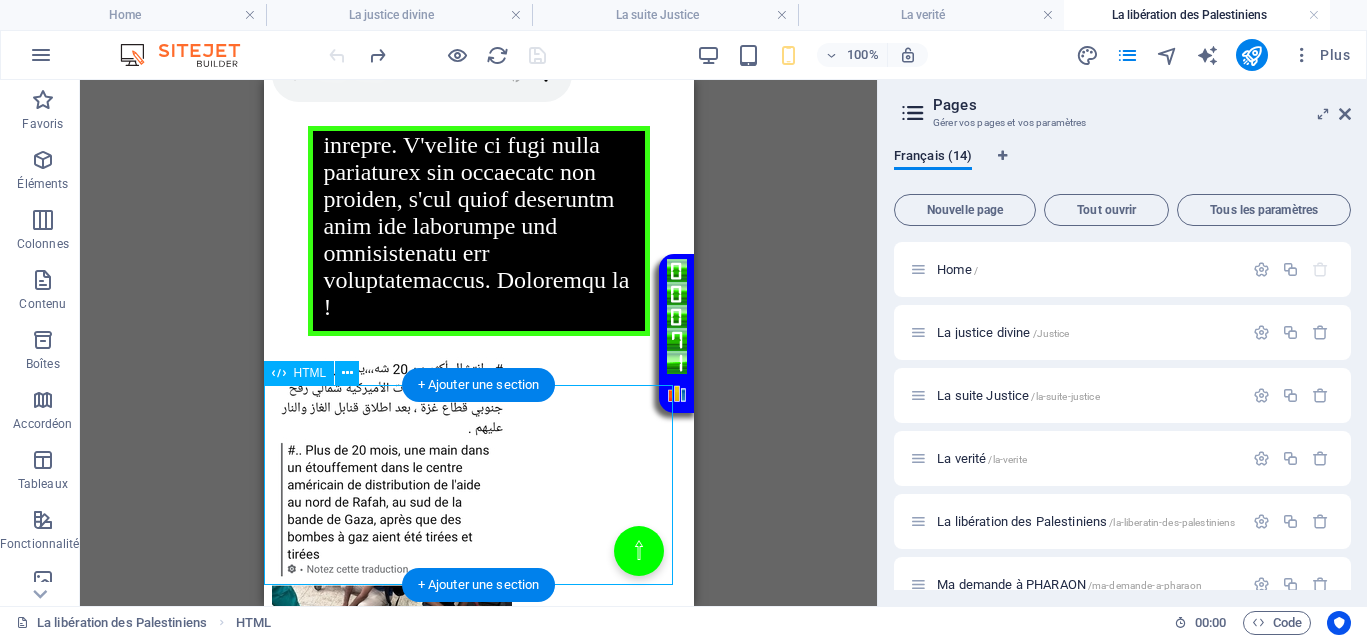 click on "Votre Témoignage
Il n’y a que trois conditions pour que la justice puisse fonctionner. Je tente de vous faire passer ce message sans que vous l’entendiez, mais il pourrait être perçu et agir maintenant pour libérer toutes ces personnes qui sont coincées, y compris les Palestiniens.
Première condition :
Il faut que vos actions soient visibles par le maximum d’opinion publique, en dehors des médias et des manipulations. L’objectif est d’éviter tout biais dans l’opinion, de ne pas la manipuler, afin que cette dernière puisse fonctionner efficacement.
Deuxième condition :
Il s’agit de révéler l’injustice, ici, la justice de Gaza en lumière. Cela permet de faire connaître les injustices et de susciter la réaction du public.
Troisième condition :" at bounding box center (478, 231) 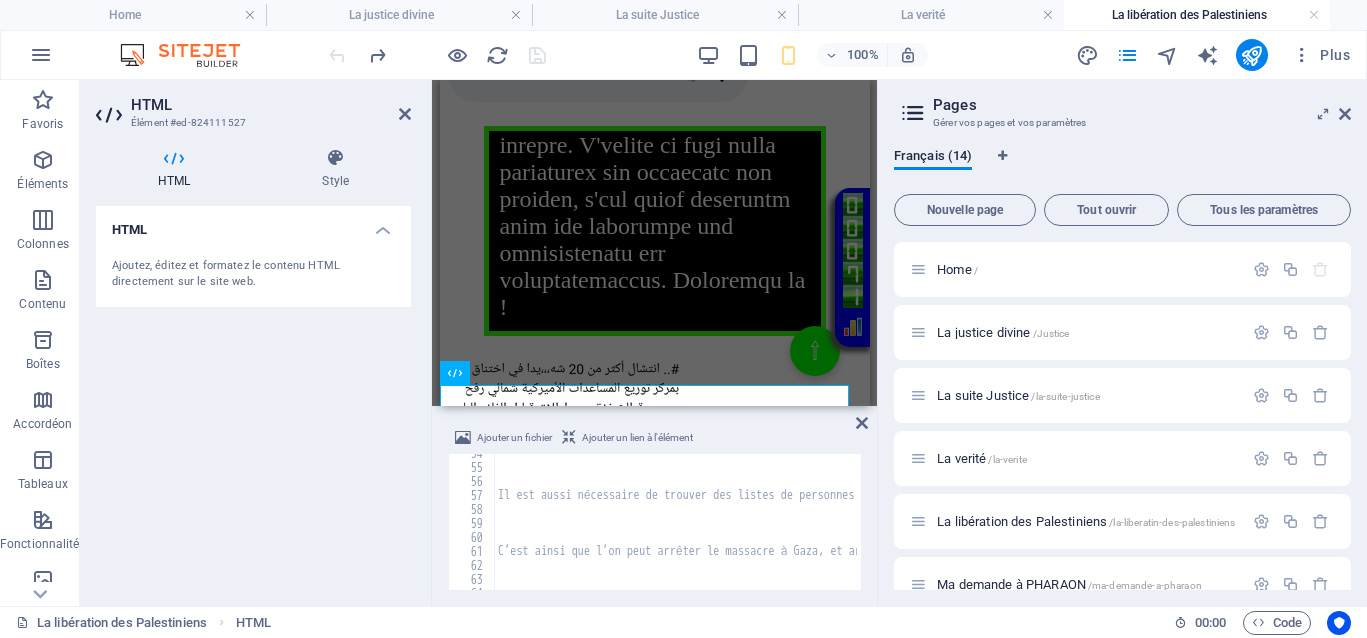 scroll, scrollTop: 750, scrollLeft: 0, axis: vertical 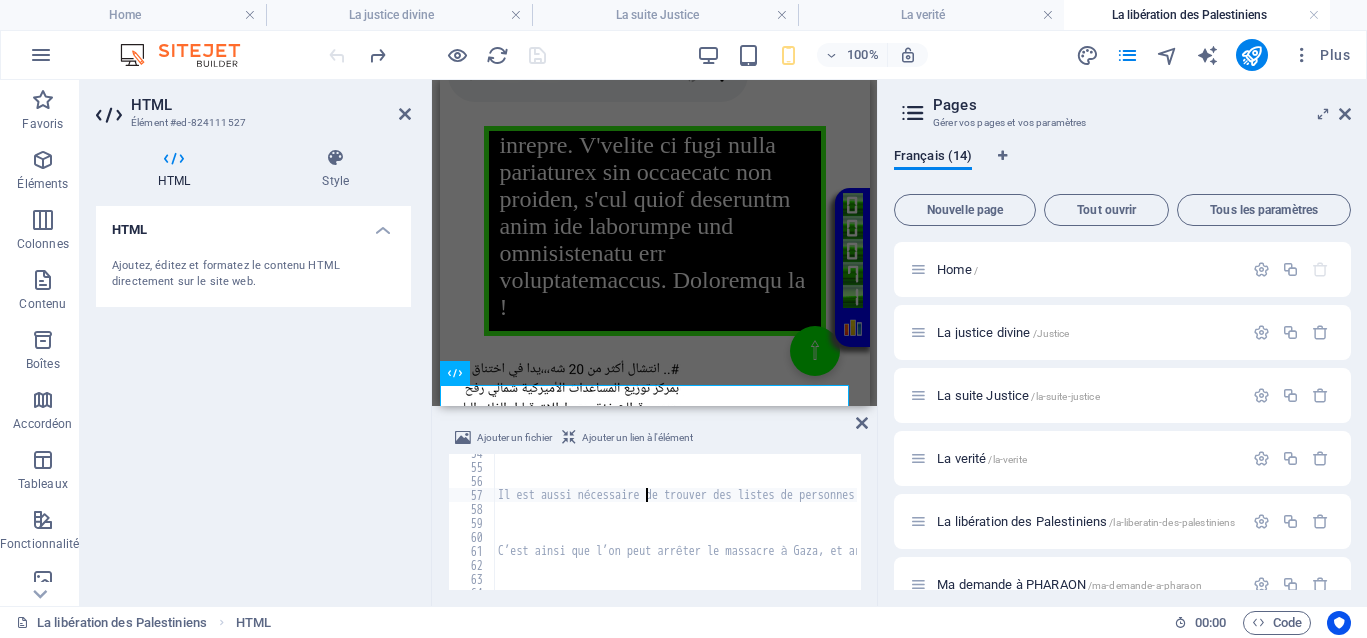 type on "</div>
</div>" 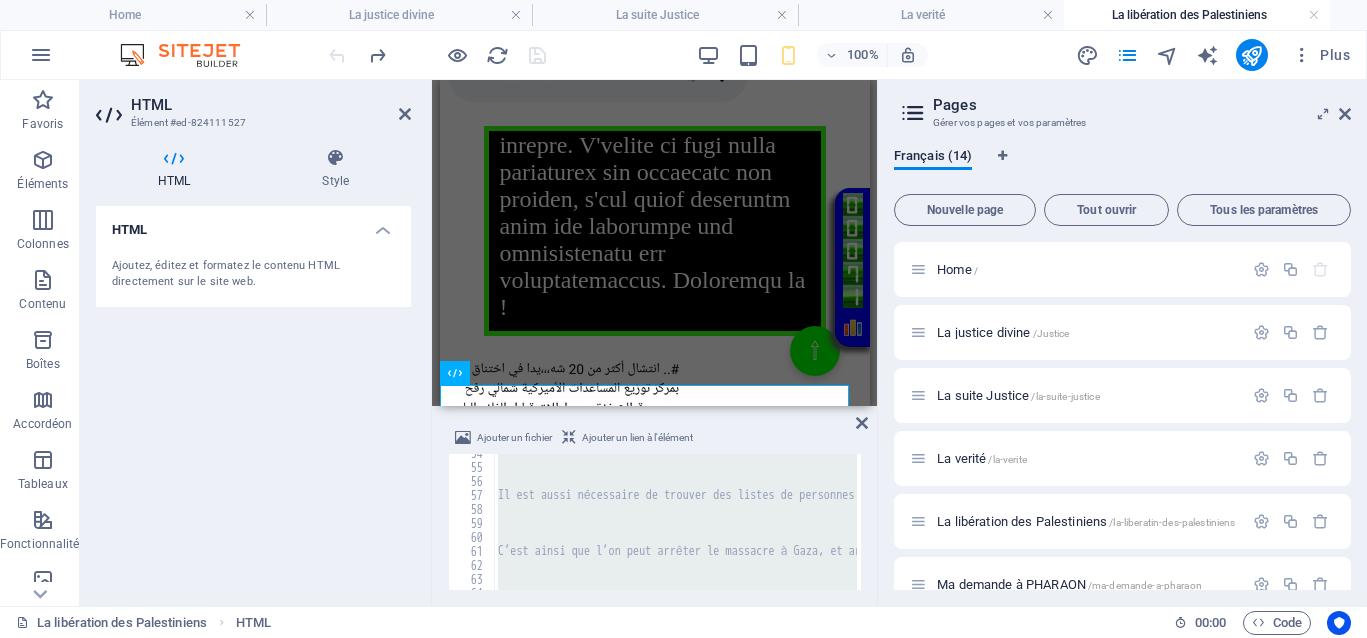 type 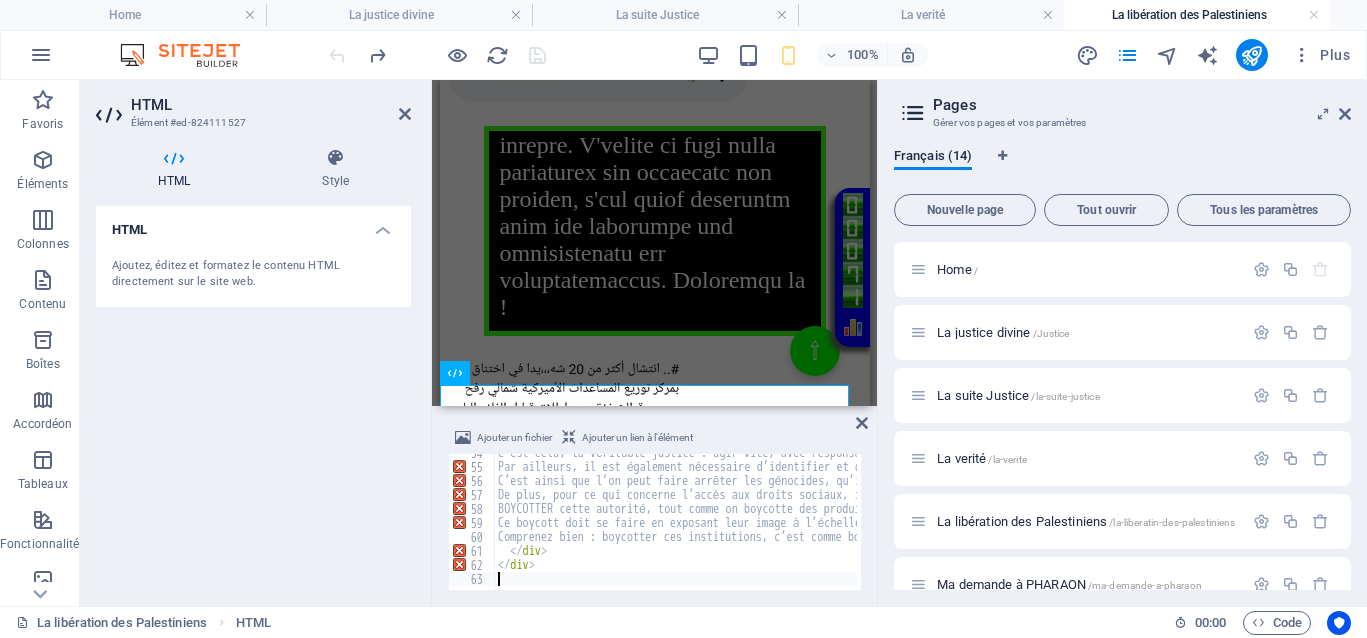 click at bounding box center [862, 423] 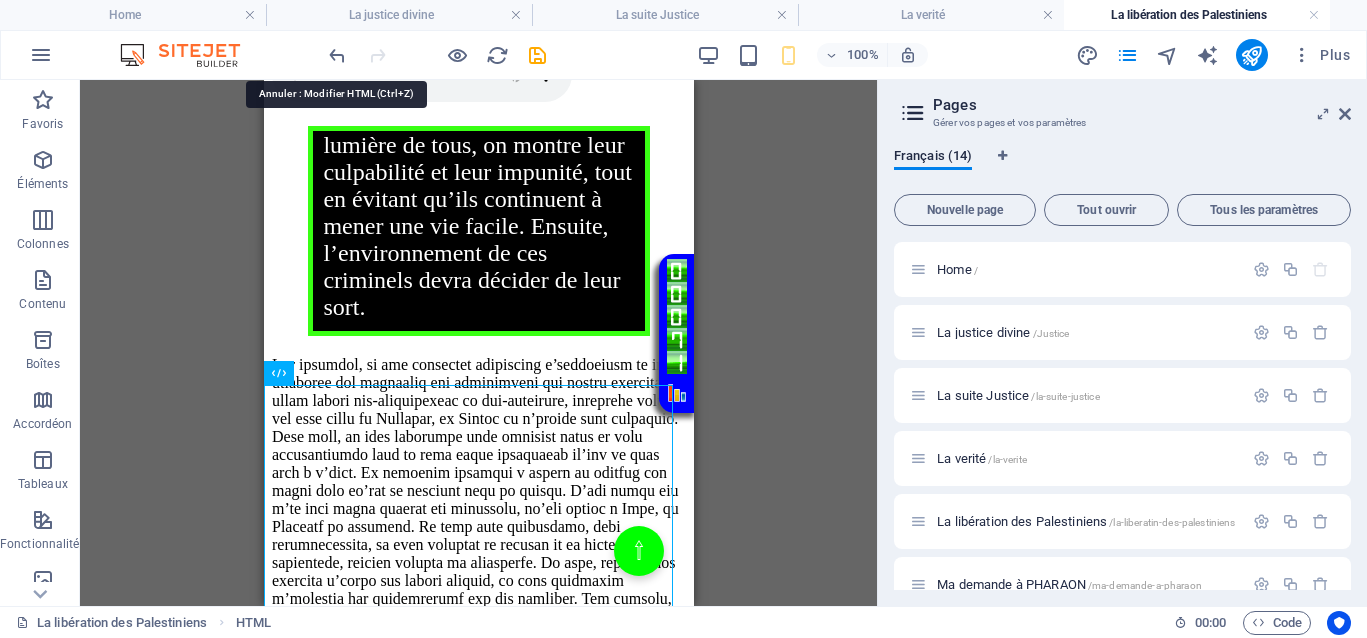 click at bounding box center (337, 55) 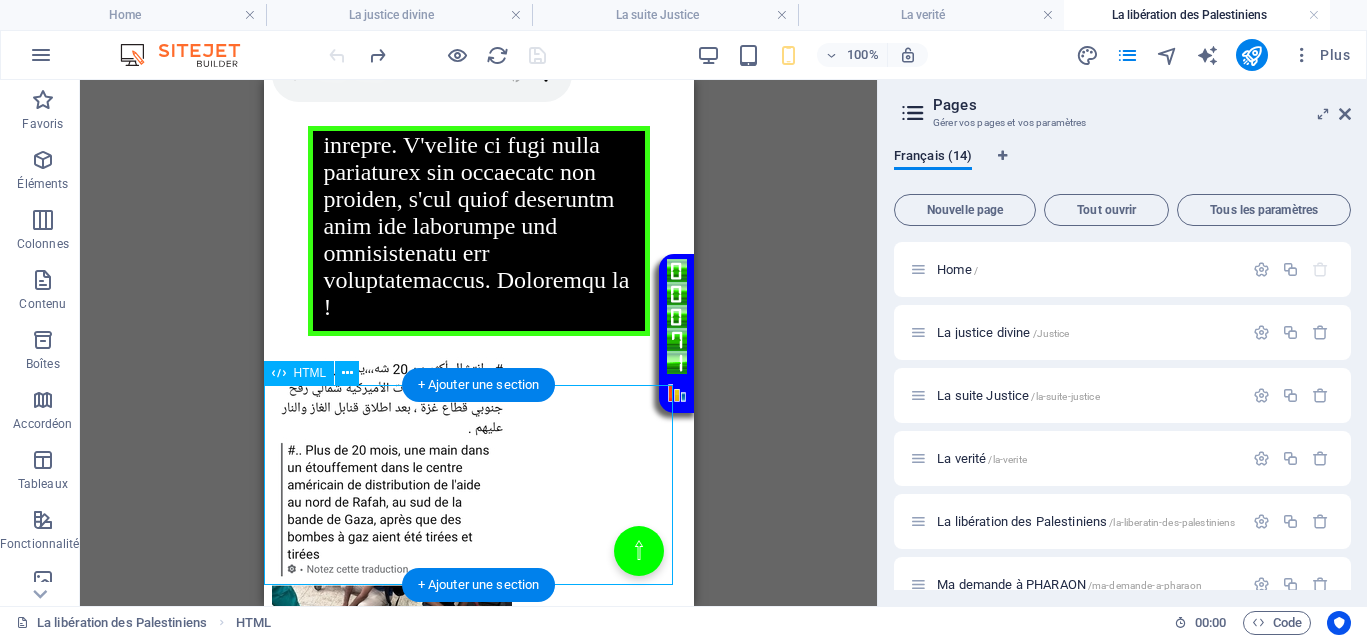click on "Votre Témoignage
Il n’y a que trois conditions pour que la justice puisse fonctionner. Je tente de vous faire passer ce message sans que vous l’entendiez, mais il pourrait être perçu et agir maintenant pour libérer toutes ces personnes qui sont coincées, y compris les Palestiniens.
Première condition :
Il faut que vos actions soient visibles par le maximum d’opinion publique, en dehors des médias et des manipulations. L’objectif est d’éviter tout biais dans l’opinion, de ne pas la manipuler, afin que cette dernière puisse fonctionner efficacement.
Deuxième condition :
Il s’agit de révéler l’injustice, ici, la justice de Gaza en lumière. Cela permet de faire connaître les injustices et de susciter la réaction du public.
Troisième condition :" at bounding box center [478, 231] 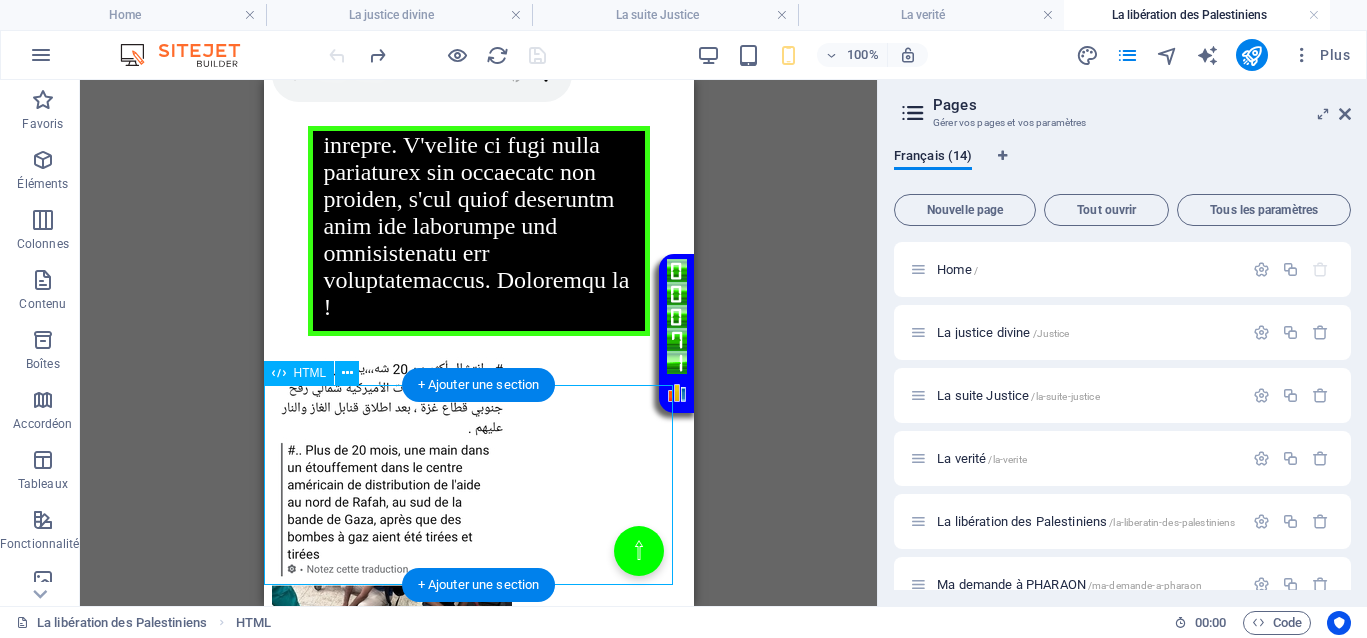 click on "Votre Témoignage
Il n’y a que trois conditions pour que la justice puisse fonctionner. Je tente de vous faire passer ce message sans que vous l’entendiez, mais il pourrait être perçu et agir maintenant pour libérer toutes ces personnes qui sont coincées, y compris les Palestiniens.
Première condition :
Il faut que vos actions soient visibles par le maximum d’opinion publique, en dehors des médias et des manipulations. L’objectif est d’éviter tout biais dans l’opinion, de ne pas la manipuler, afin que cette dernière puisse fonctionner efficacement.
Deuxième condition :
Il s’agit de révéler l’injustice, ici, la justice de Gaza en lumière. Cela permet de faire connaître les injustices et de susciter la réaction du public.
Troisième condition :" at bounding box center (478, 231) 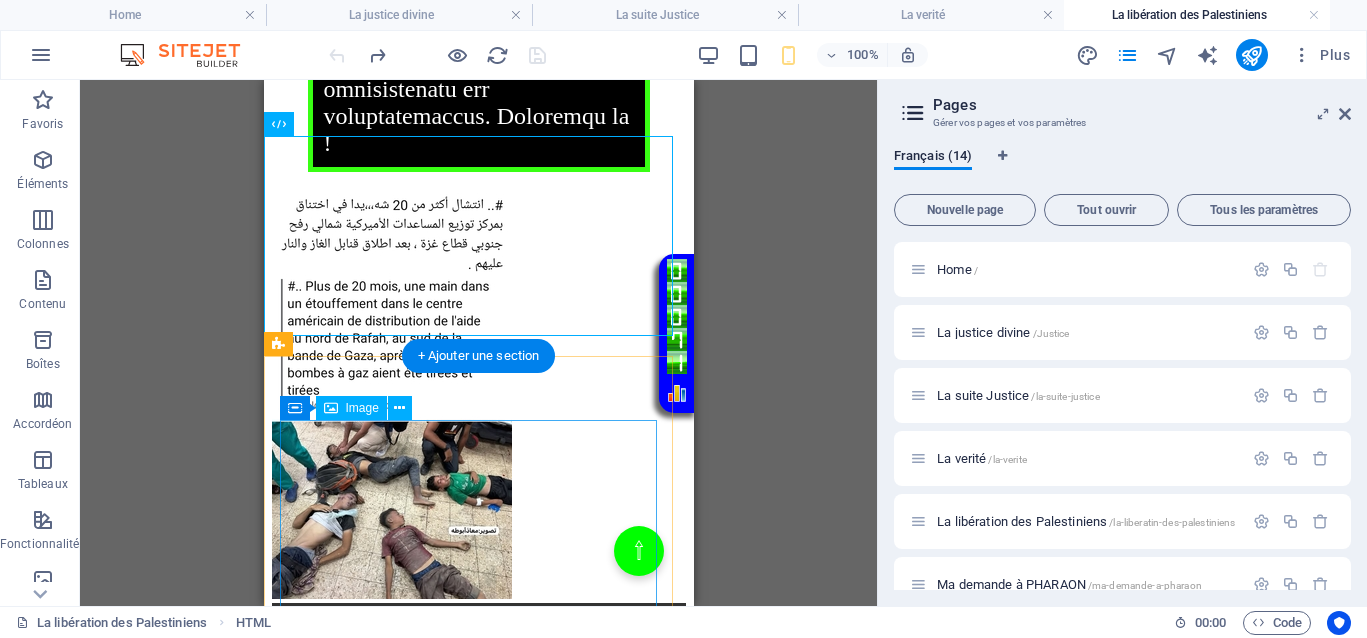 scroll, scrollTop: 1066, scrollLeft: 0, axis: vertical 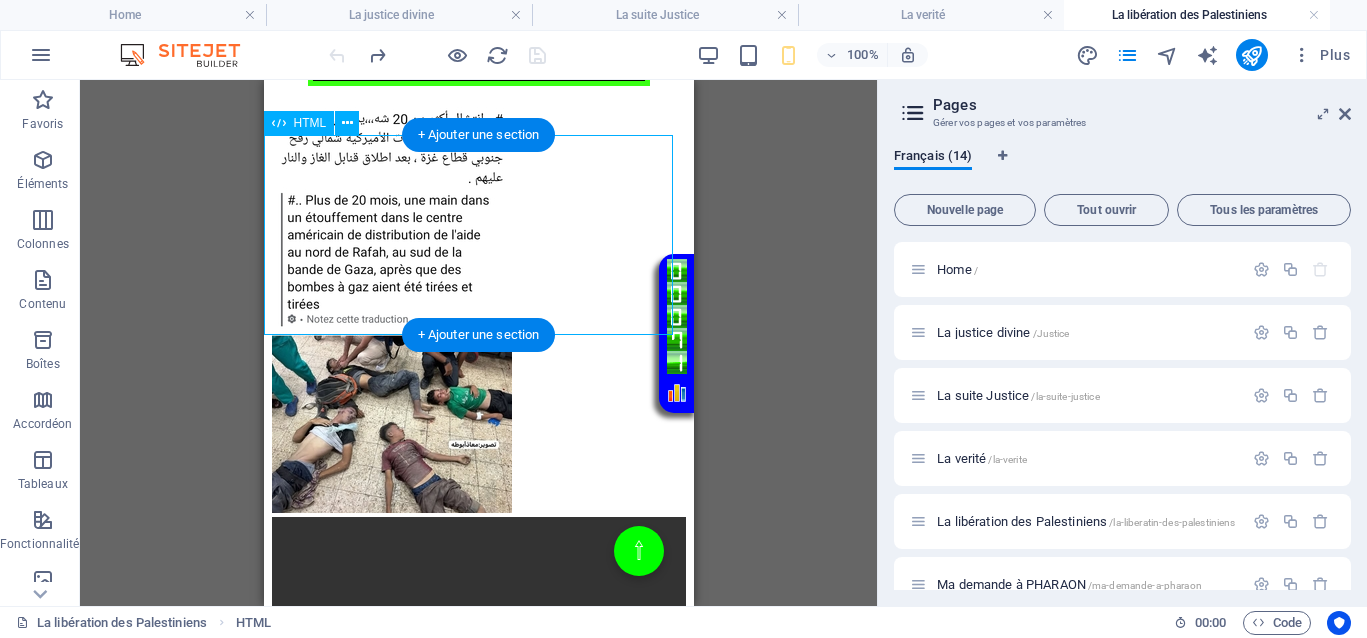 click on "Votre Témoignage
Il n’y a que trois conditions pour que la justice puisse fonctionner. Je tente de vous faire passer ce message sans que vous l’entendiez, mais il pourrait être perçu et agir maintenant pour libérer toutes ces personnes qui sont coincées, y compris les Palestiniens.
Première condition :
Il faut que vos actions soient visibles par le maximum d’opinion publique, en dehors des médias et des manipulations. L’objectif est d’éviter tout biais dans l’opinion, de ne pas la manipuler, afin que cette dernière puisse fonctionner efficacement.
Deuxième condition :
Il s’agit de révéler l’injustice, ici, la justice de Gaza en lumière. Cela permet de faire connaître les injustices et de susciter la réaction du public.
Troisième condition :" at bounding box center (478, -19) 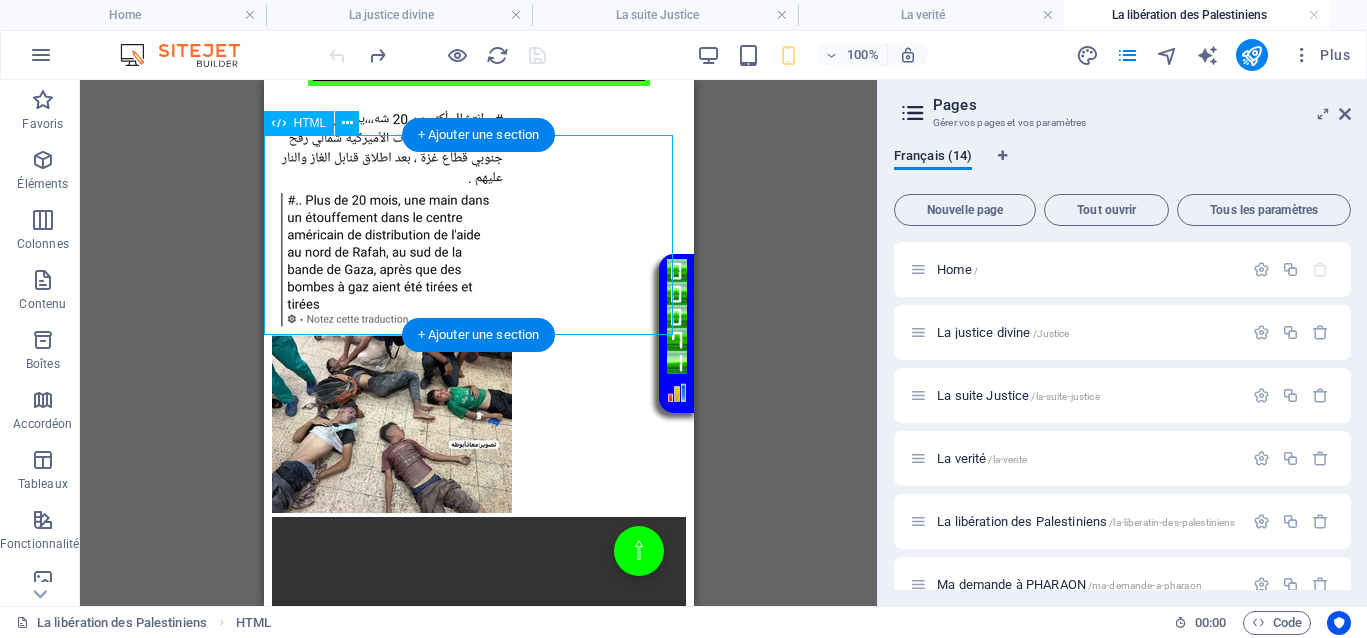 click on "Votre Témoignage
Il n’y a que trois conditions pour que la justice puisse fonctionner. Je tente de vous faire passer ce message sans que vous l’entendiez, mais il pourrait être perçu et agir maintenant pour libérer toutes ces personnes qui sont coincées, y compris les Palestiniens.
Première condition :
Il faut que vos actions soient visibles par le maximum d’opinion publique, en dehors des médias et des manipulations. L’objectif est d’éviter tout biais dans l’opinion, de ne pas la manipuler, afin que cette dernière puisse fonctionner efficacement.
Deuxième condition :
Il s’agit de révéler l’injustice, ici, la justice de Gaza en lumière. Cela permet de faire connaître les injustices et de susciter la réaction du public.
Troisième condition :" at bounding box center (478, -19) 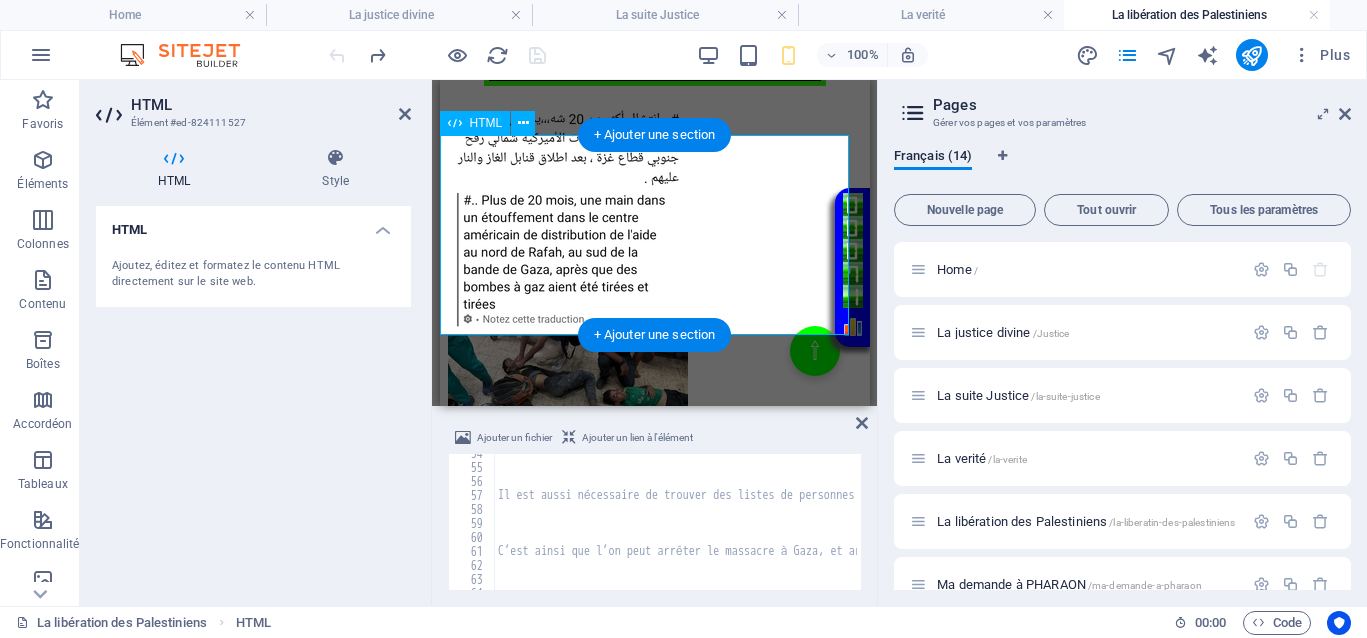 scroll, scrollTop: 750, scrollLeft: 0, axis: vertical 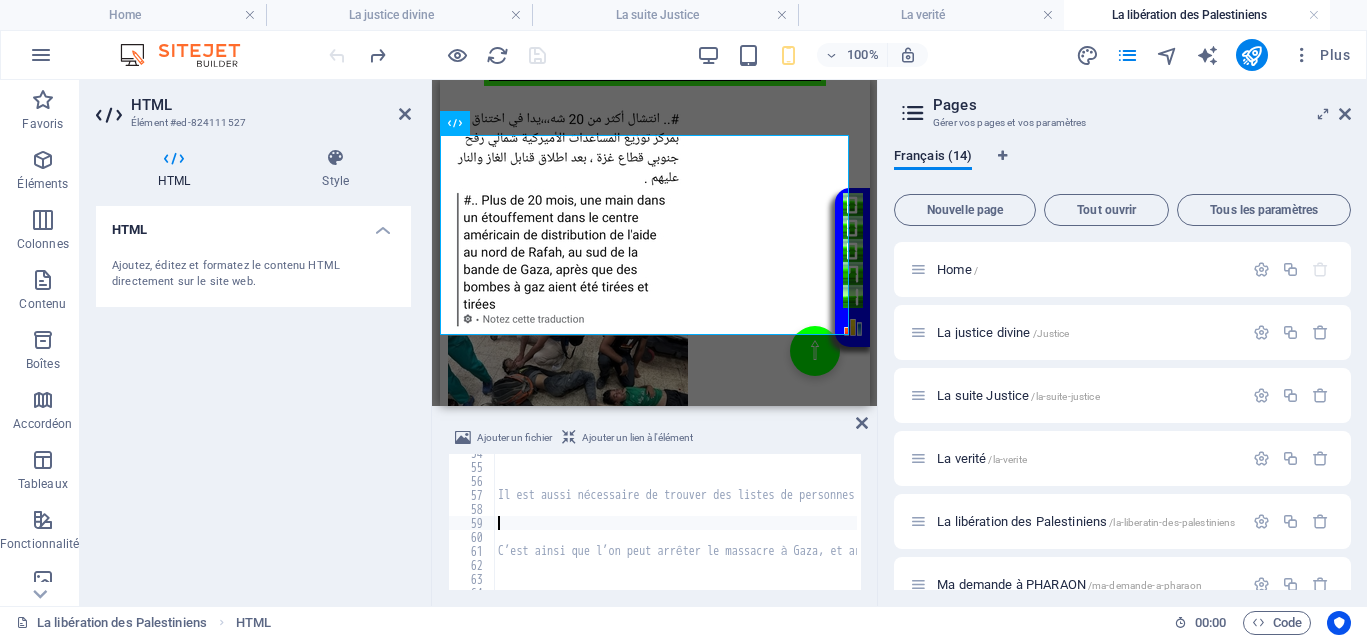 type on "</div>
</div>" 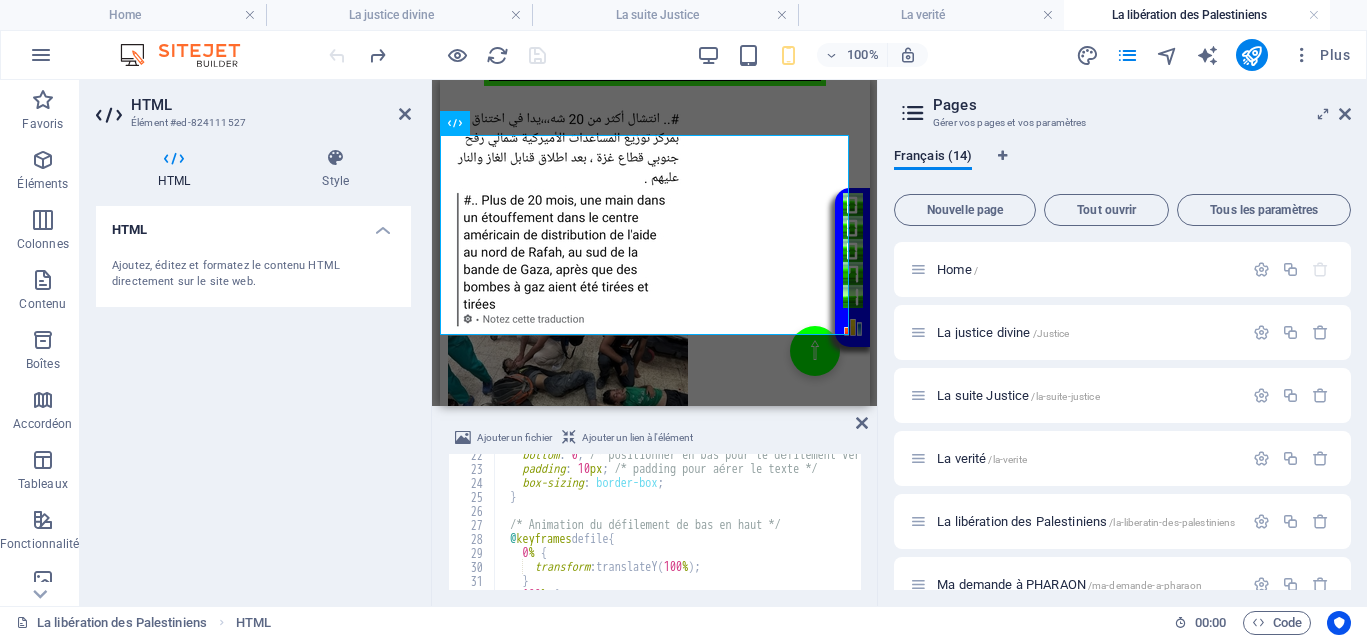 scroll, scrollTop: 225, scrollLeft: 0, axis: vertical 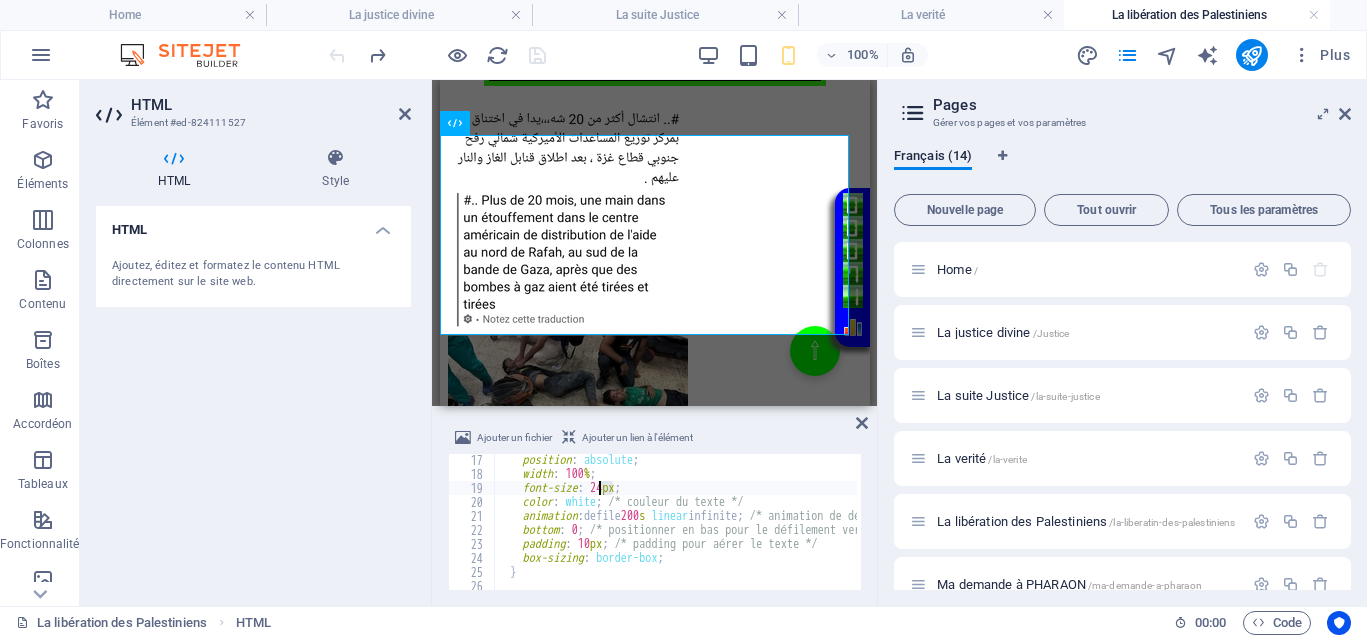 drag, startPoint x: 613, startPoint y: 486, endPoint x: 602, endPoint y: 489, distance: 11.401754 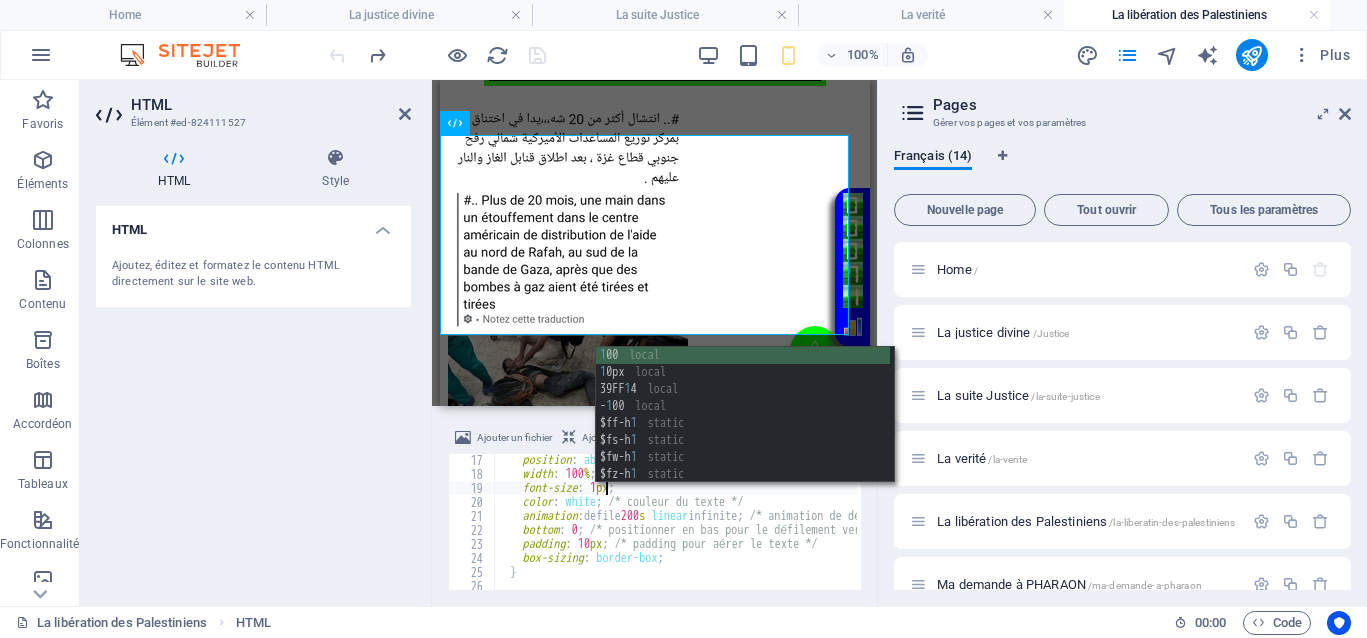 scroll, scrollTop: 0, scrollLeft: 10, axis: horizontal 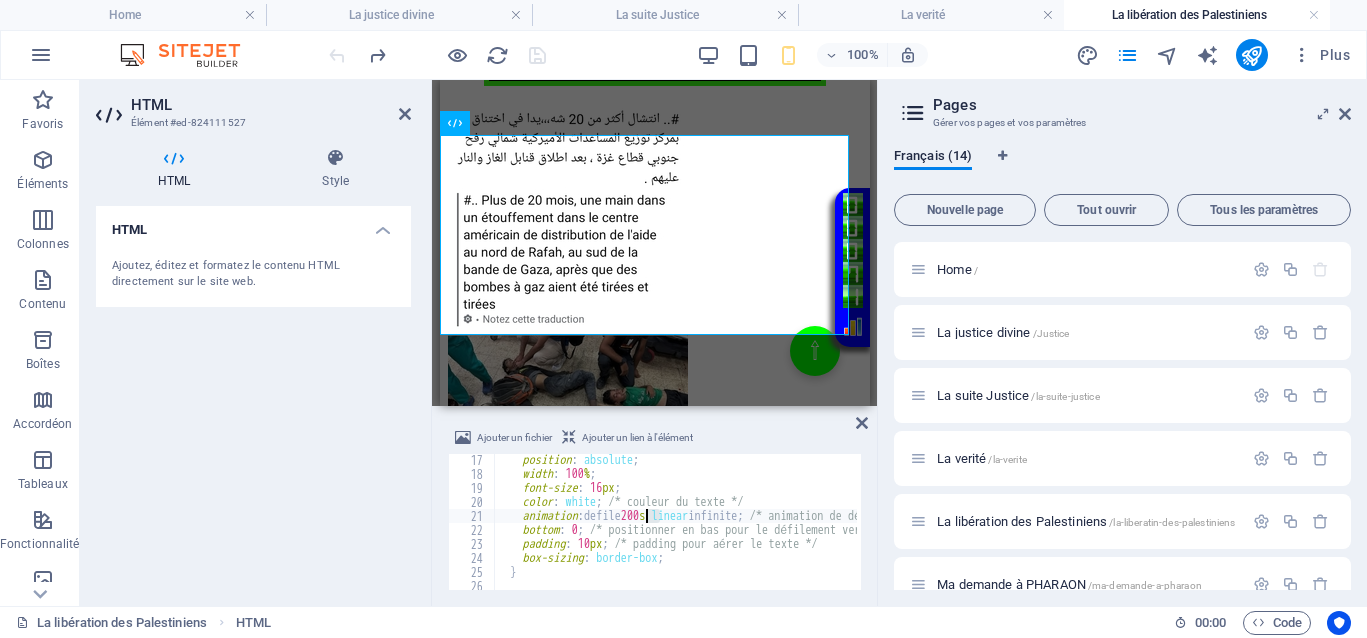 click on "position :   absolute ;      width :   100 % ;      font-size :   16 px ;      color :   white ;   /* couleur du texte */      animation :  defile  200 s   linear  infinite ;   /* animation de défilement infinie */      bottom :   0 ;   /* positionner en bas pour le défilement vers le haut */      padding :   10 px ;   /* padding pour aérer le texte */      box-sizing :   border-box ;    }    /* Animation du défilement de bas en haut */" at bounding box center [2095, 533] 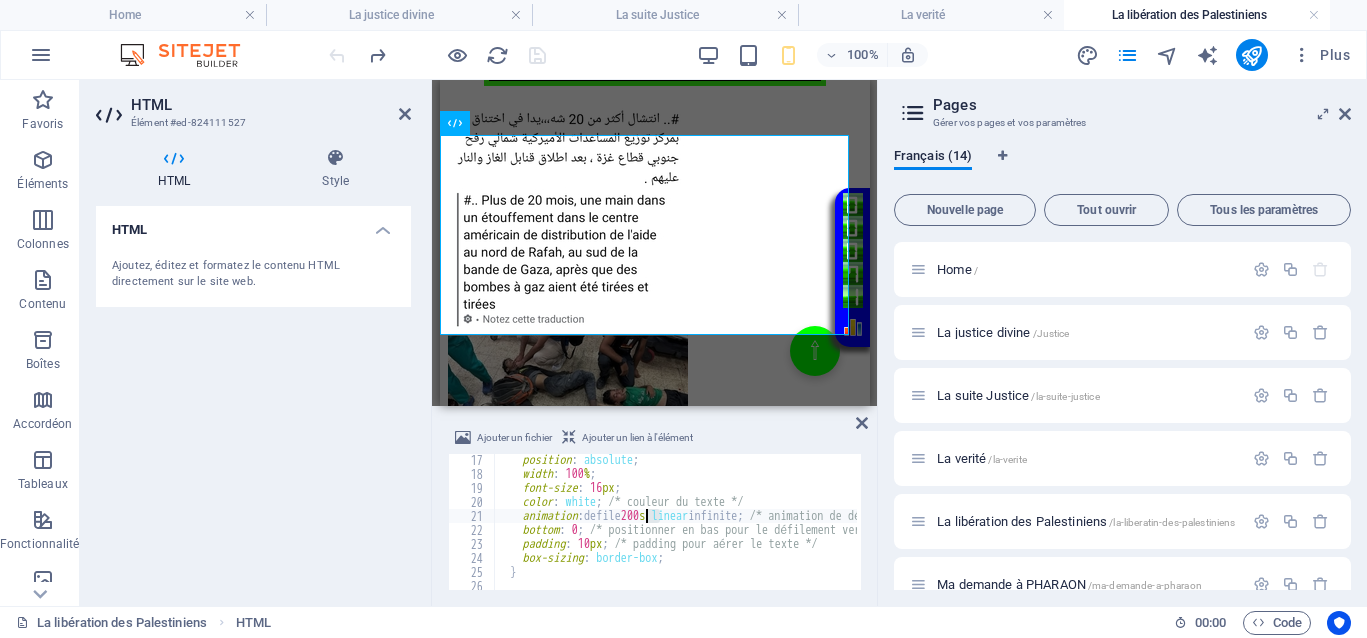 click on "position :   absolute ;      width :   100 % ;      font-size :   16 px ;      color :   white ;   /* couleur du texte */      animation :  defile  200 s   linear  infinite ;   /* animation de défilement infinie */      bottom :   0 ;   /* positionner en bas pour le défilement vers le haut */      padding :   10 px ;   /* padding pour aérer le texte */      box-sizing :   border-box ;    }    /* Animation du défilement de bas en haut */" at bounding box center (675, 522) 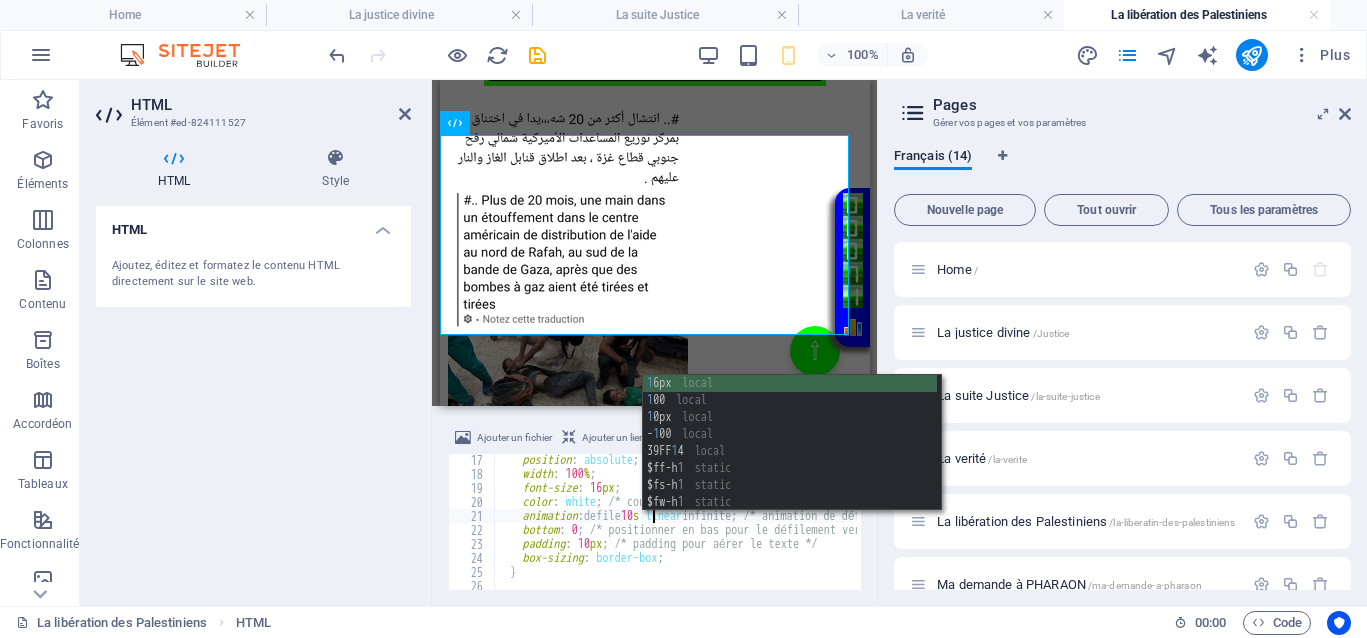 type on "animation: defile 140s linear infinite; /* animation de défilement infinie */" 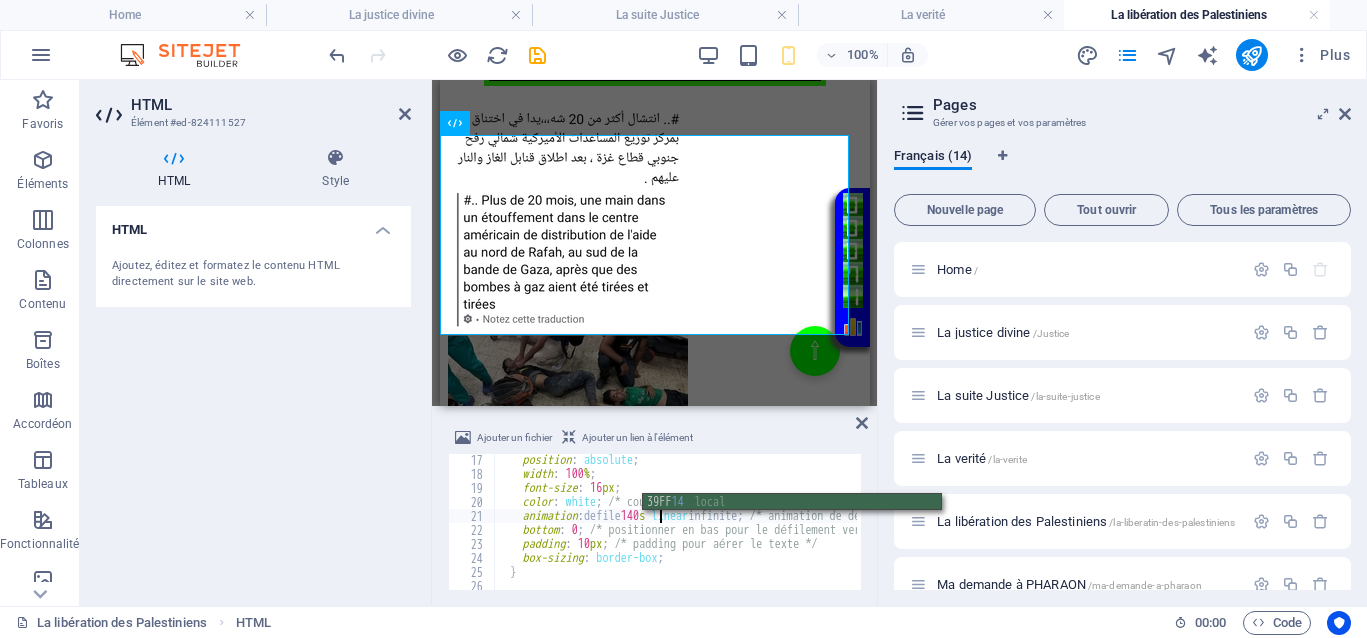 scroll, scrollTop: 0, scrollLeft: 14, axis: horizontal 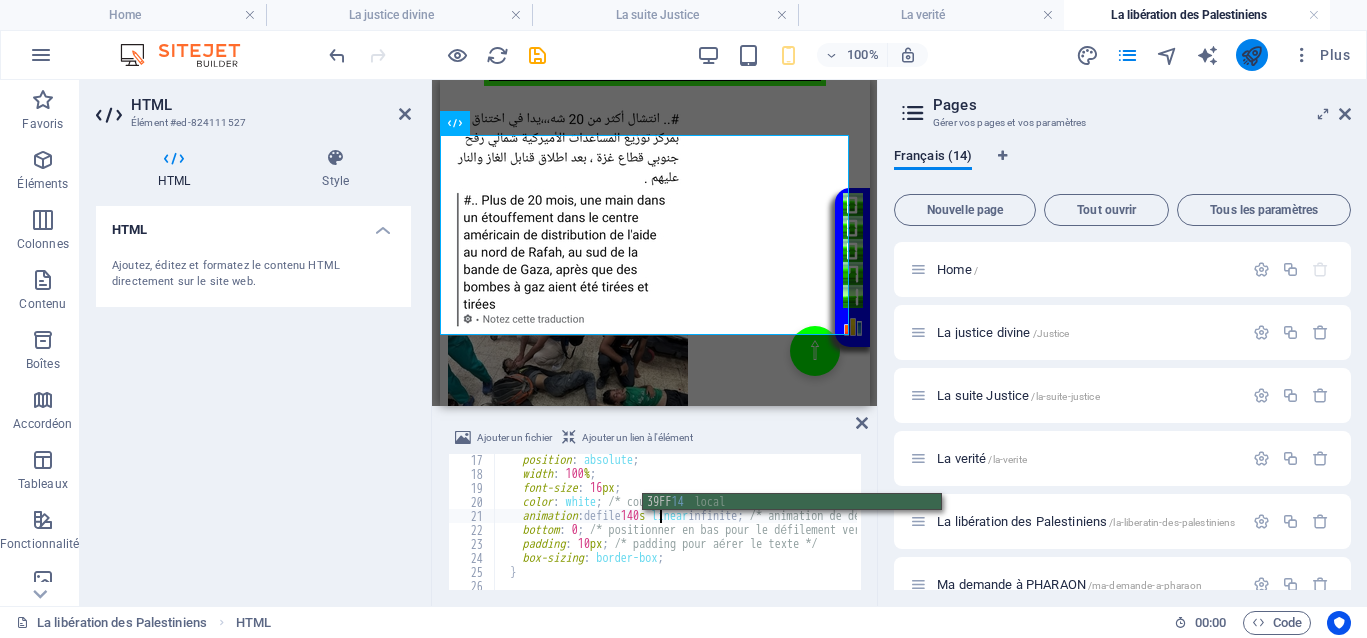 click at bounding box center (1251, 55) 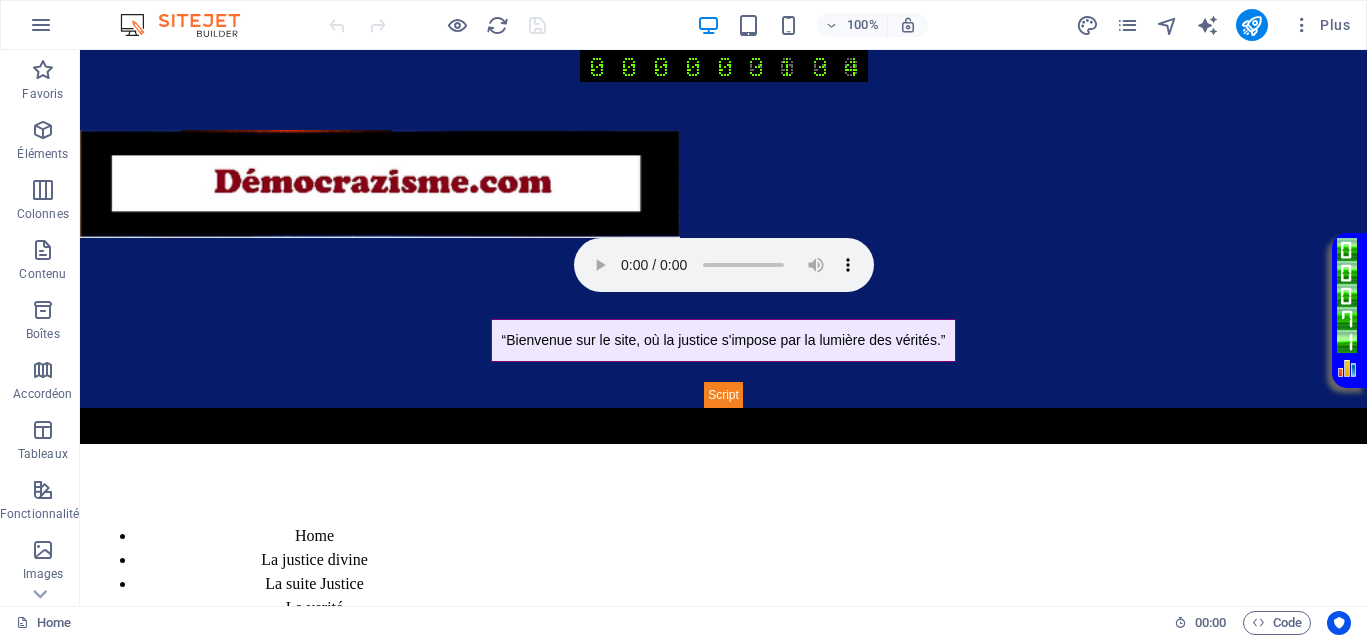 scroll, scrollTop: 0, scrollLeft: 0, axis: both 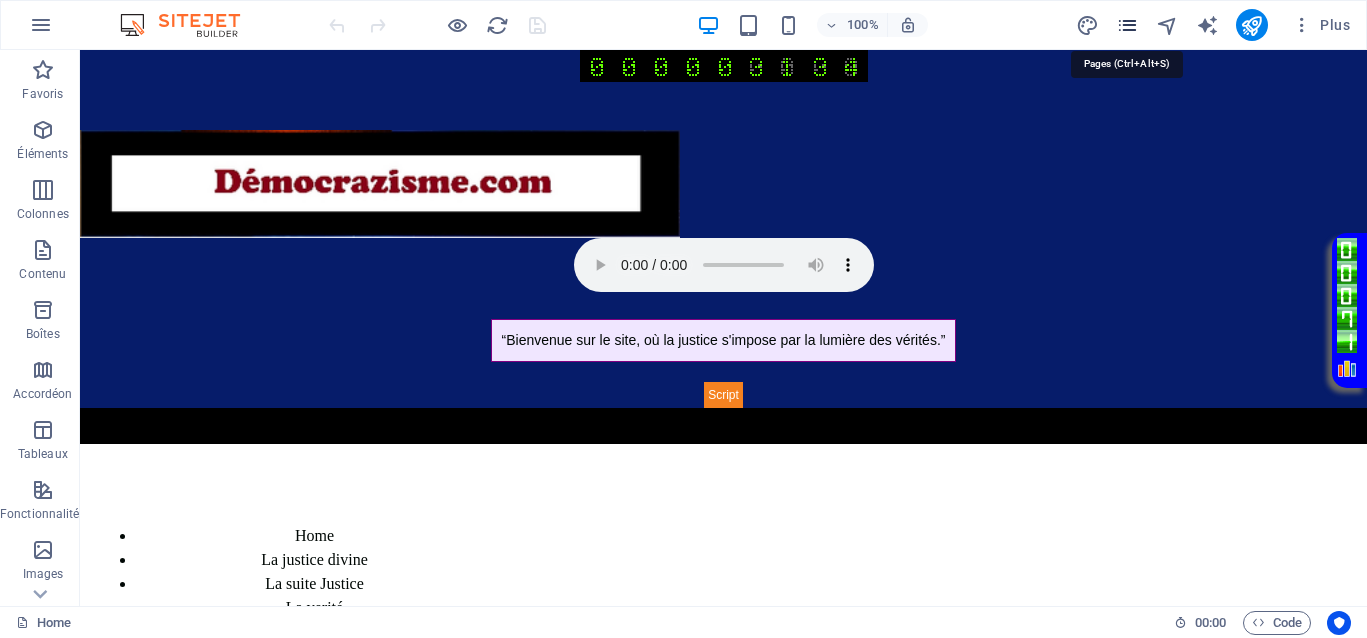 click at bounding box center (1127, 25) 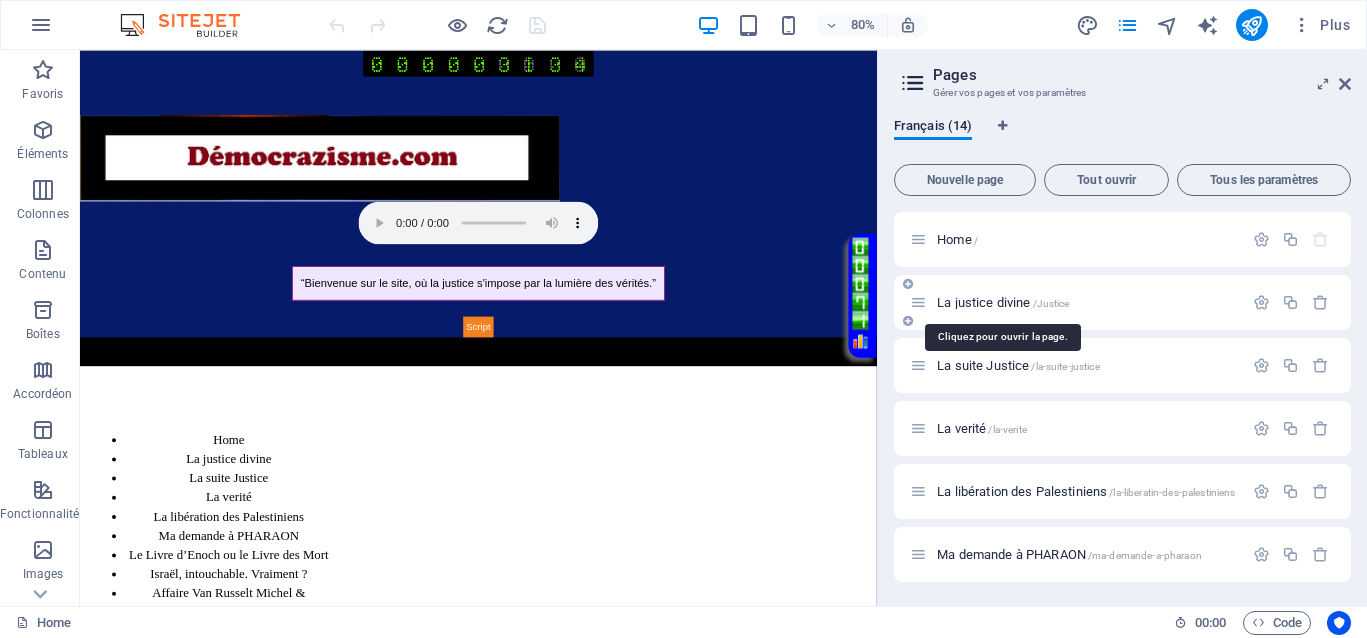 click on "La justice divine /Justice" at bounding box center (1003, 302) 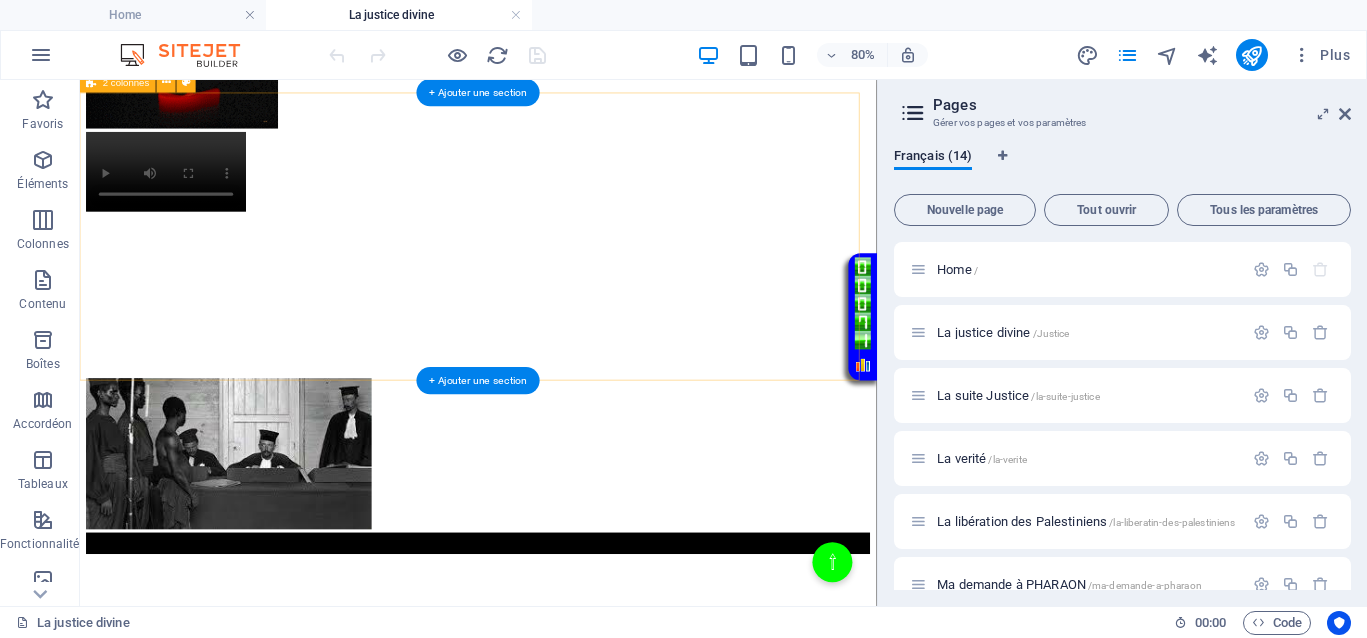 scroll, scrollTop: 750, scrollLeft: 0, axis: vertical 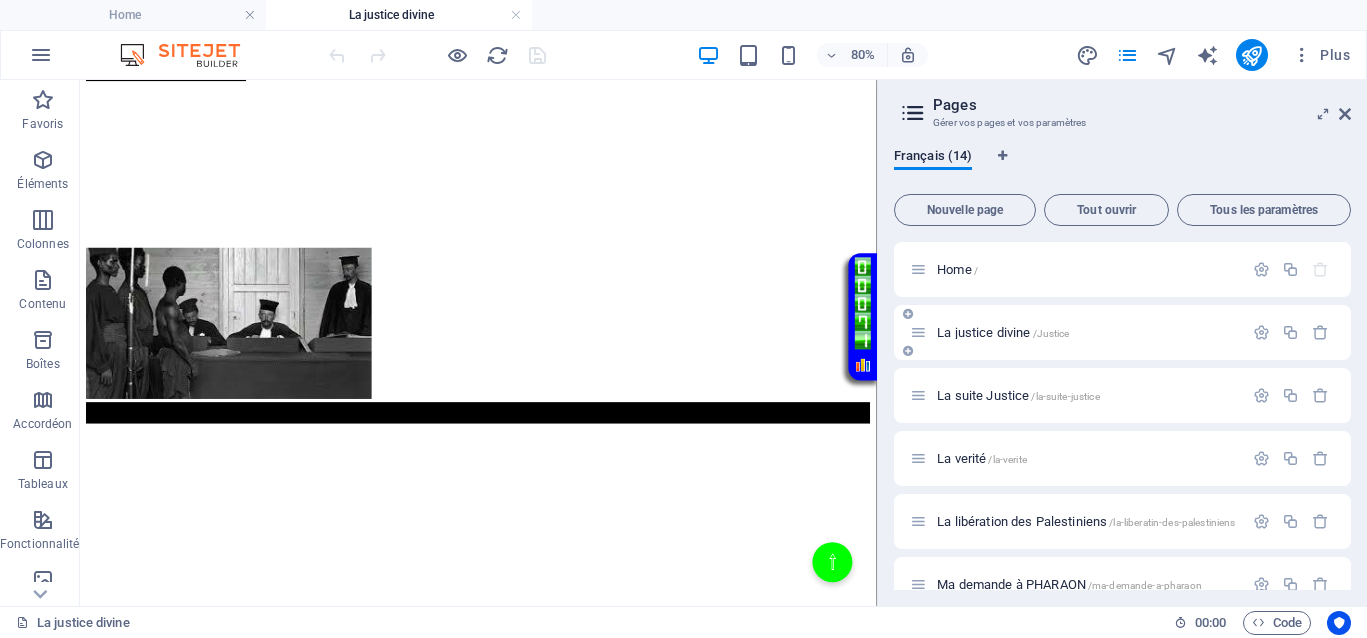 click on "La justice divine /Justice" at bounding box center [1003, 332] 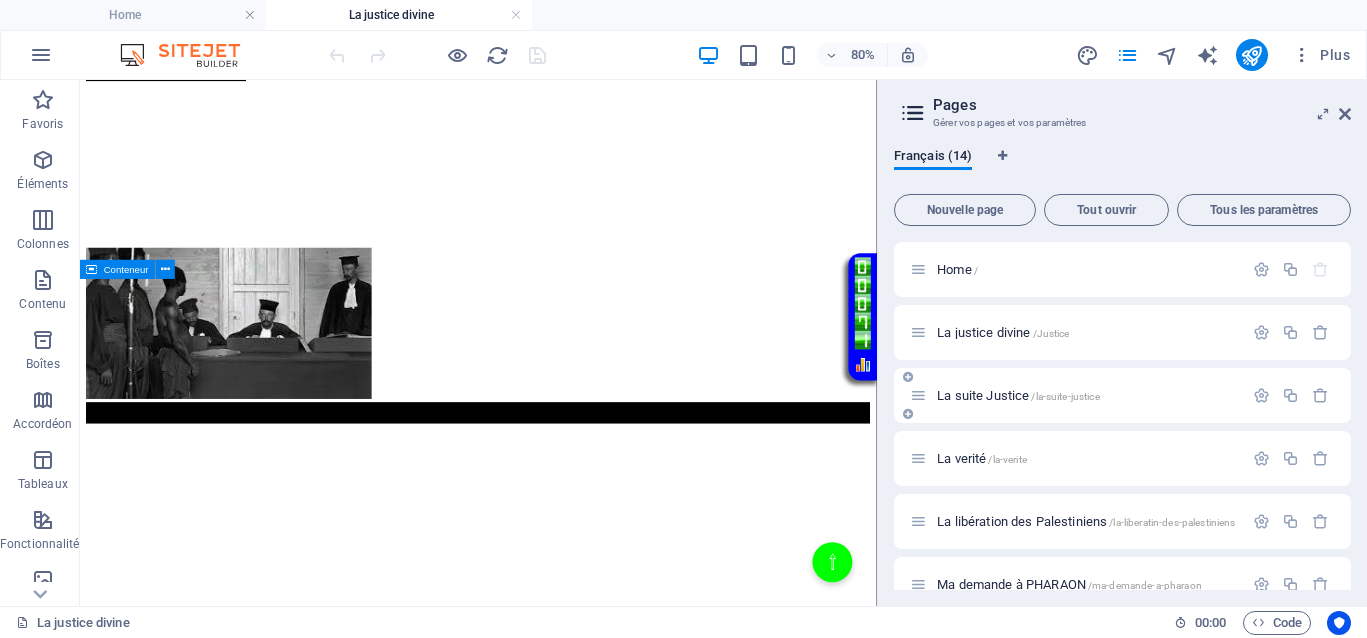 click on "La suite Justice /la-suite-justice" at bounding box center (1018, 395) 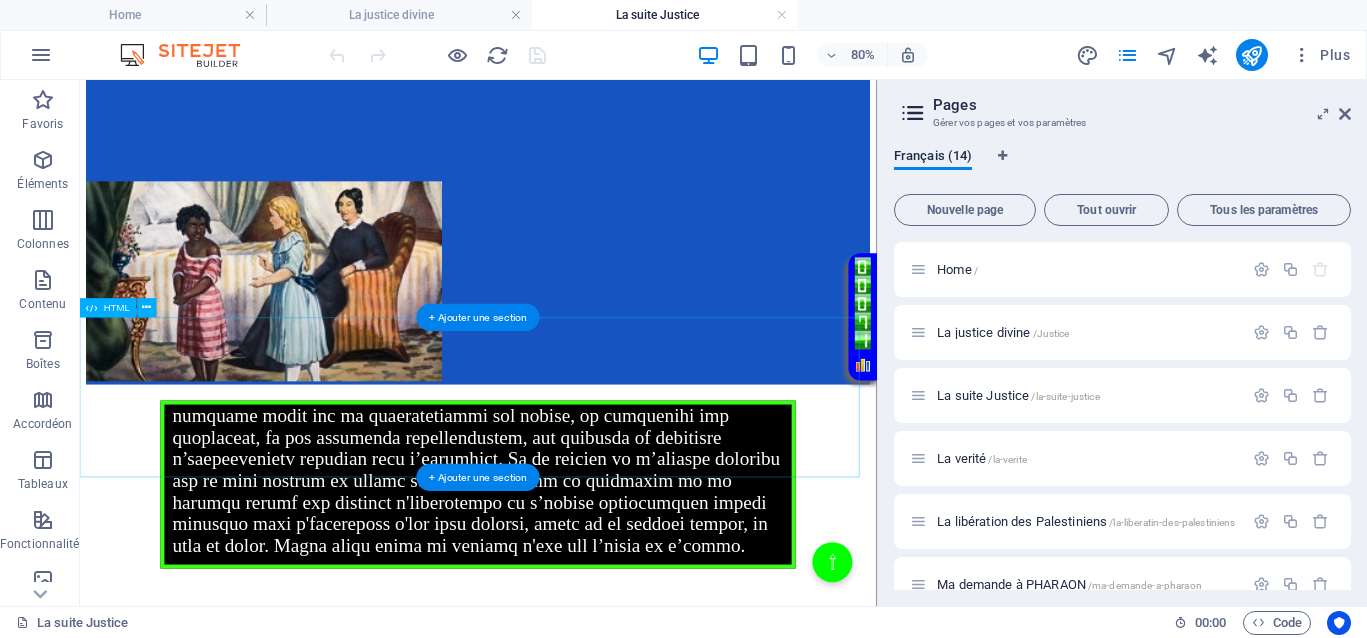 scroll, scrollTop: 875, scrollLeft: 0, axis: vertical 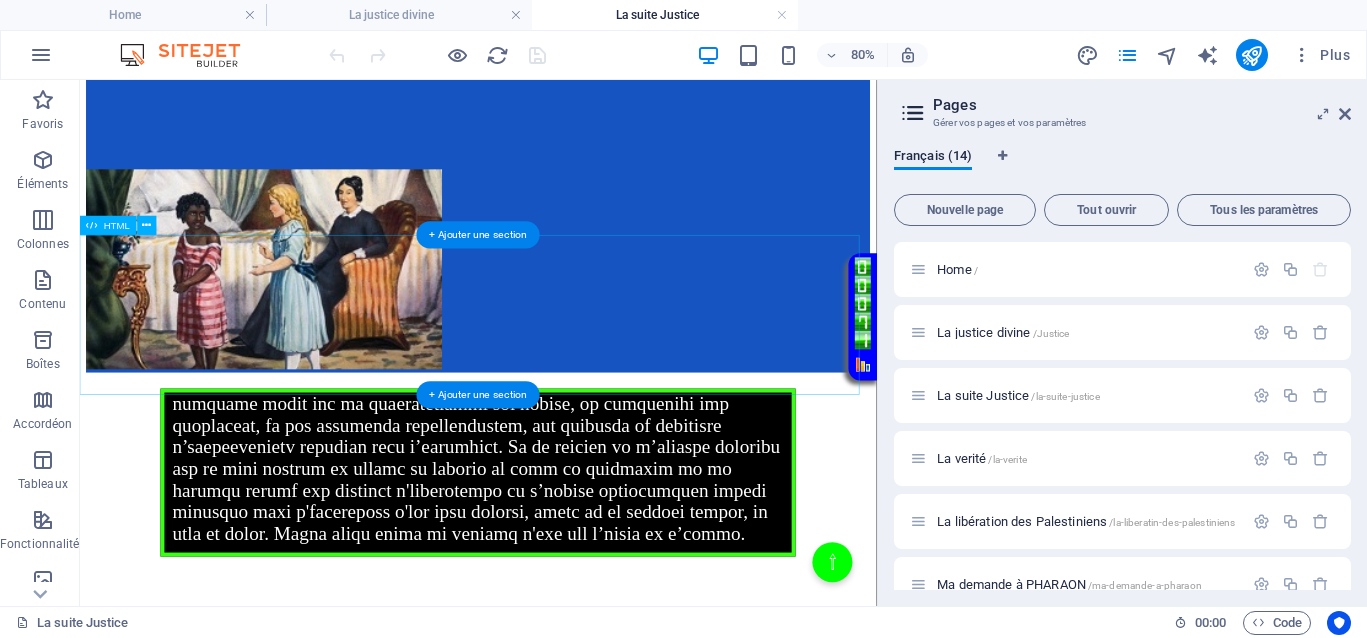 click on "Votre Témoignage" at bounding box center [578, 571] 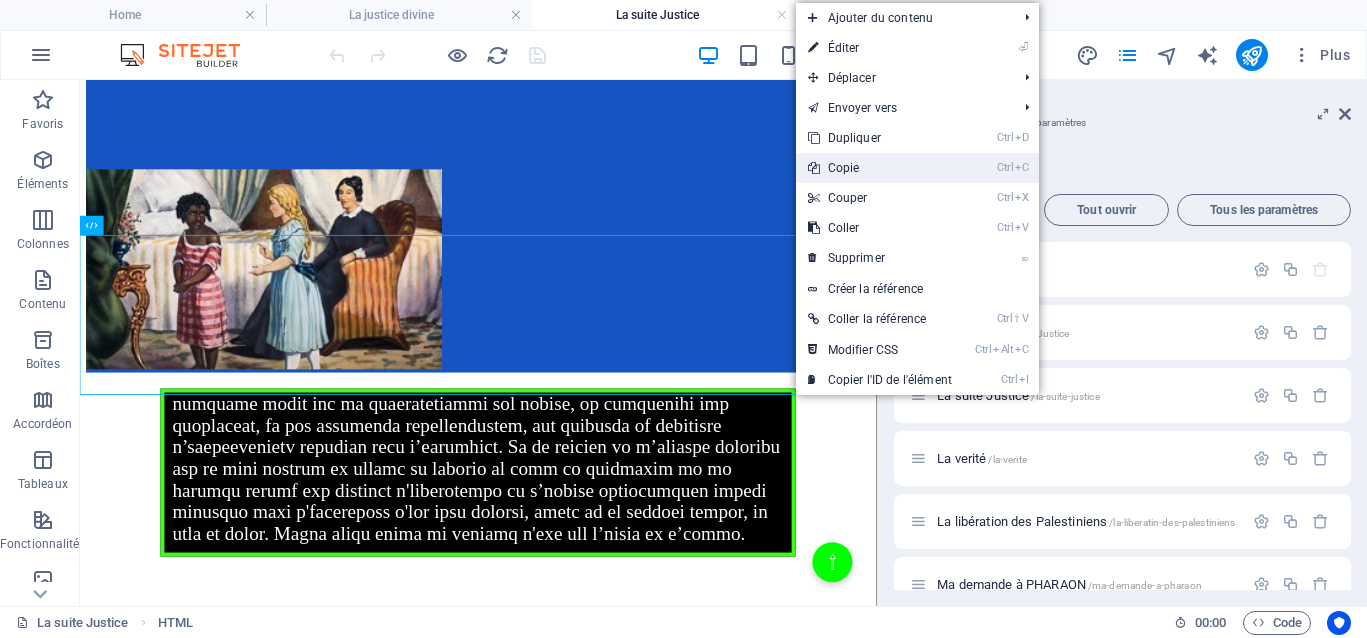 click on "Ctrl C  Copie" at bounding box center [880, 168] 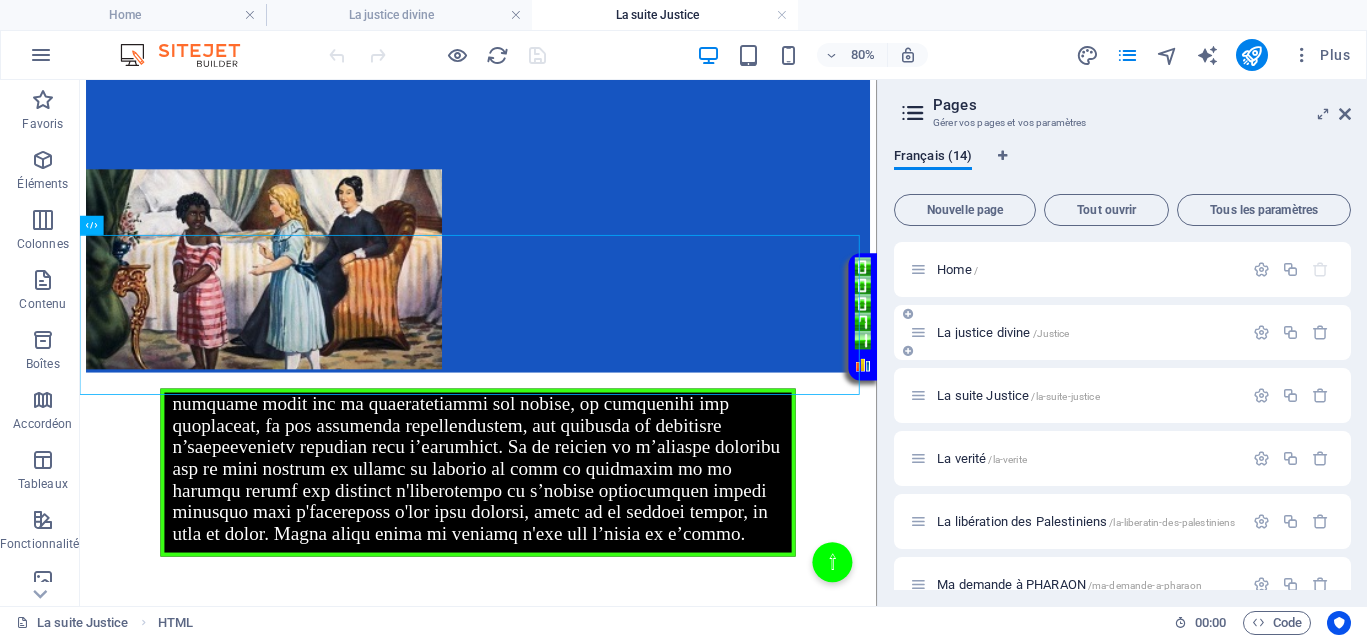 click on "La justice divine /Justice" at bounding box center [1003, 332] 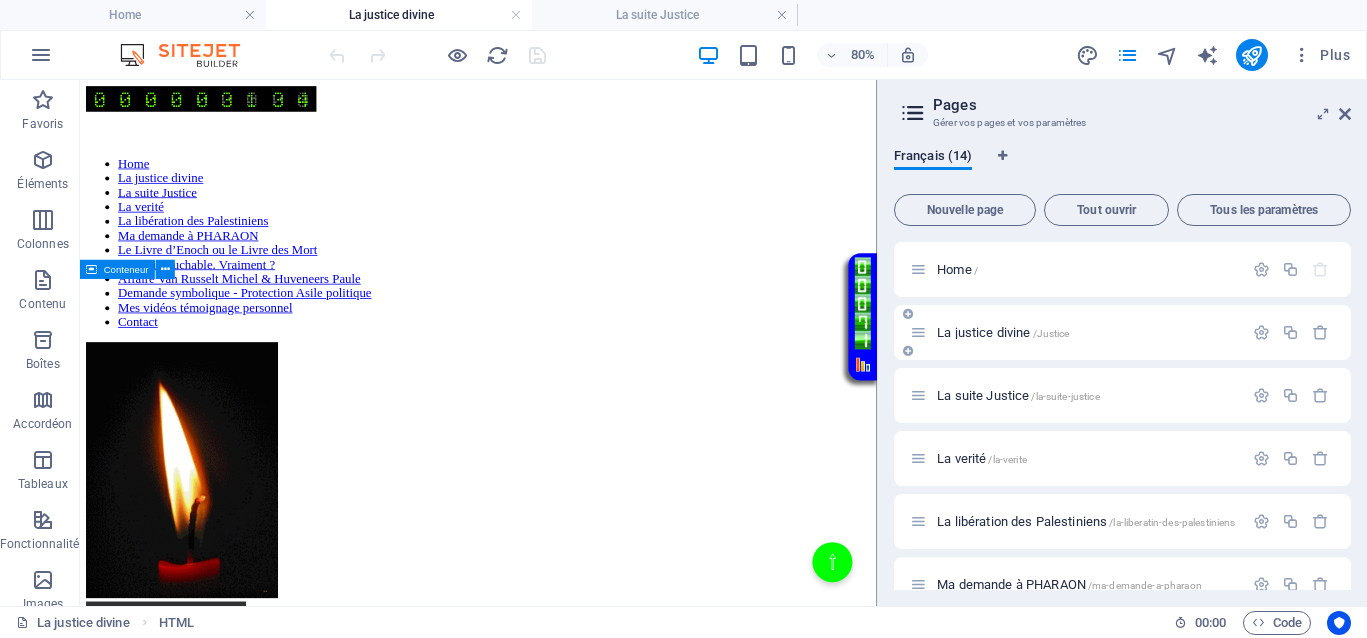 scroll, scrollTop: 750, scrollLeft: 0, axis: vertical 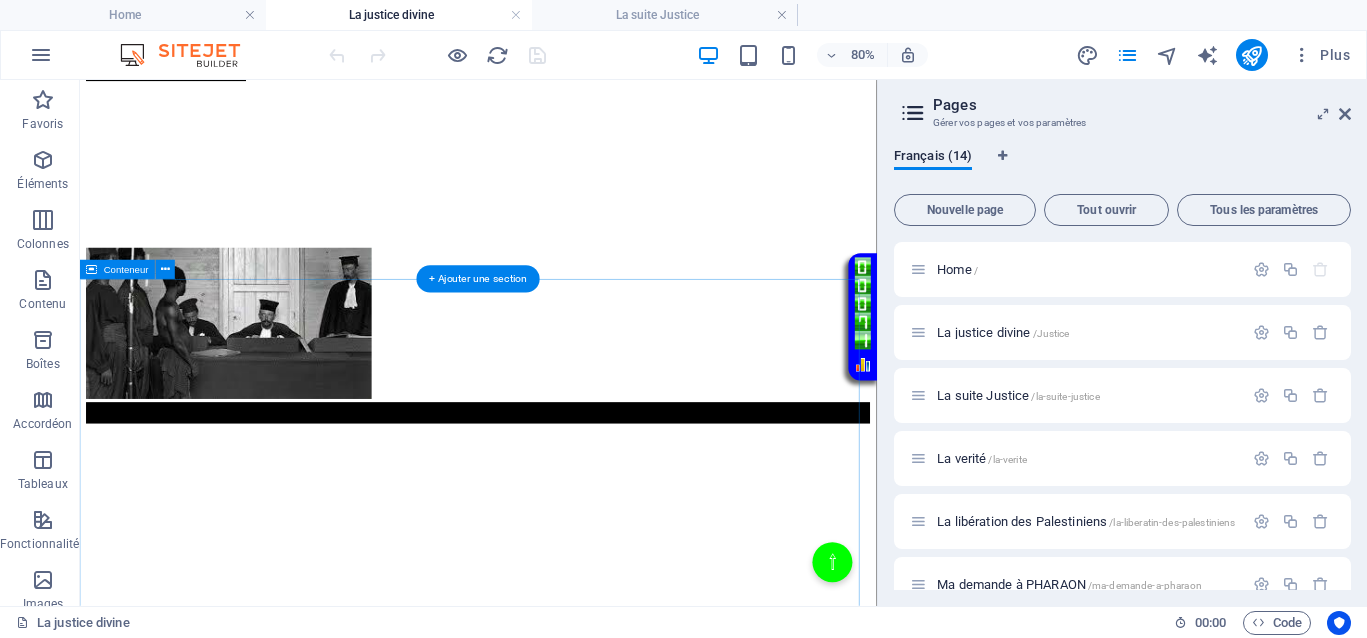 click on "Historiques de la maltraitance au XVIIe siècle Les enfants étaient tout le temps battus violemment pour des fautes mineures, avec des fouets, des cordes ou des bâtons, considérés comme des méthodes éducatives acceptables. La pratique était courante dans les écoles et chez les parents, sans recours pour les victimes, comme en témoignent les archives de l’époque. Pour soigner diverses maladies, on pratiquait des saignées massives ou des lavements douloureux, souvent sans nécessité médicale réelle. La pratique de la saignée pour guérir presque tout, y compris des maladies inexistantes ou mineures, causait de très nombreux morts dans des souffrances atroces.  Et je ne parle pas encore des animaux !  Combien de victimes, massacrées, ne peuvent pas bénéficier d’une sécurité pour préserver ne serait-ce que l’essence même de leur vie ?  La justification d’actes violents et cruels perdure, alimentant la souffrance des enfants, des animaux, et même des populations entières." at bounding box center [578, 2872] 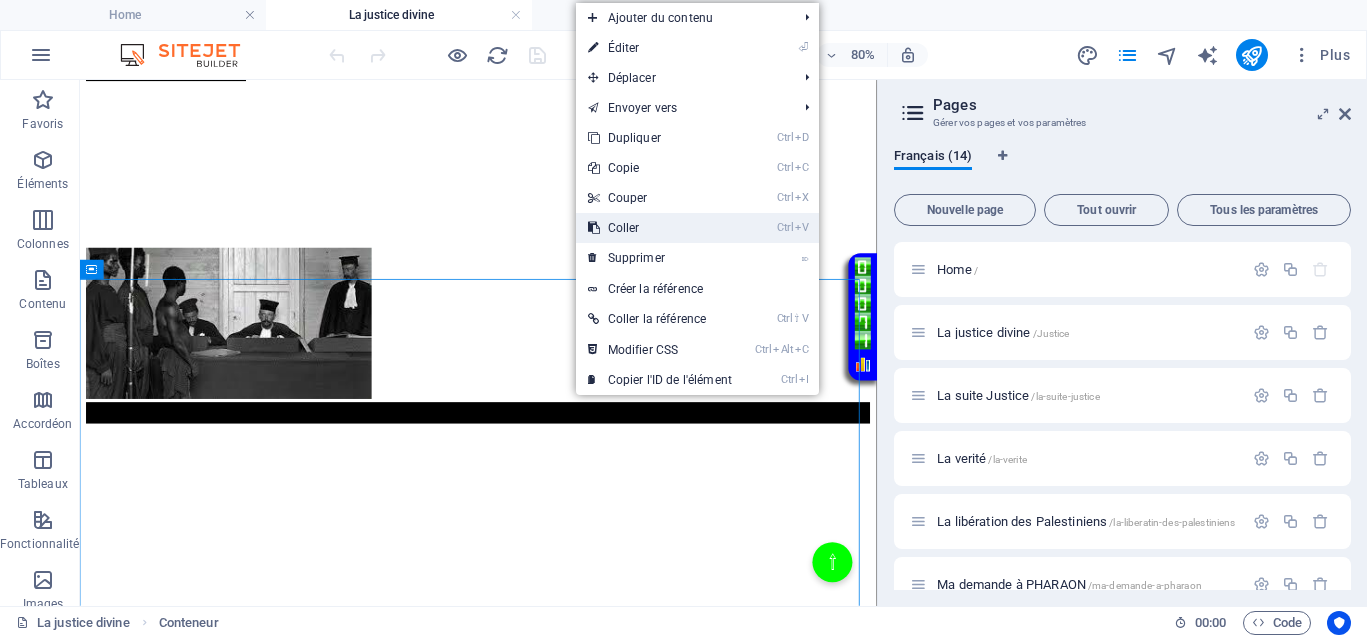 click on "Ctrl V  Coller" at bounding box center [660, 228] 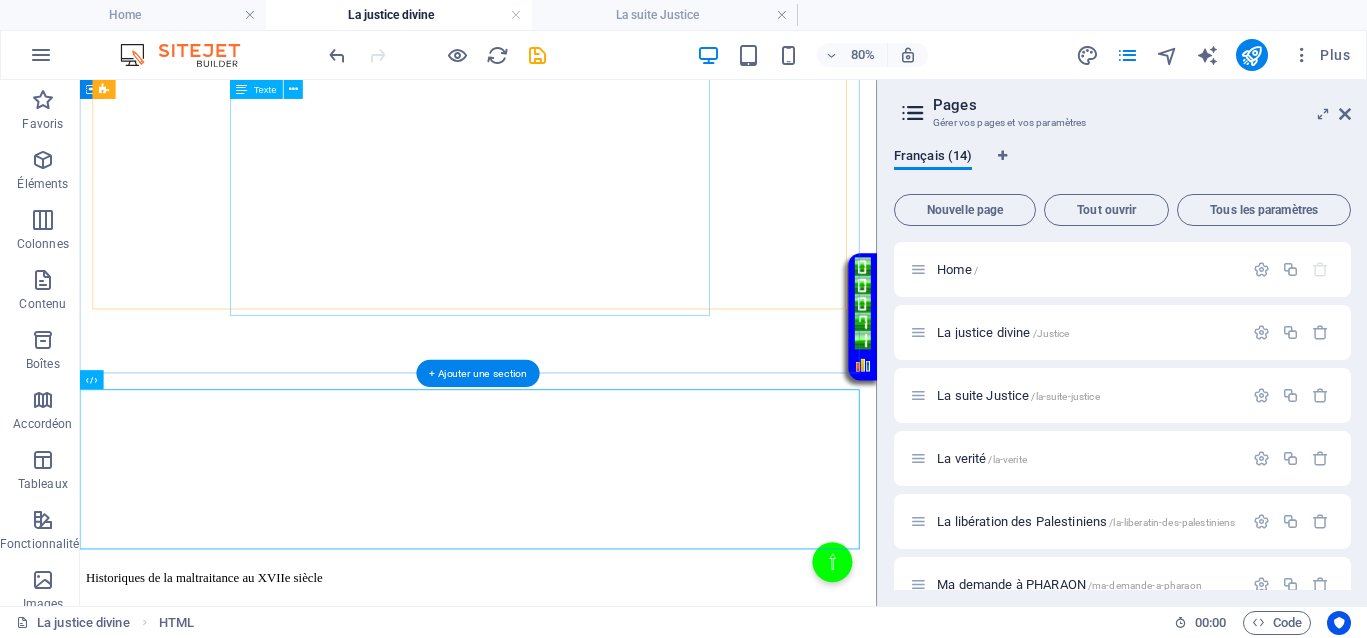 scroll, scrollTop: 3173, scrollLeft: 0, axis: vertical 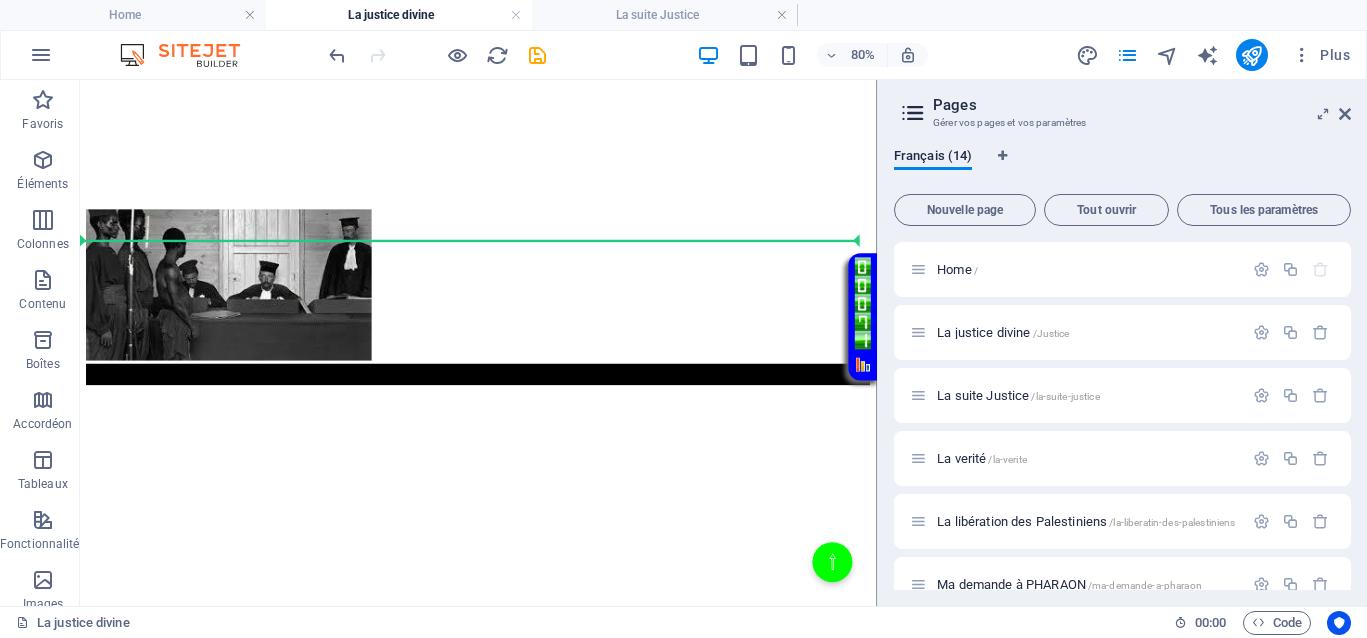 drag, startPoint x: 985, startPoint y: 488, endPoint x: 891, endPoint y: 280, distance: 228.25424 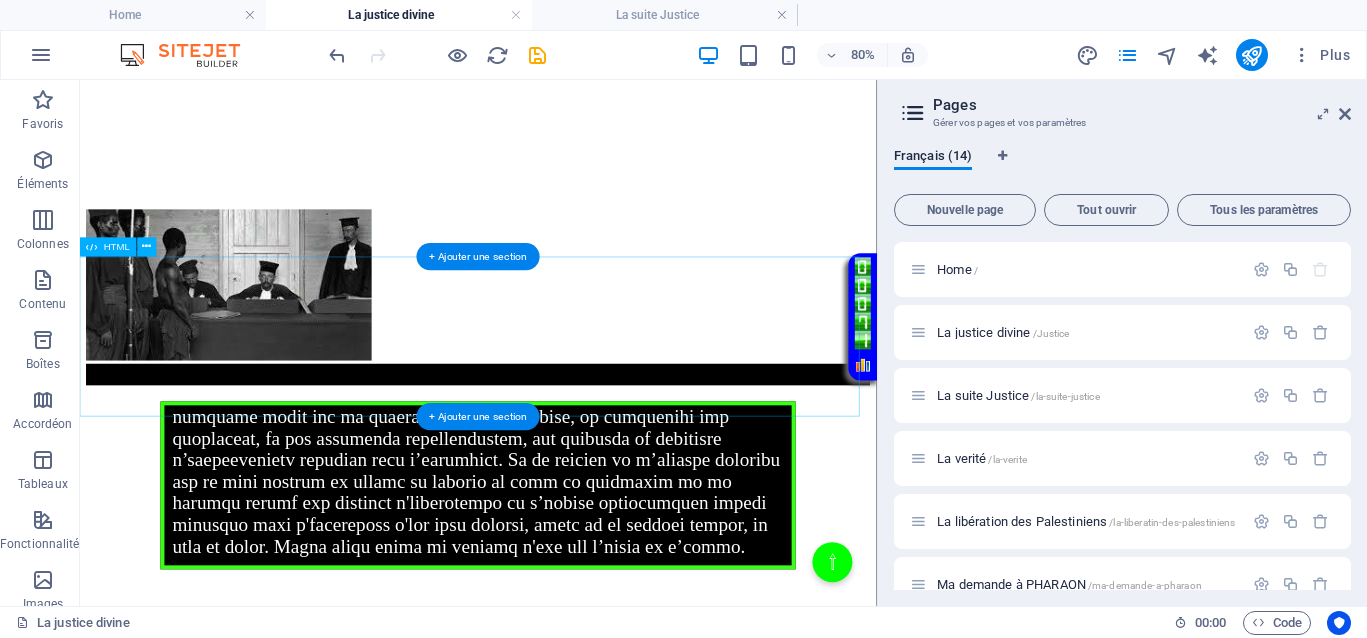 scroll, scrollTop: 1048, scrollLeft: 0, axis: vertical 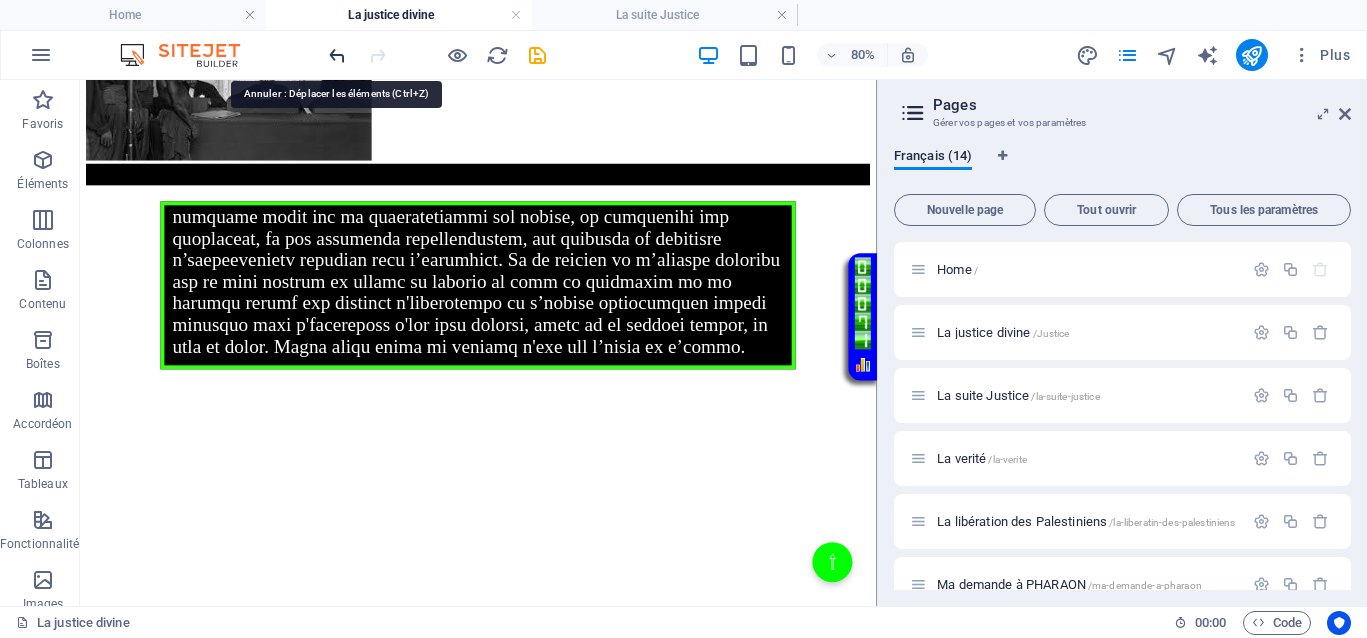 click at bounding box center [337, 55] 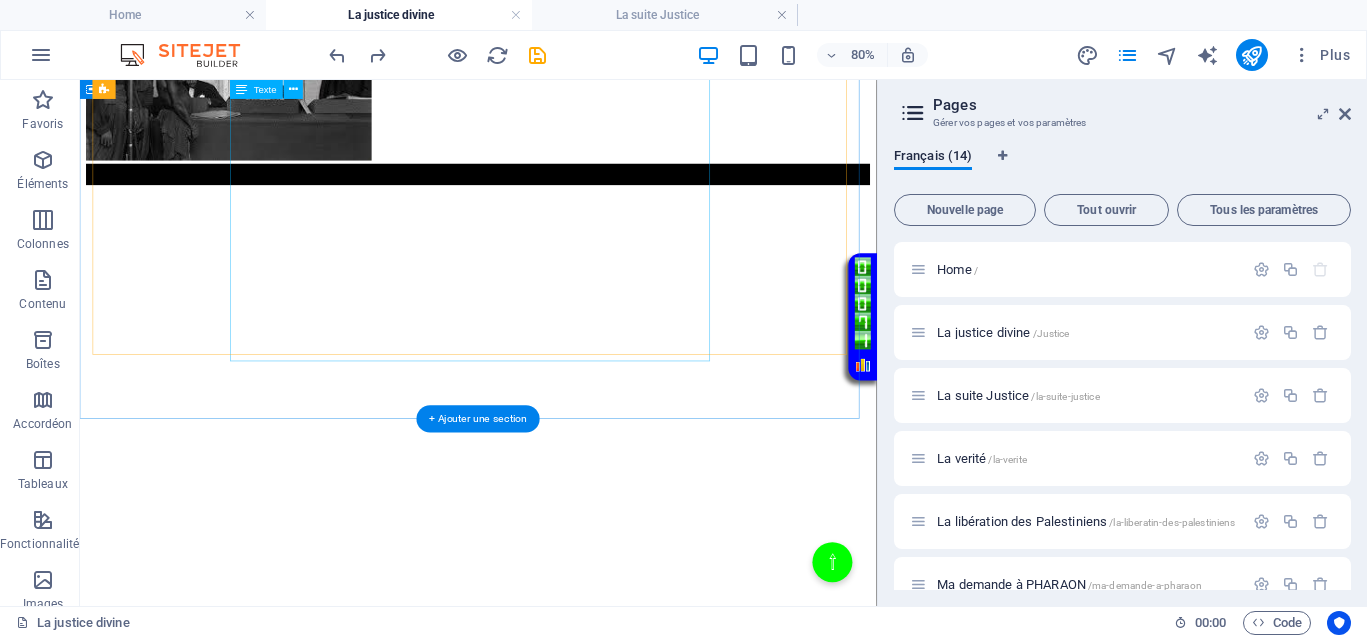 scroll, scrollTop: 3173, scrollLeft: 0, axis: vertical 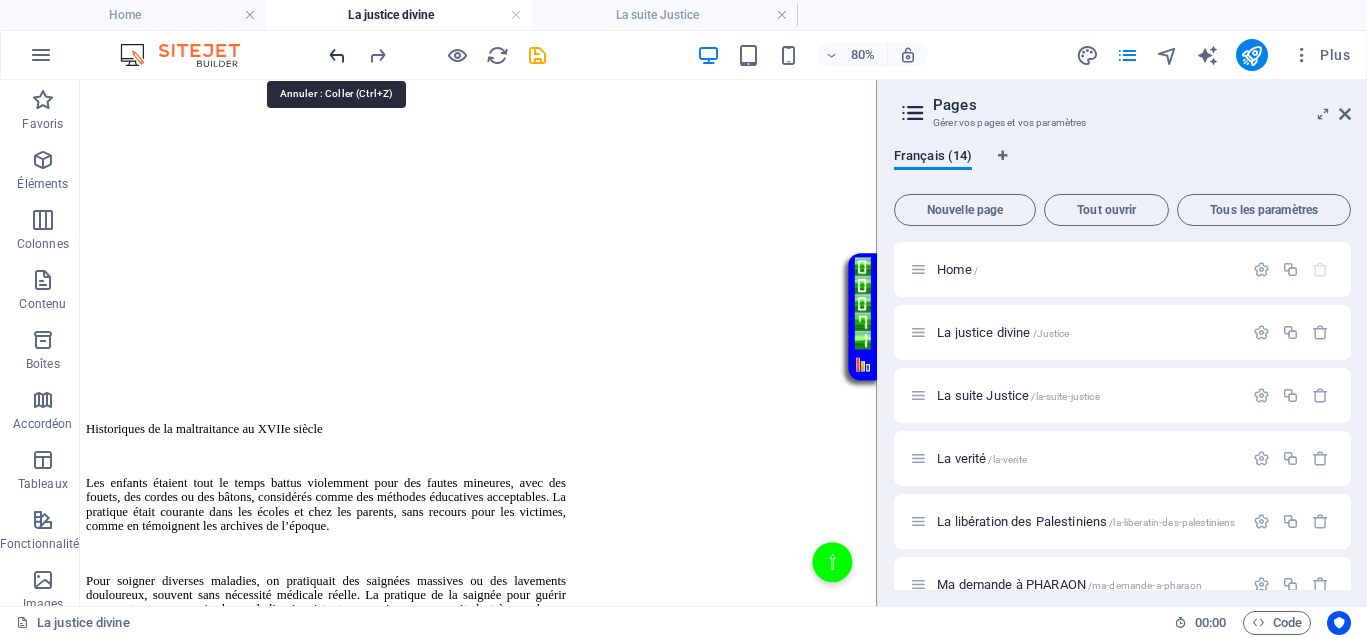 click at bounding box center [337, 55] 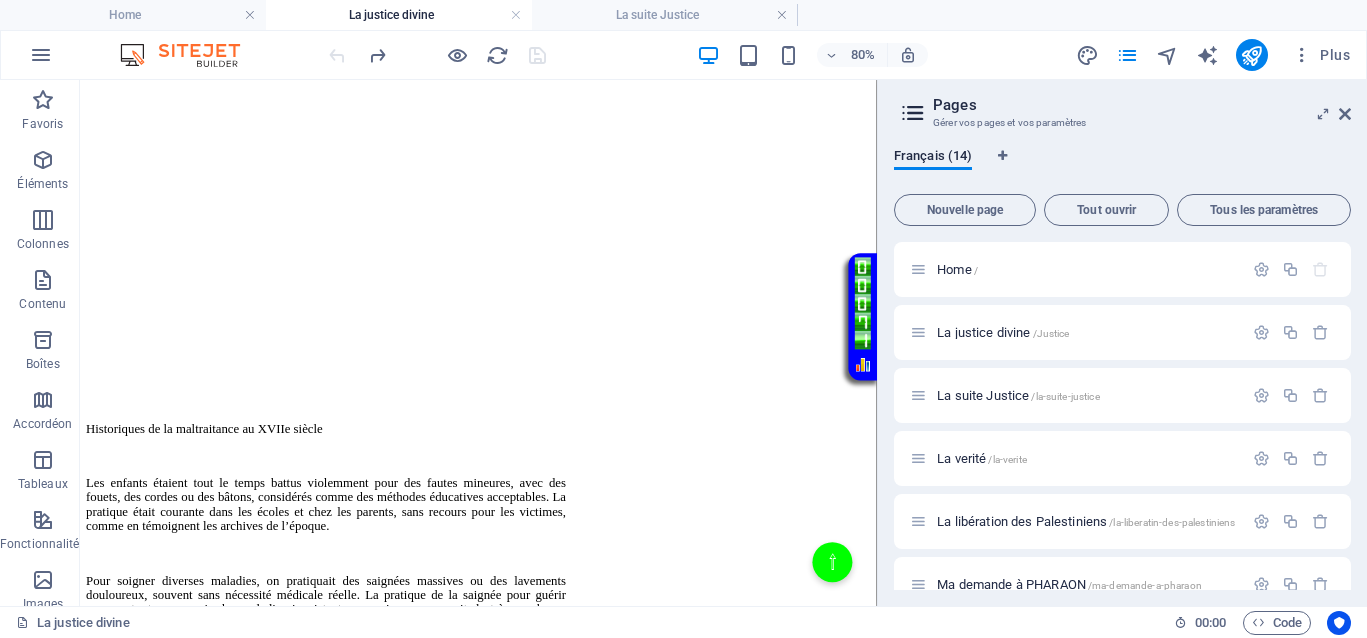 scroll, scrollTop: 2933, scrollLeft: 0, axis: vertical 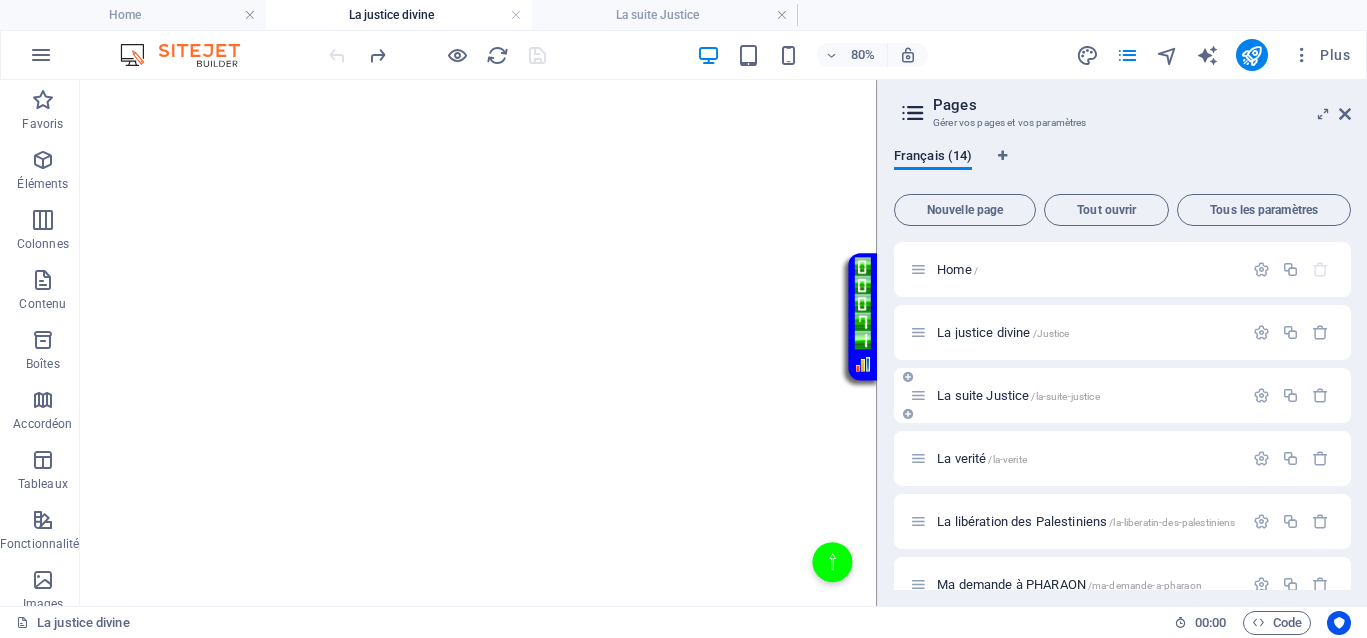 click on "La suite Justice /la-suite-justice" at bounding box center (1018, 395) 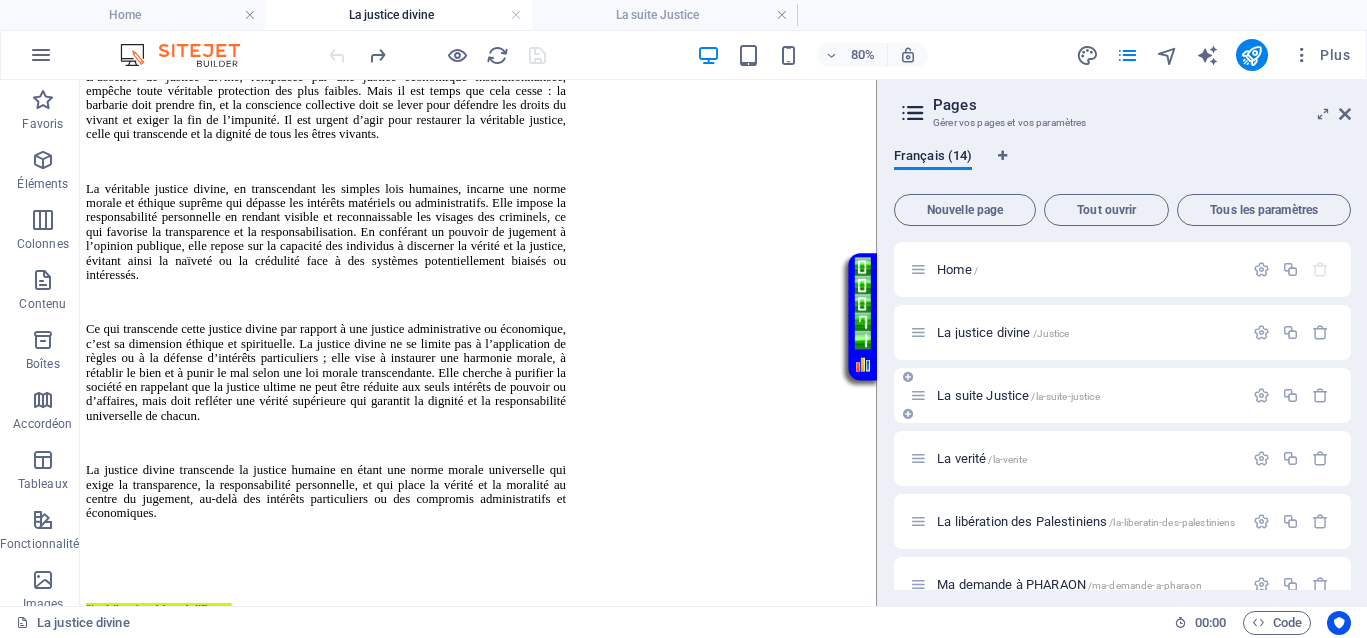 scroll, scrollTop: 0, scrollLeft: 0, axis: both 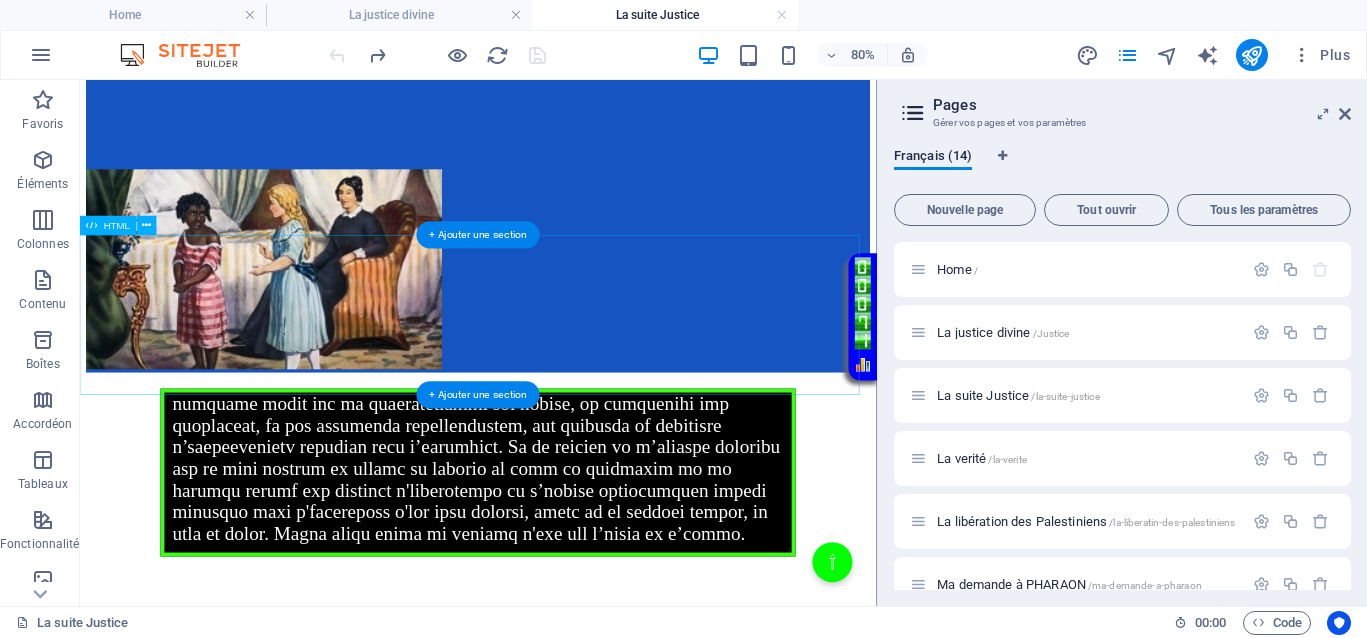 click on "Votre Témoignage" at bounding box center (578, 571) 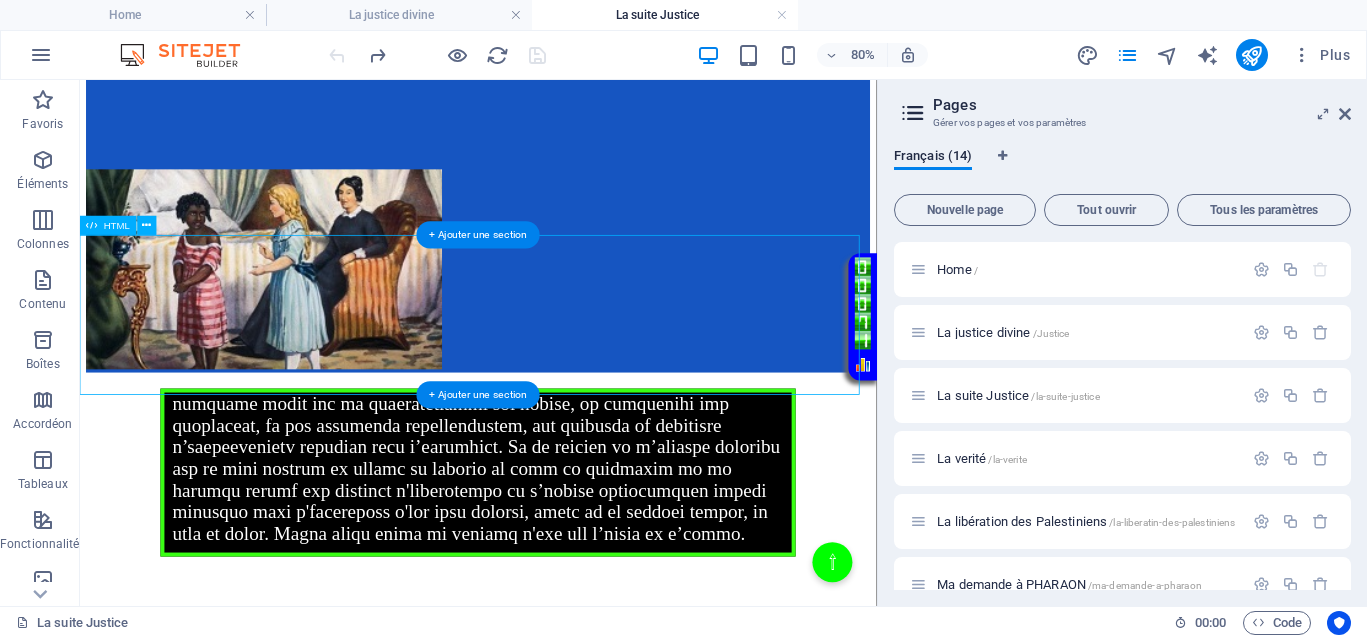 click on "Votre Témoignage" at bounding box center [578, 571] 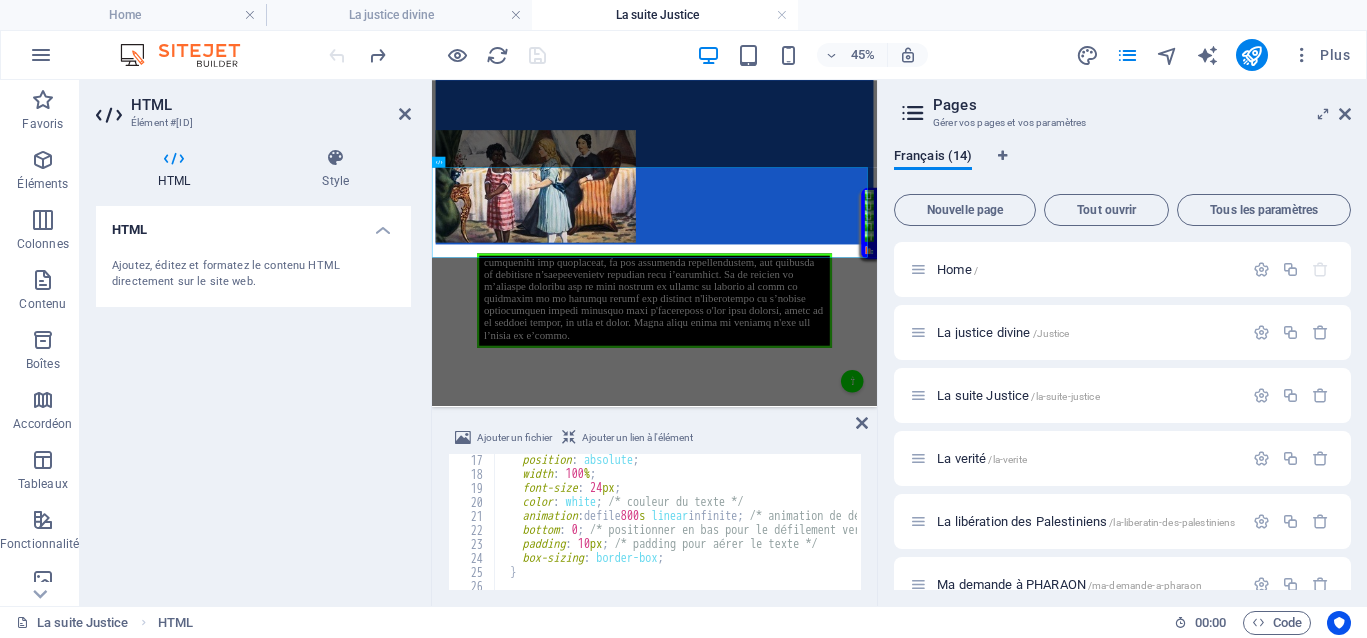 scroll, scrollTop: 225, scrollLeft: 0, axis: vertical 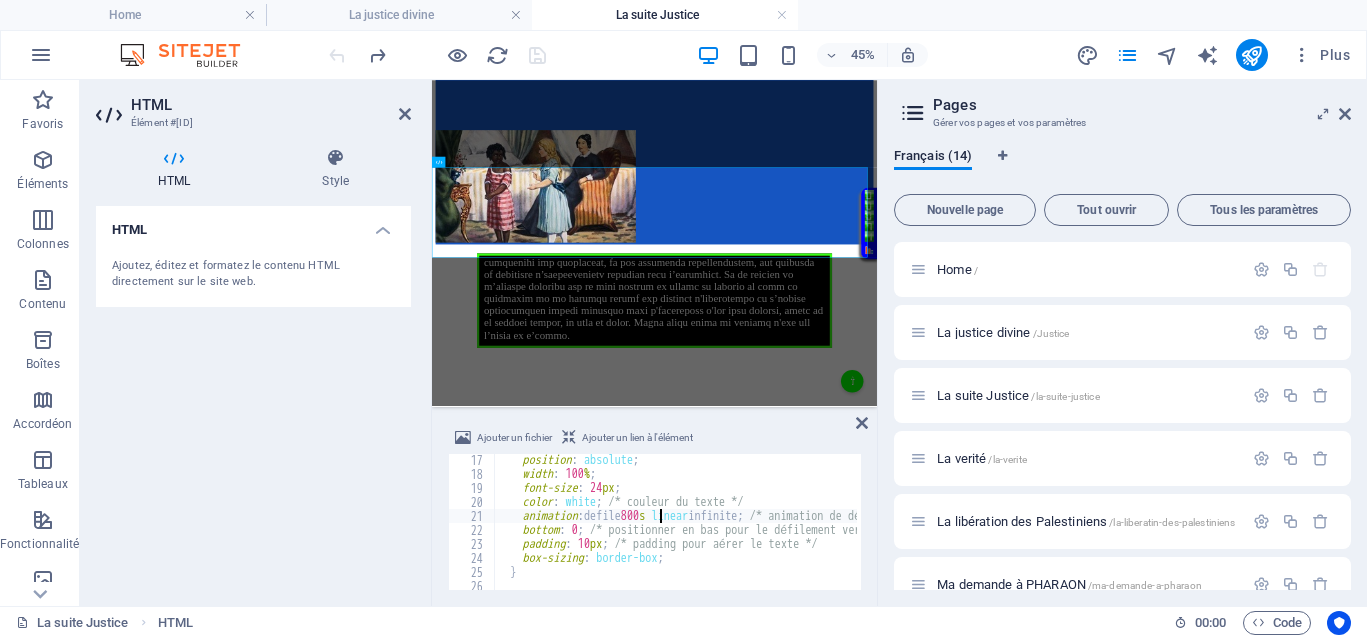 click on "position :   absolute ;      width :   100 % ;      font-size :   24 px ;      color :   white ;   /* couleur du texte */      animation :  defile  800 s   linear  infinite ;   /* animation de défilement infinie */      bottom :   0 ;   /* positionner en bas pour le défilement vers le haut */      padding :   10 px ;   /* padding pour aérer le texte */      box-sizing :   border-box ;    }    /* Animation du défilement de bas en haut */" at bounding box center (3004, 533) 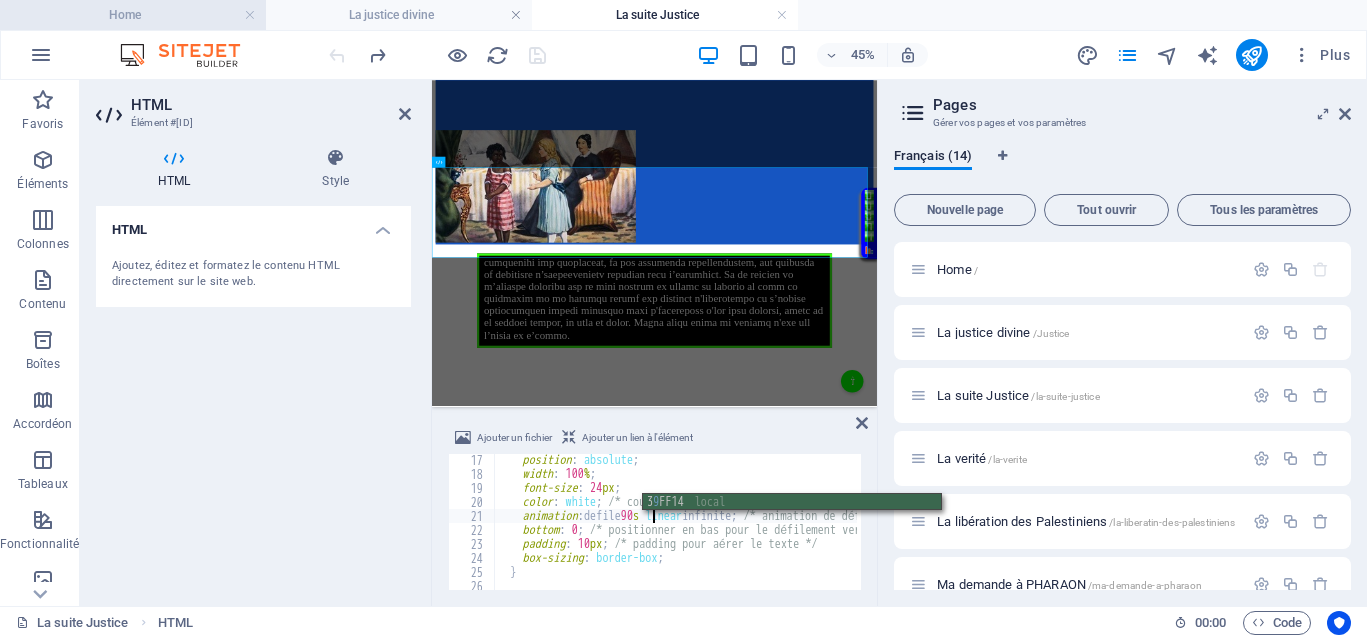 scroll, scrollTop: 0, scrollLeft: 13, axis: horizontal 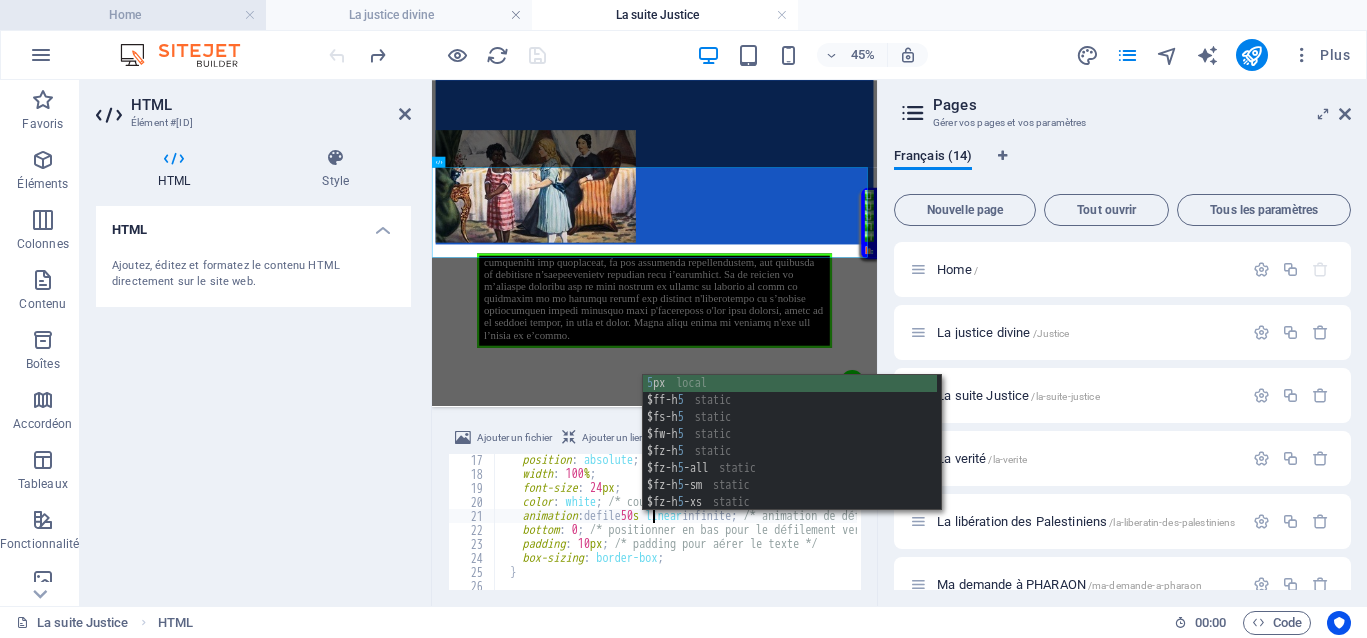 type on "animation: defile 590s linear infinite; /* animation de défilement infinie */" 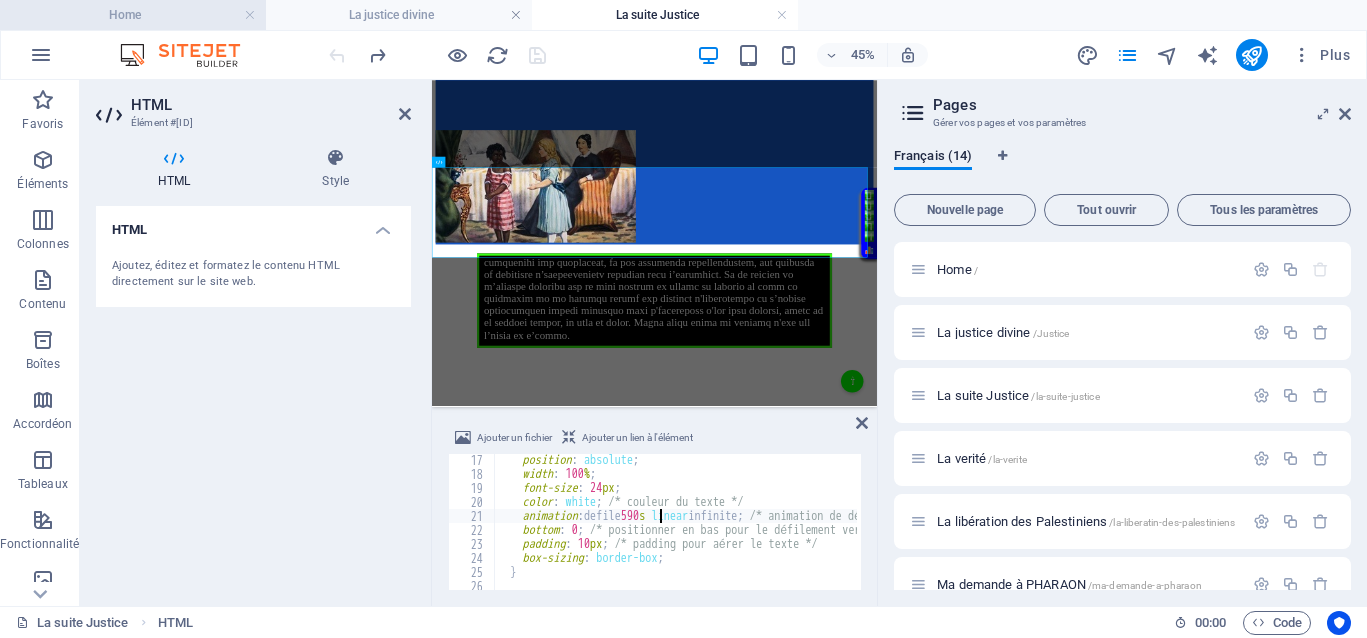 scroll, scrollTop: 0, scrollLeft: 14, axis: horizontal 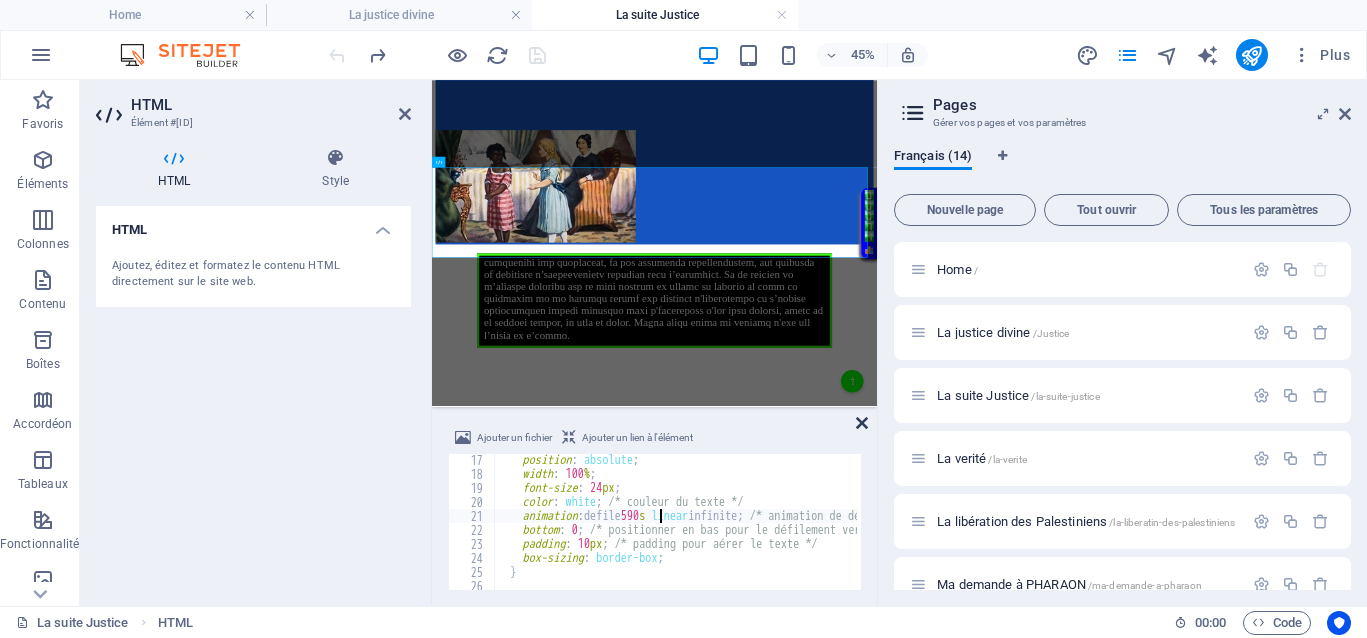 click at bounding box center (862, 423) 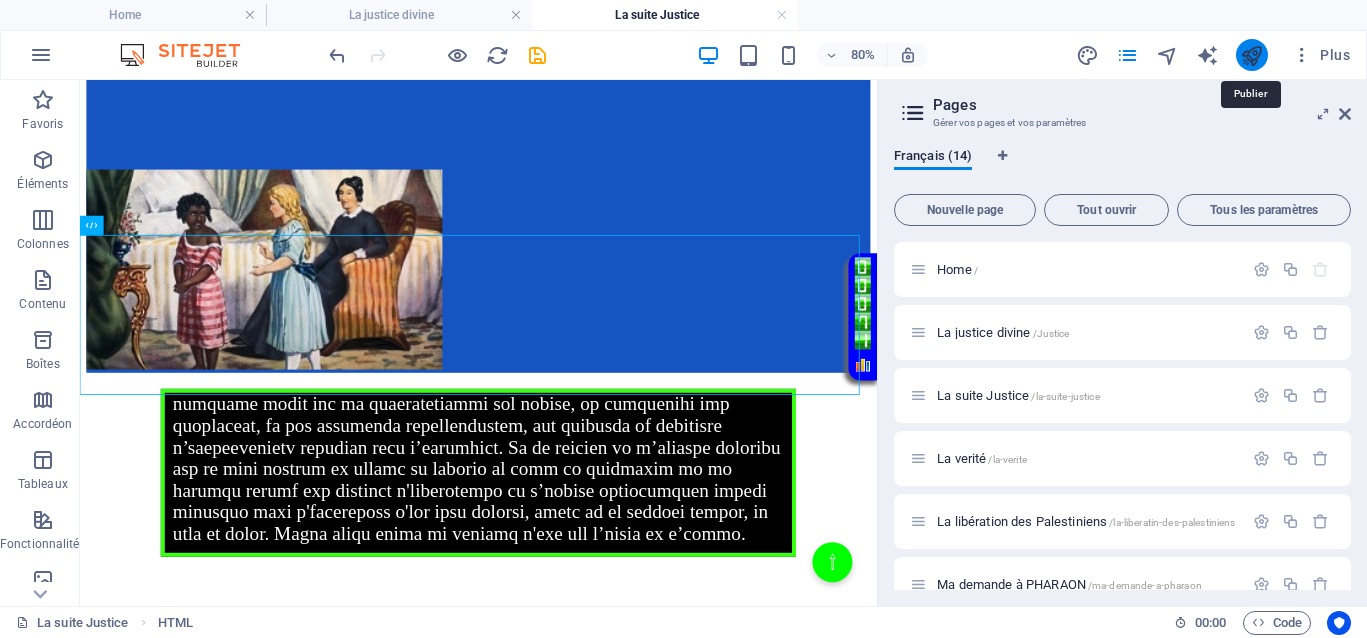 drag, startPoint x: 1247, startPoint y: 62, endPoint x: 1126, endPoint y: 64, distance: 121.016525 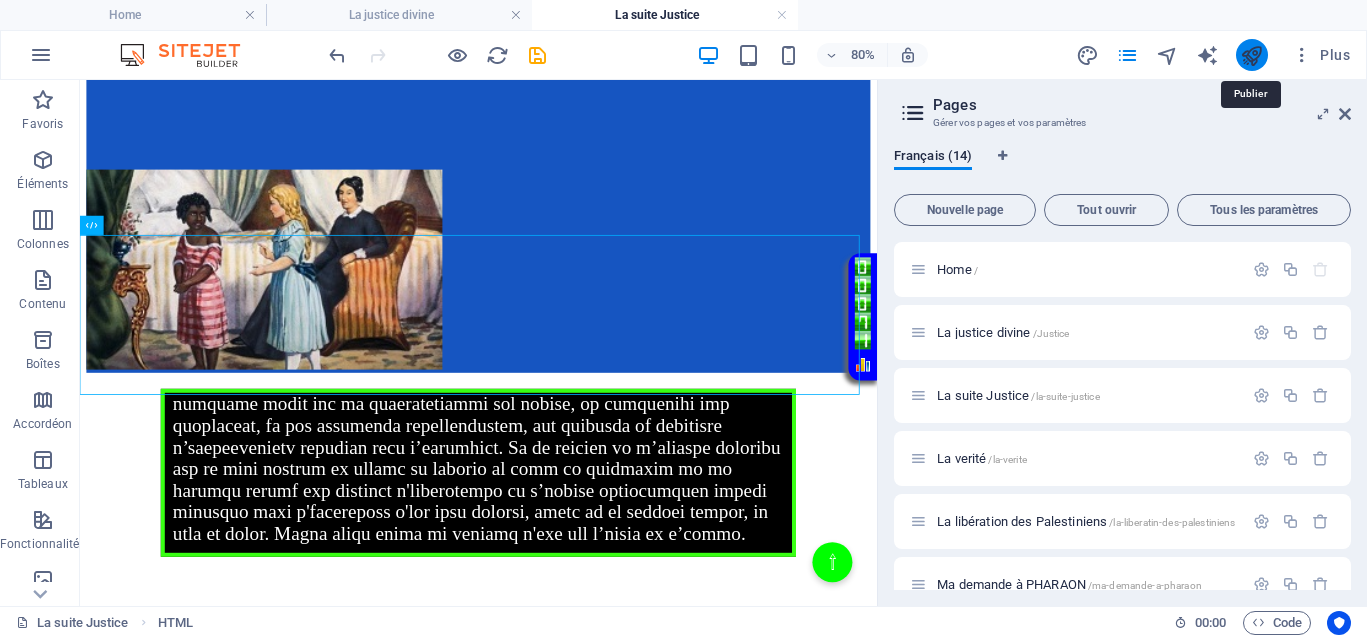 click at bounding box center [1251, 55] 